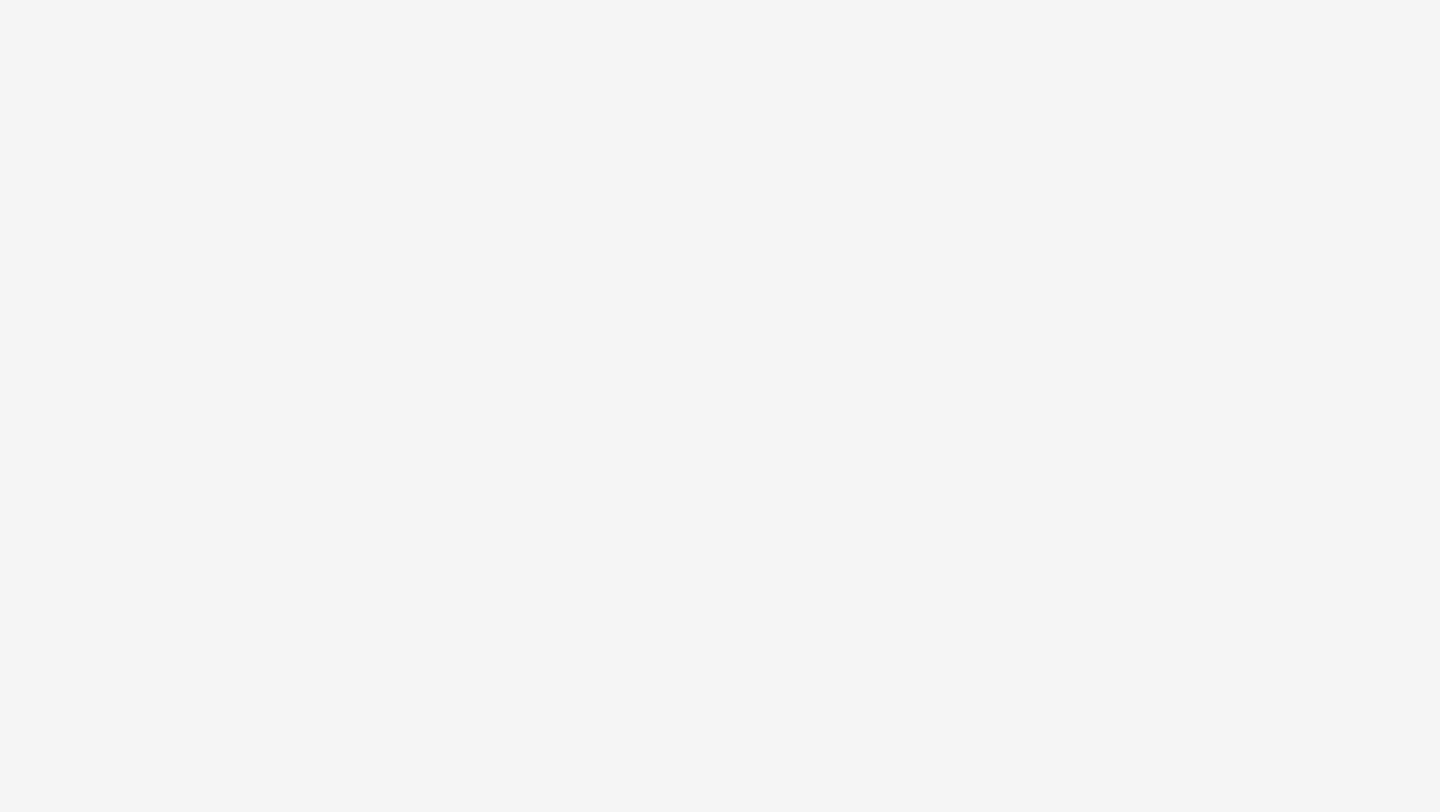 scroll, scrollTop: 0, scrollLeft: 0, axis: both 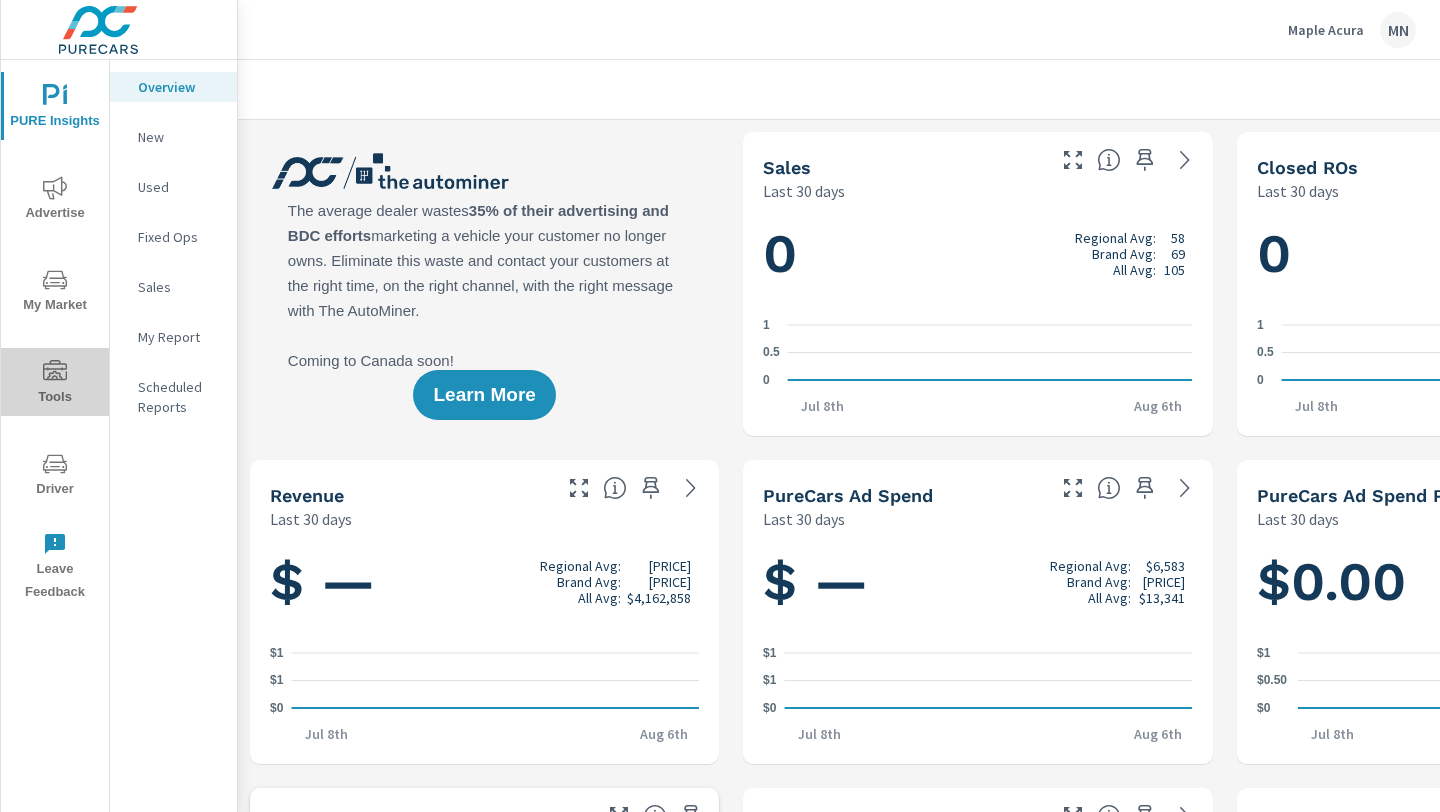 click on "Tools" at bounding box center [55, 384] 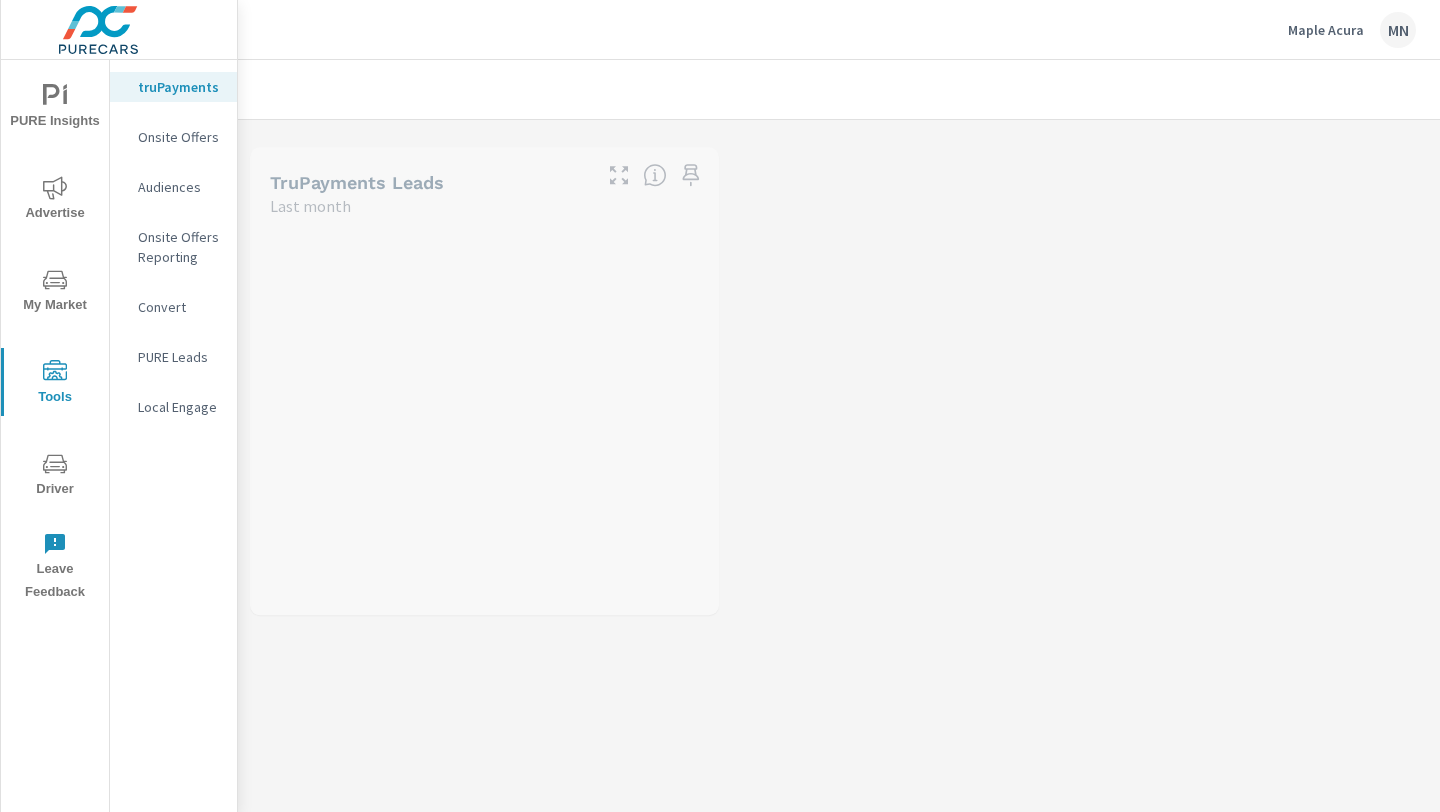 click on "Onsite Offers" at bounding box center [179, 137] 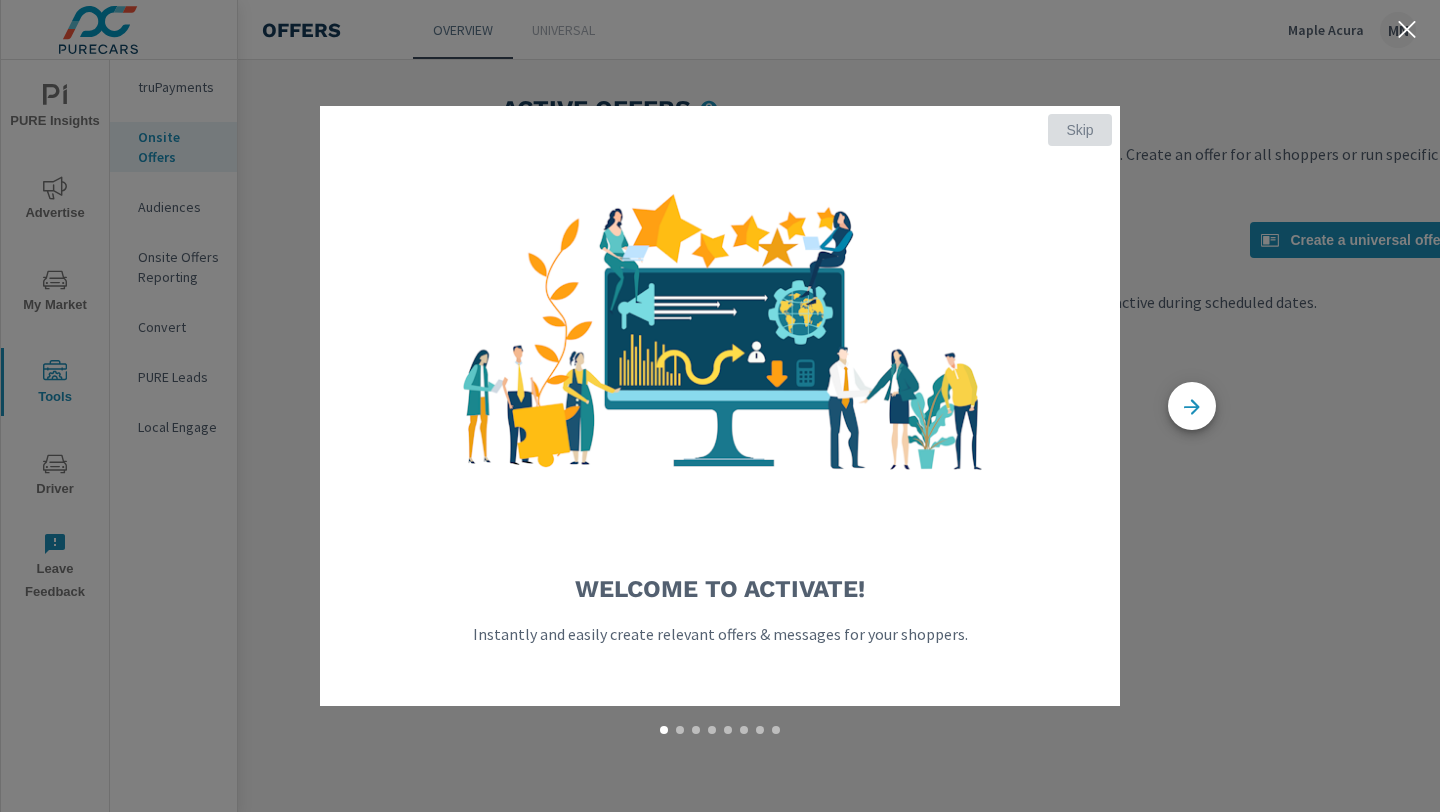 click on "Skip" at bounding box center (1080, 130) 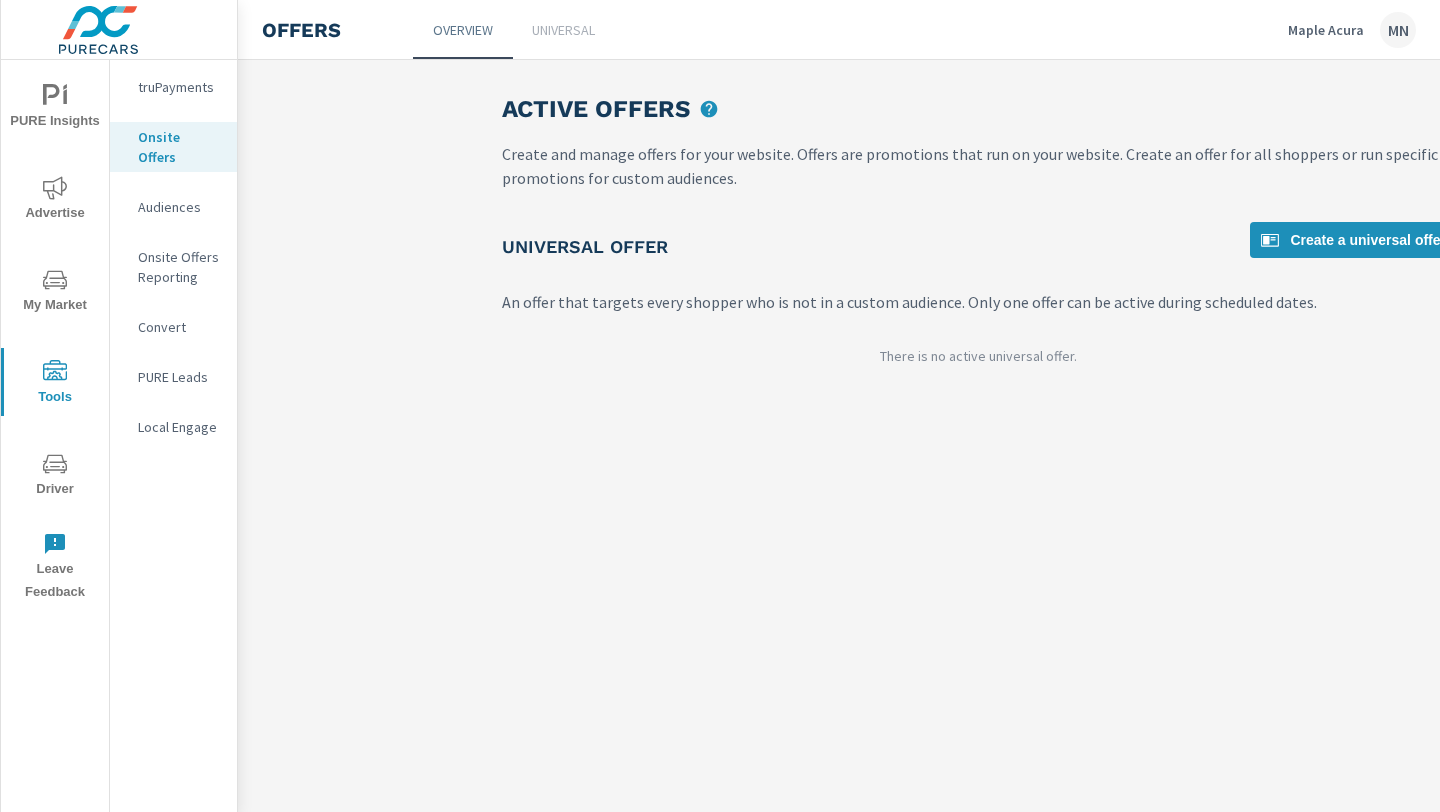 scroll, scrollTop: 0, scrollLeft: 42, axis: horizontal 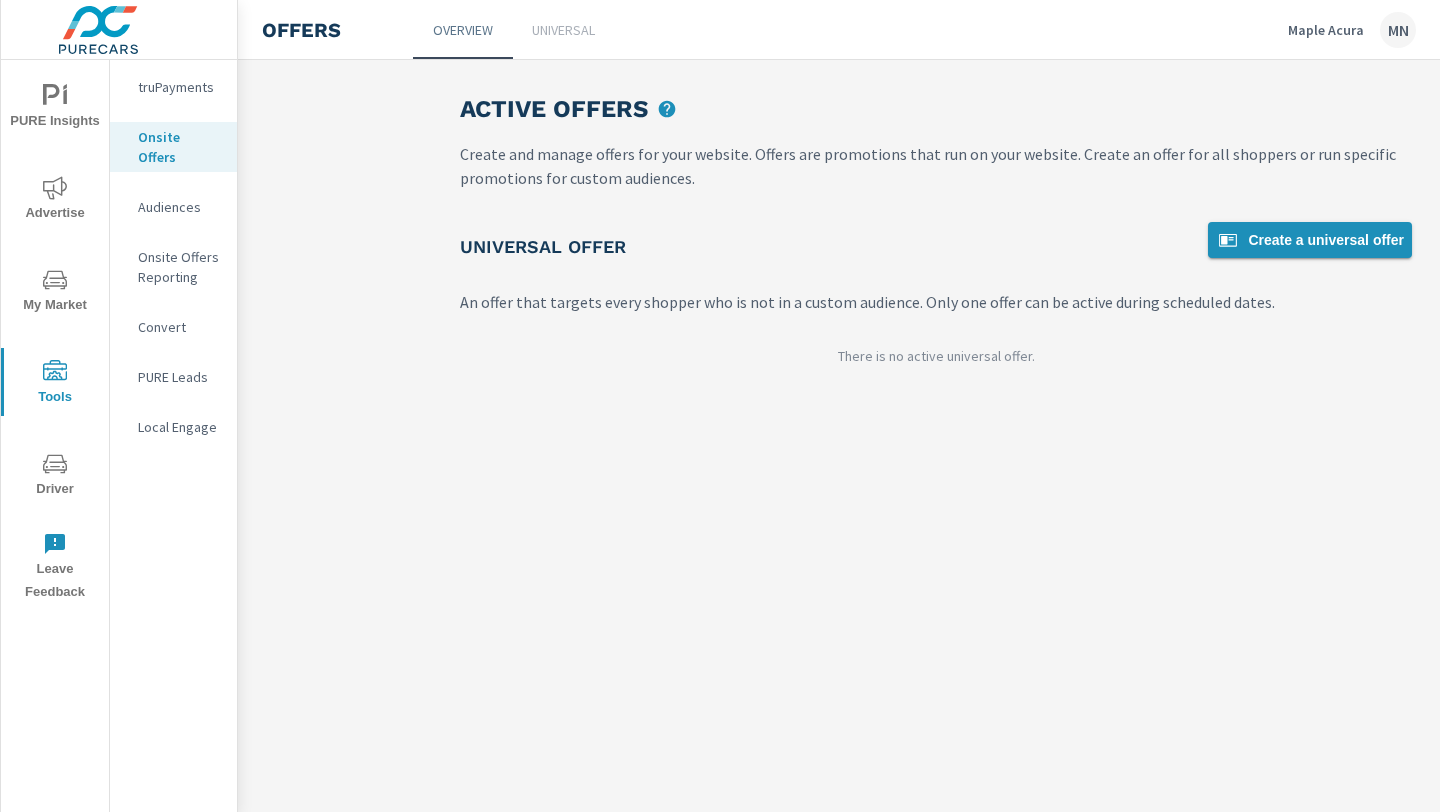 click on "Create a universal offer" at bounding box center [1310, 240] 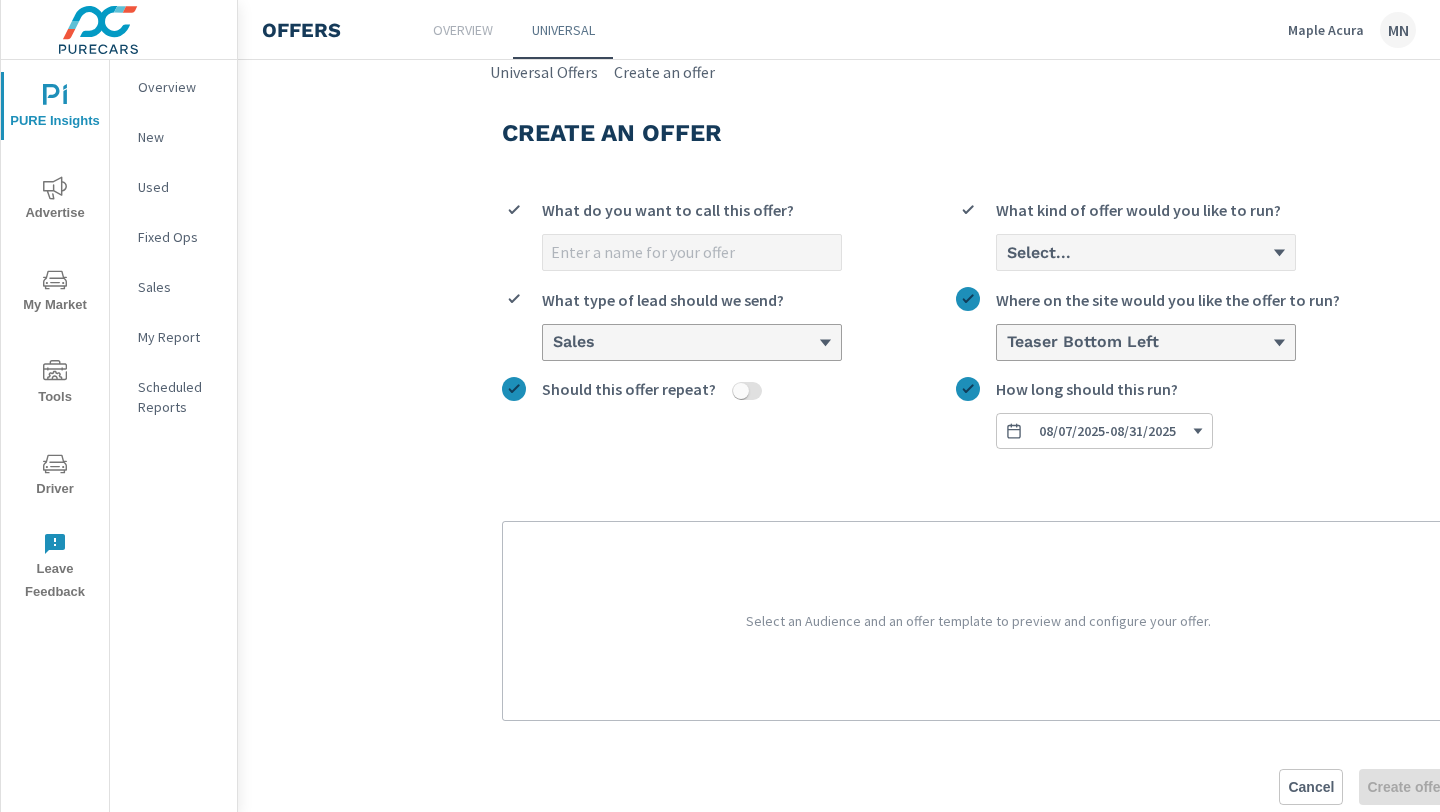 scroll, scrollTop: 40, scrollLeft: 0, axis: vertical 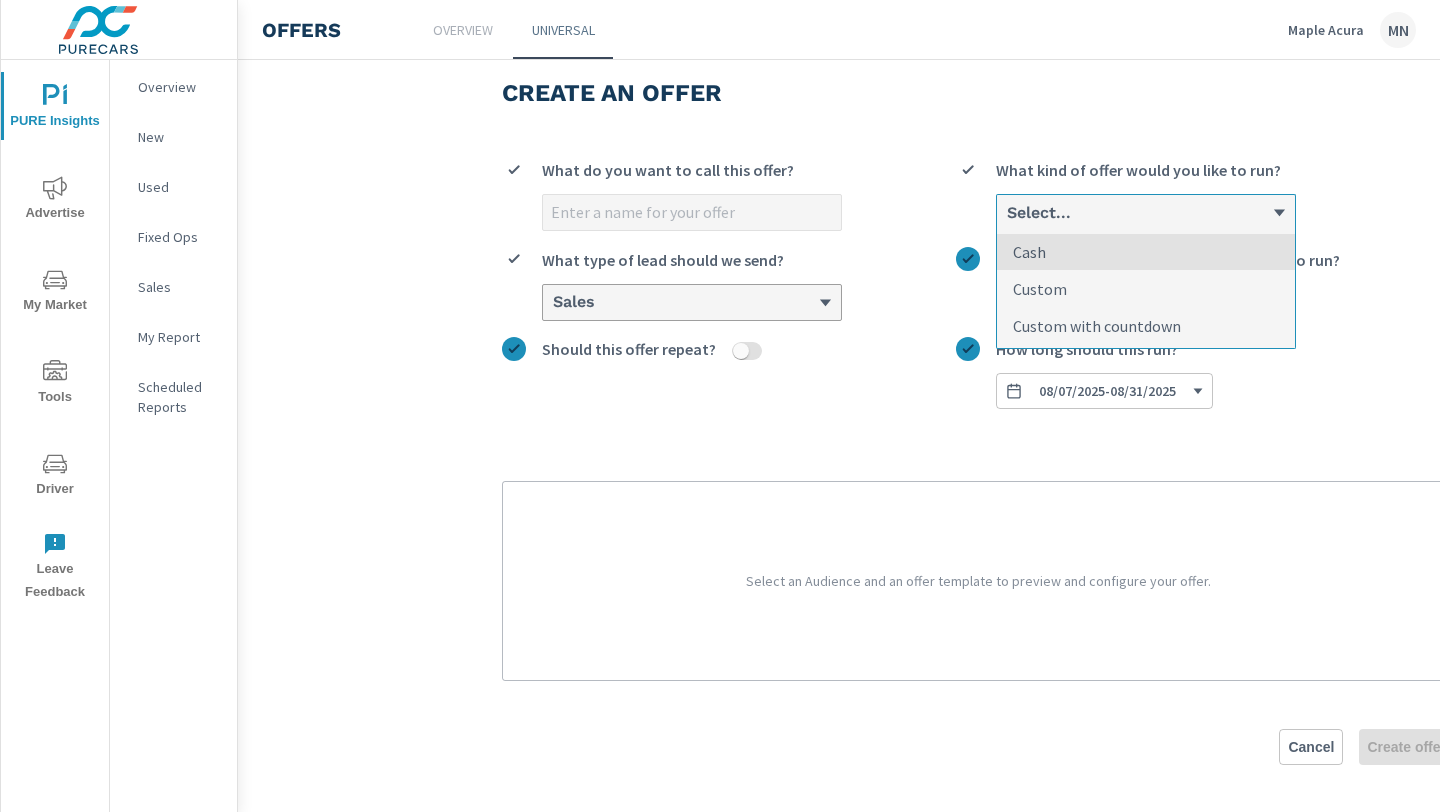click on "Select..." at bounding box center (1138, 212) 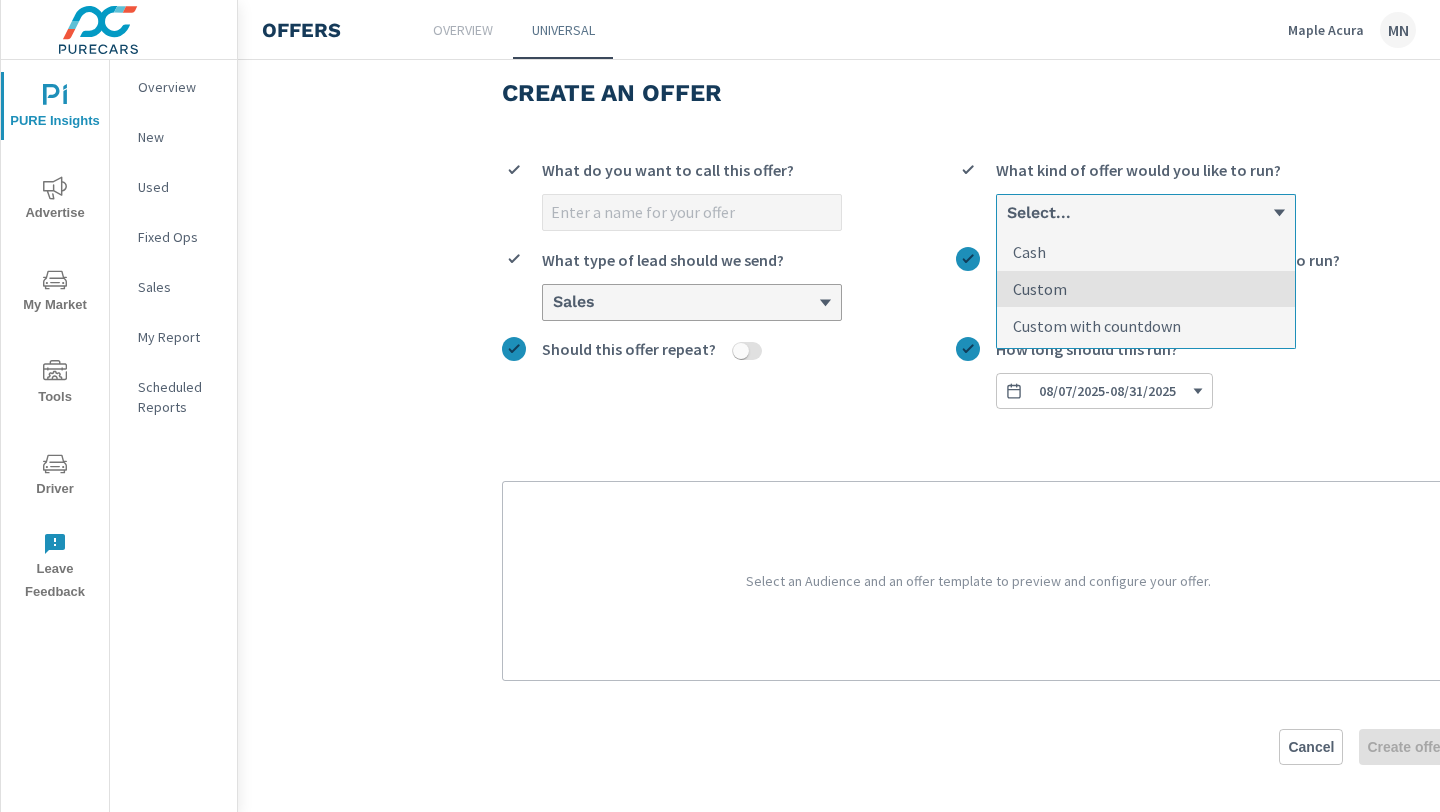 click on "Custom" at bounding box center (1040, 289) 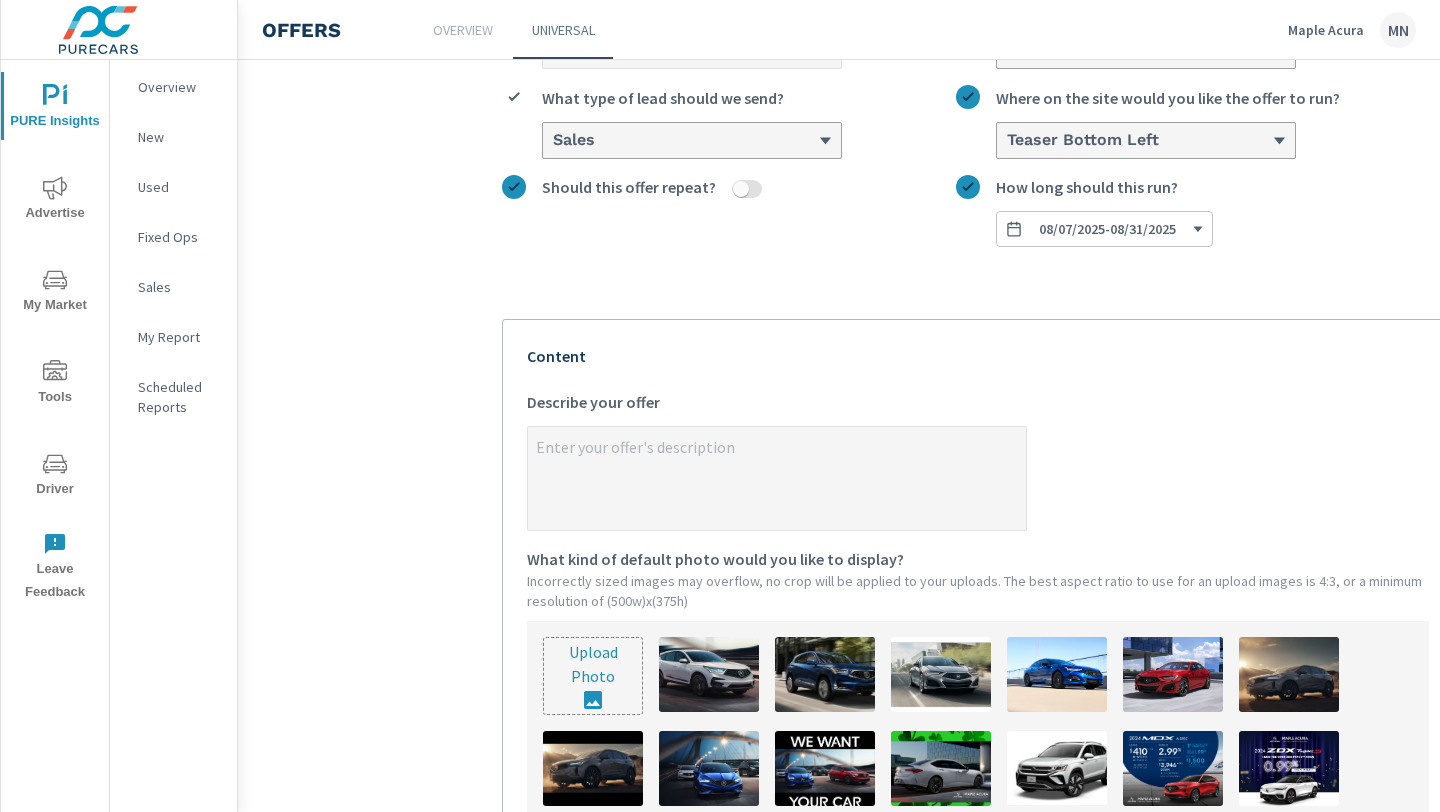 scroll, scrollTop: 297, scrollLeft: 0, axis: vertical 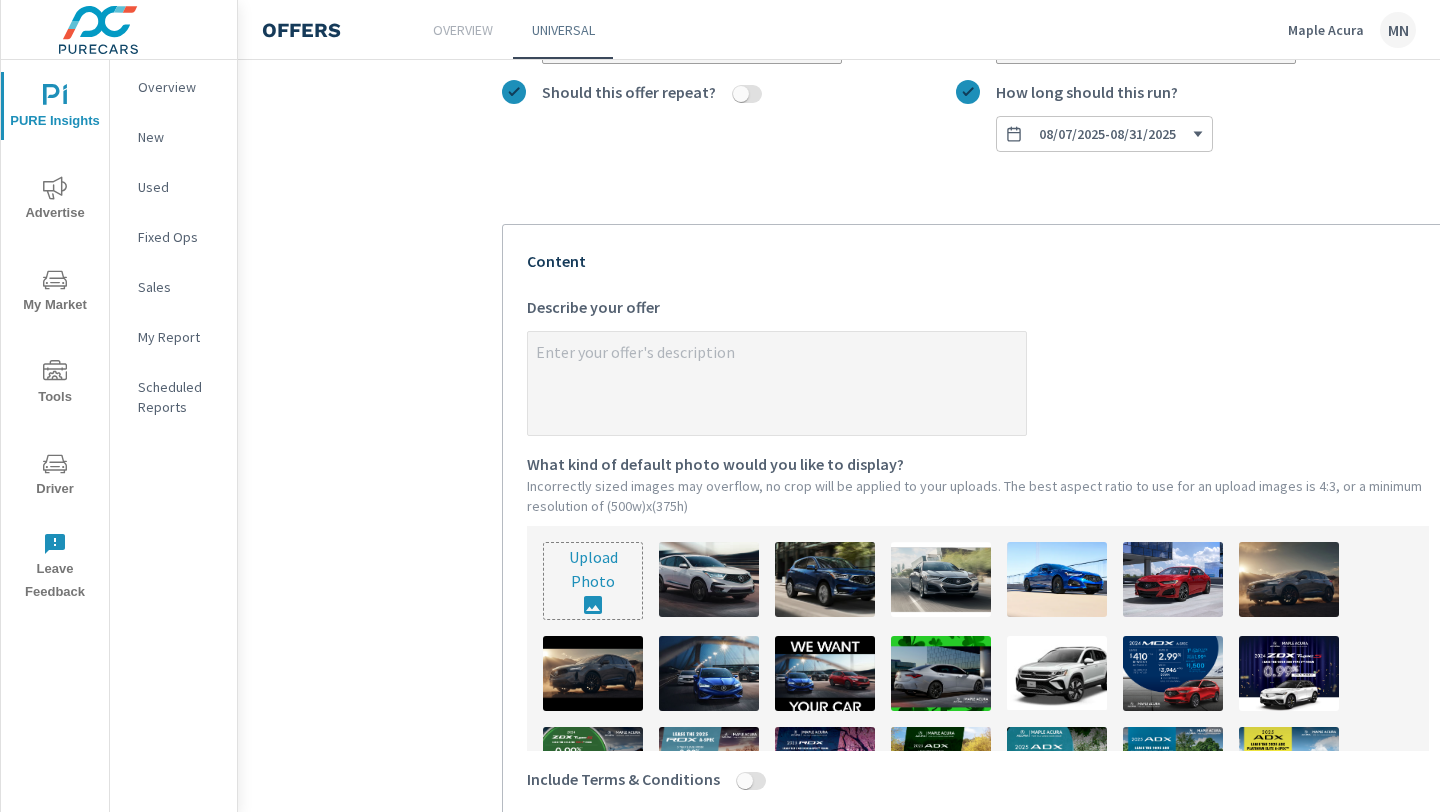 click at bounding box center [593, 581] 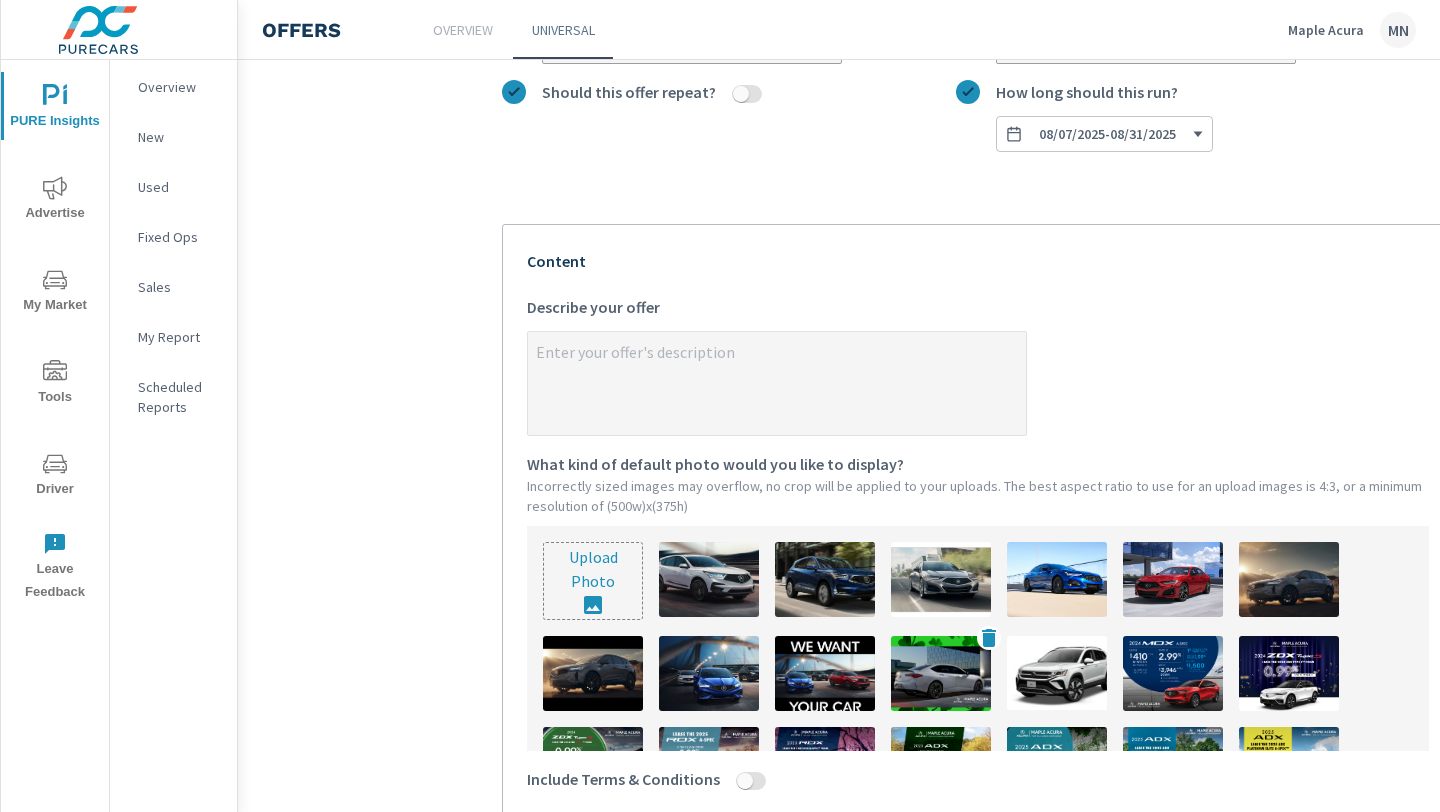 type 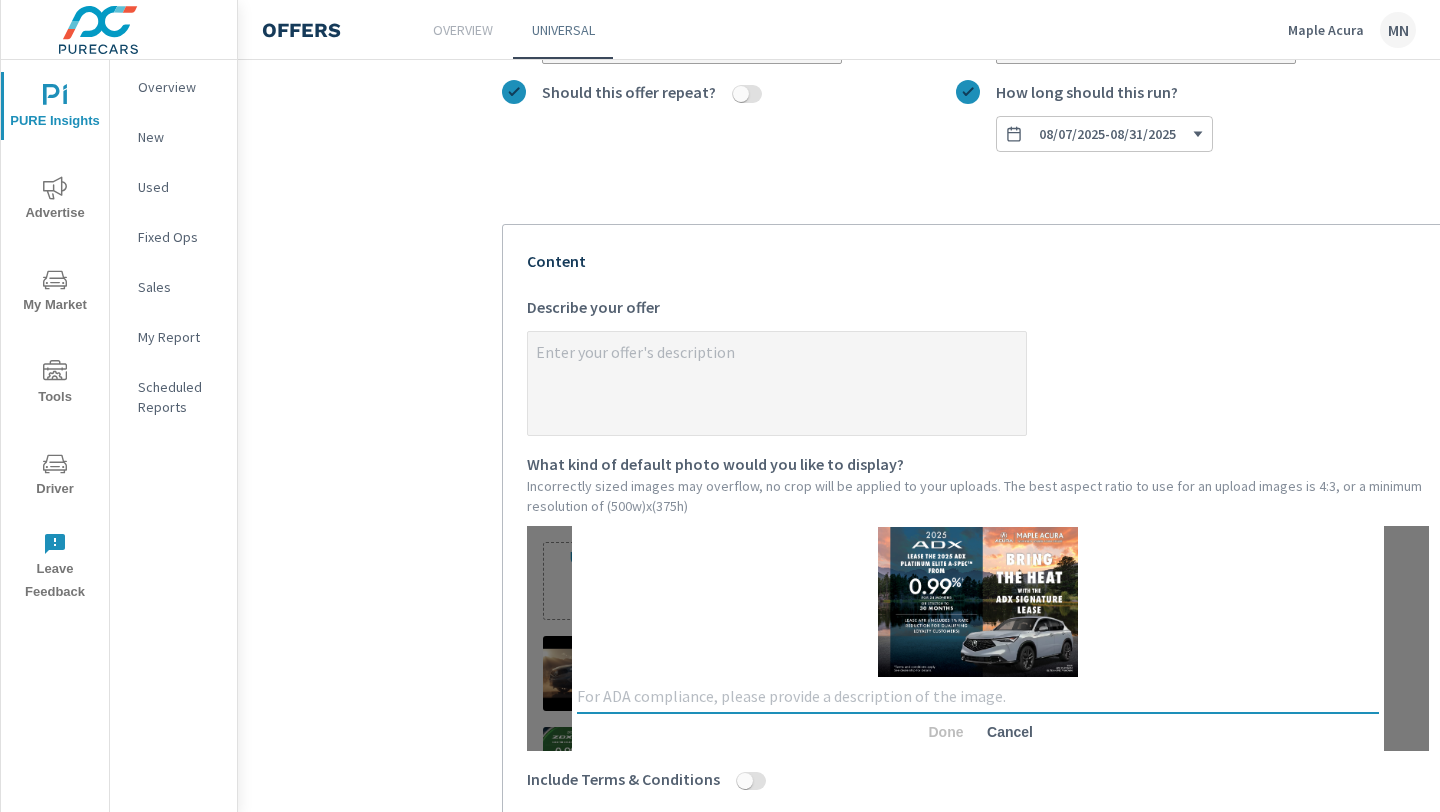 click at bounding box center [978, 697] 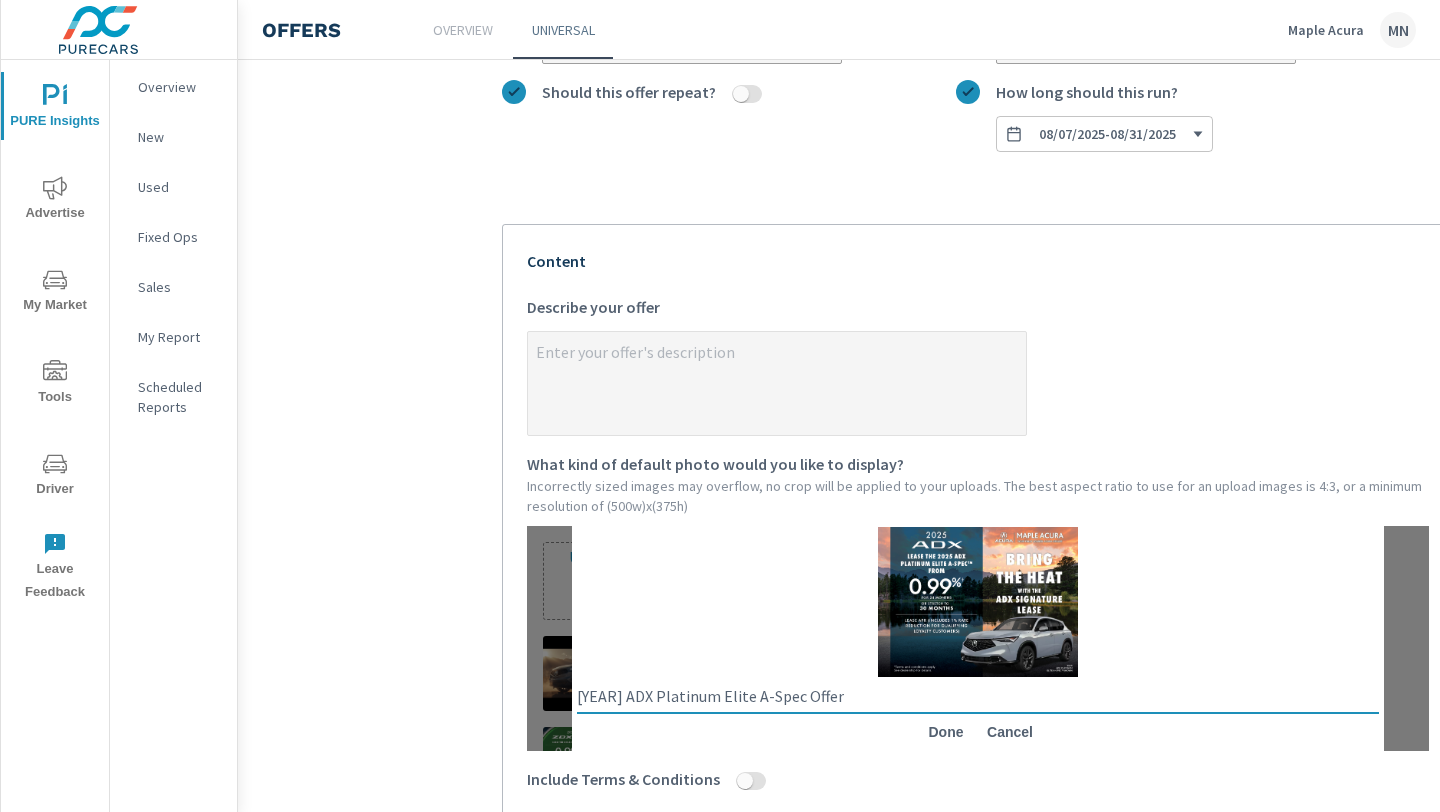 drag, startPoint x: 616, startPoint y: 698, endPoint x: 509, endPoint y: 697, distance: 107.00467 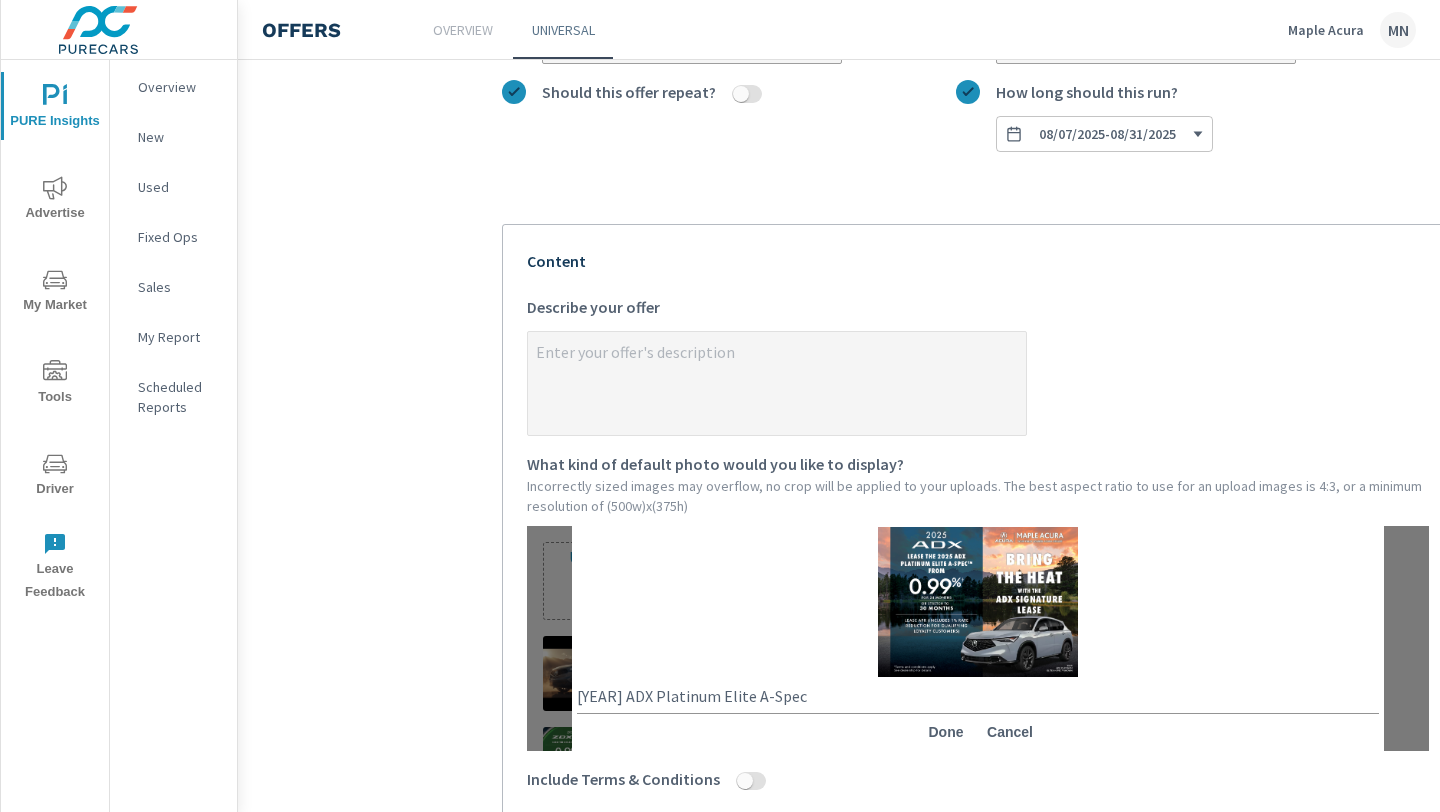 click on "[YEAR] ADX Platinum Elite A-Spec x Done Cancel" at bounding box center (978, 638) 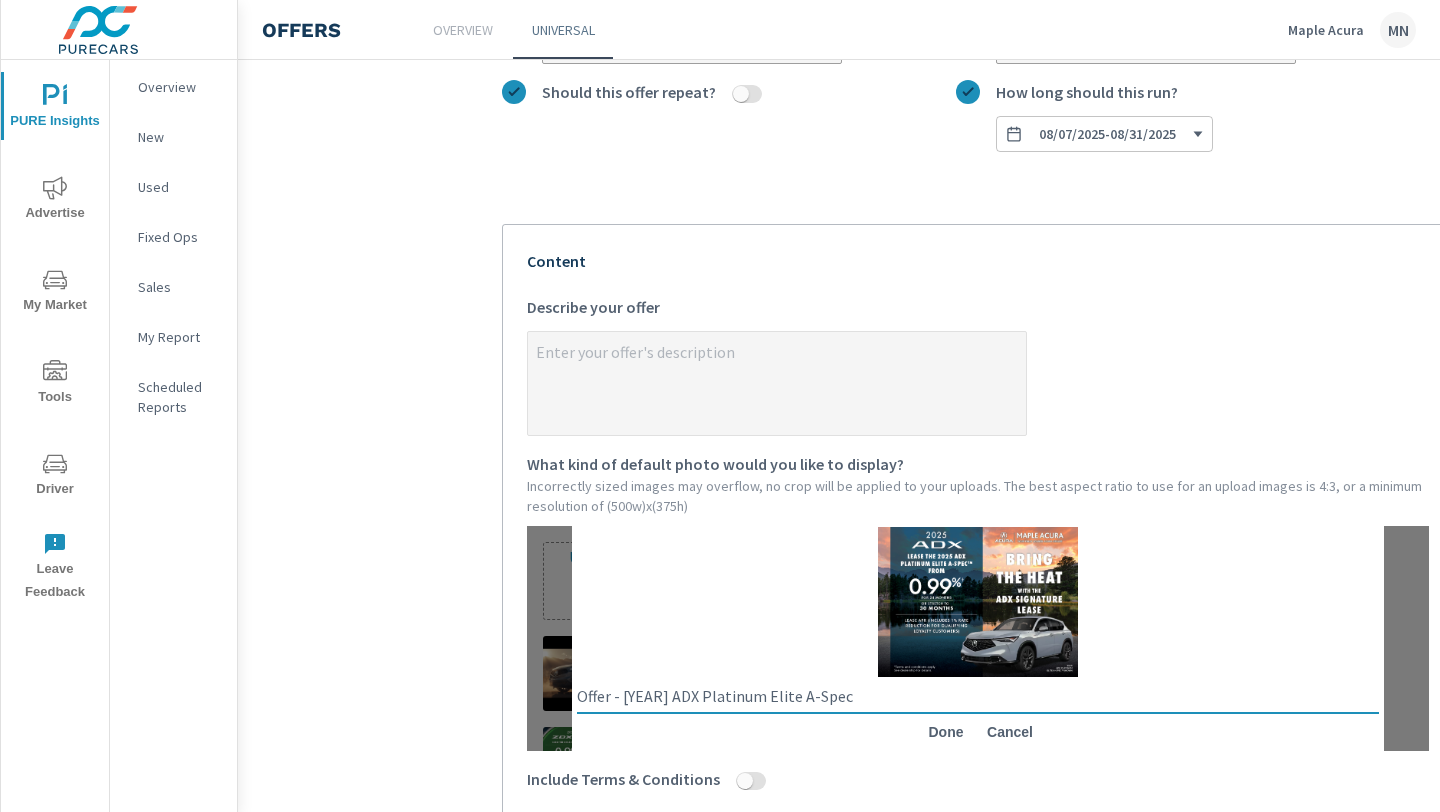 type on "Offer - [YEAR] ADX Platinum Elite A-Spec" 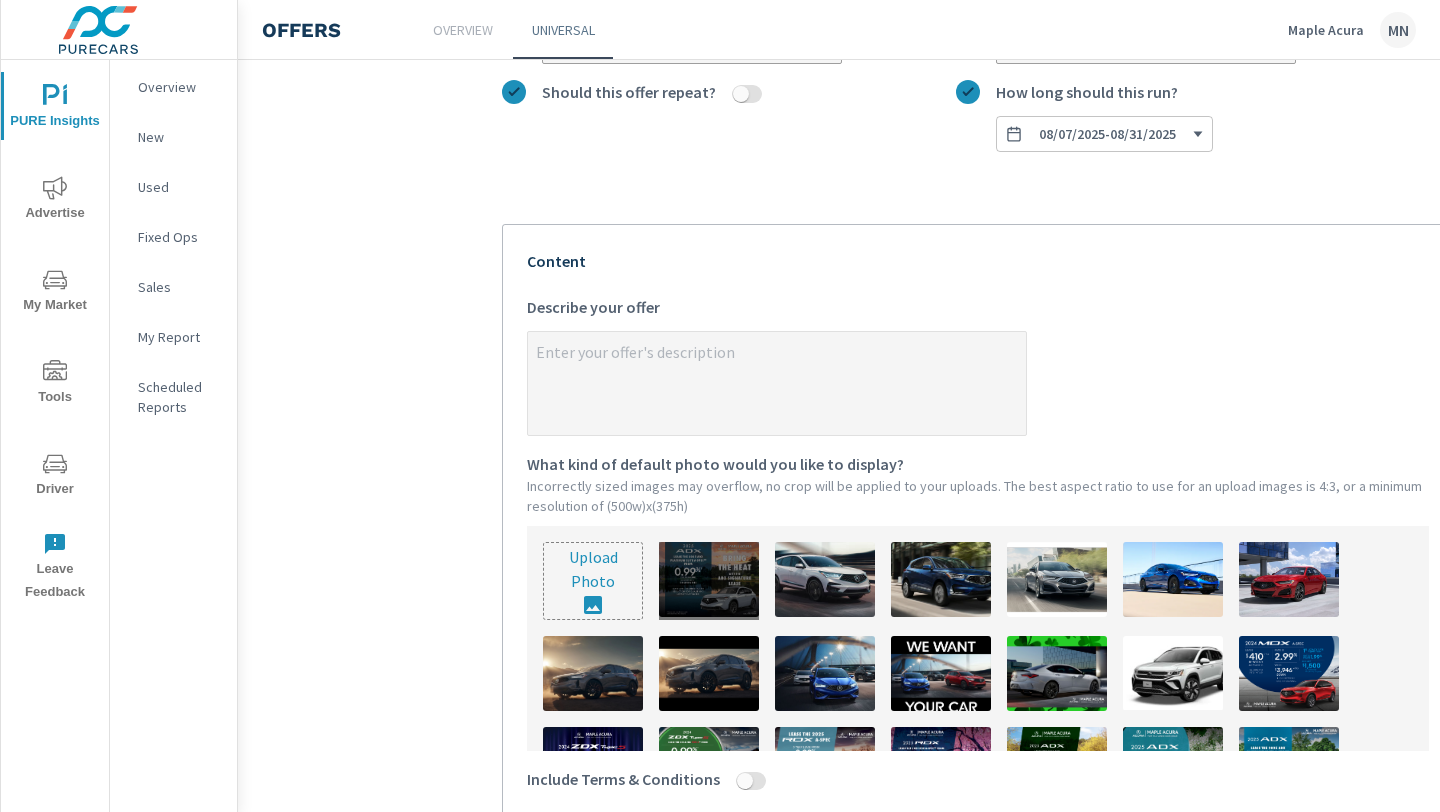 click at bounding box center (709, 581) 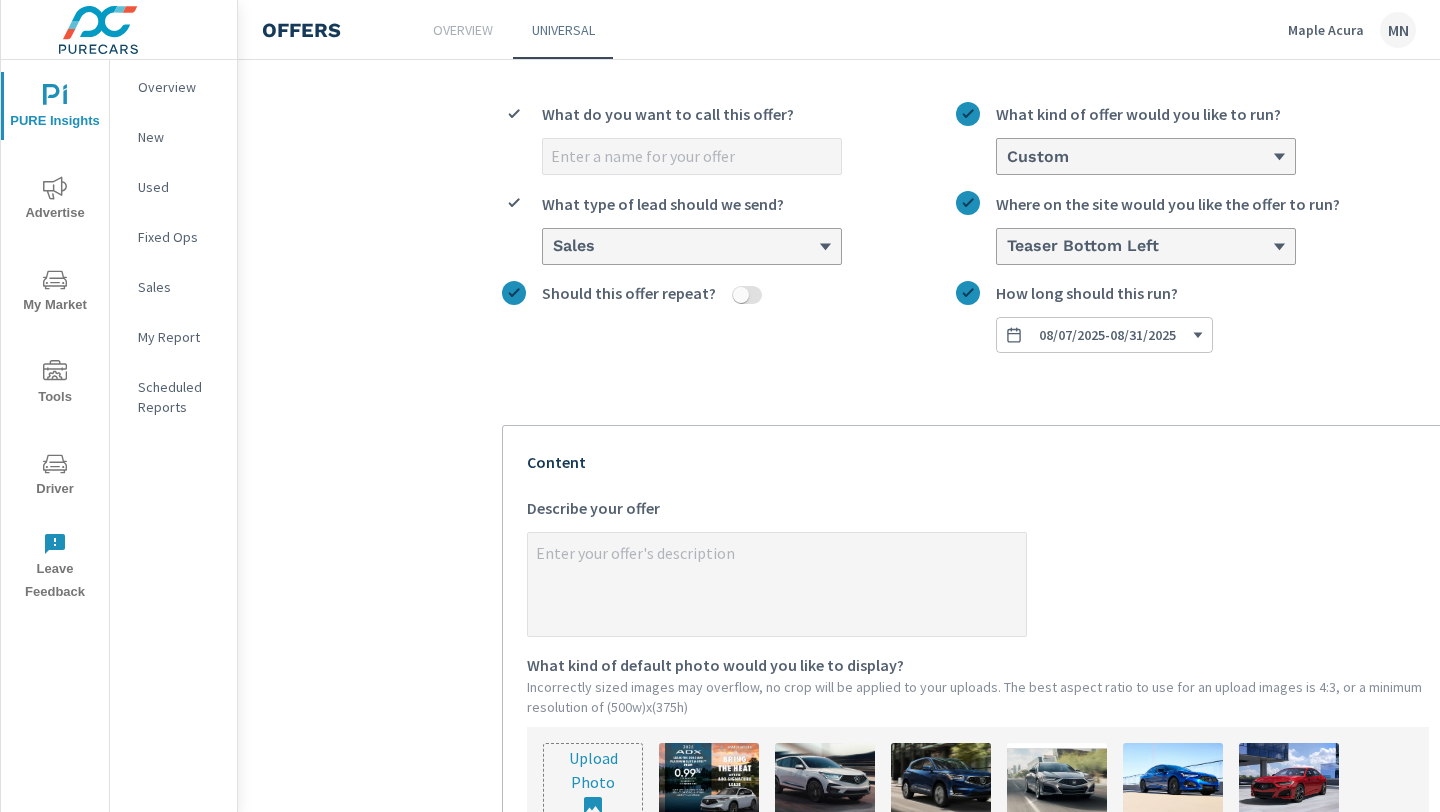 scroll, scrollTop: 0, scrollLeft: 0, axis: both 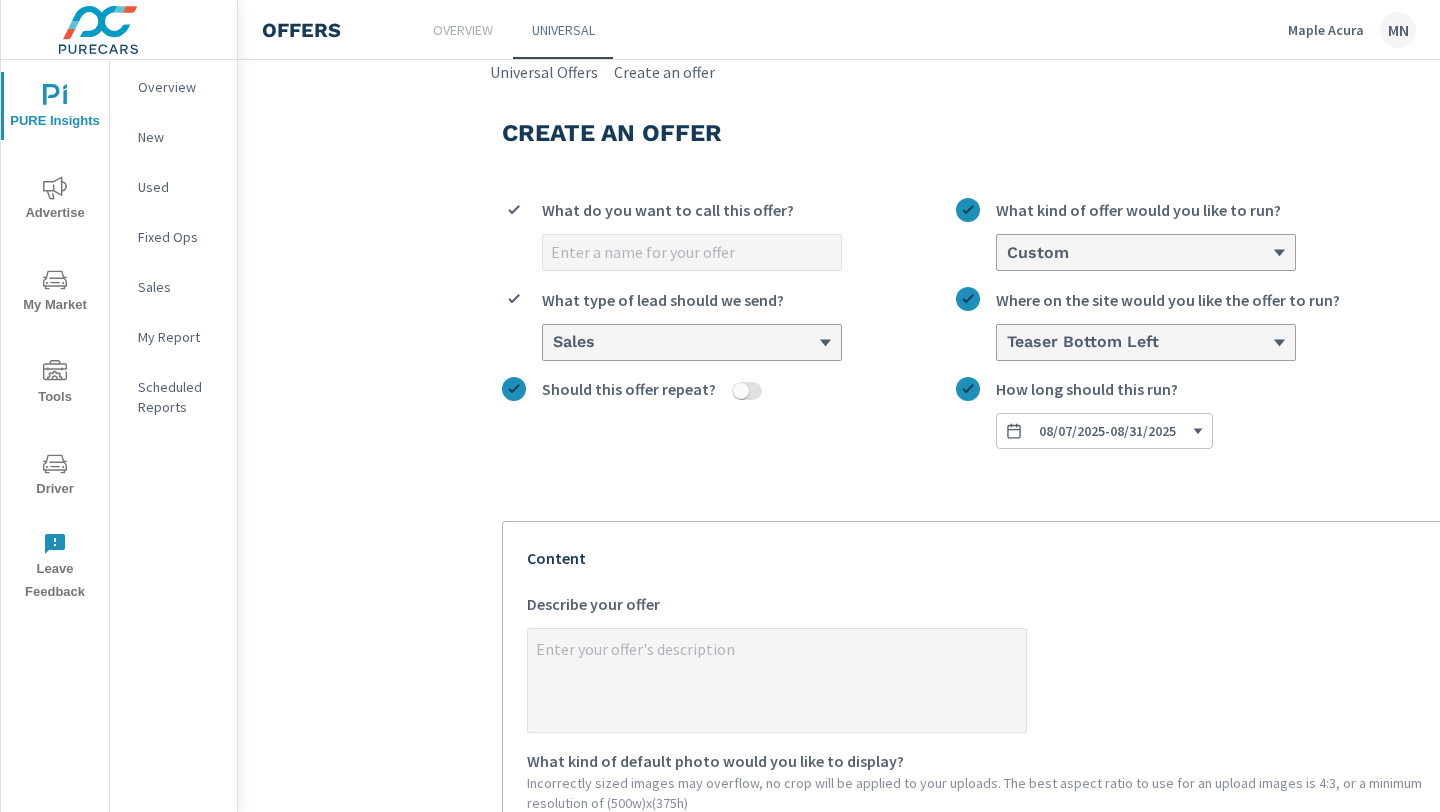 click on "What do you want to call this offer?" at bounding box center (692, 252) 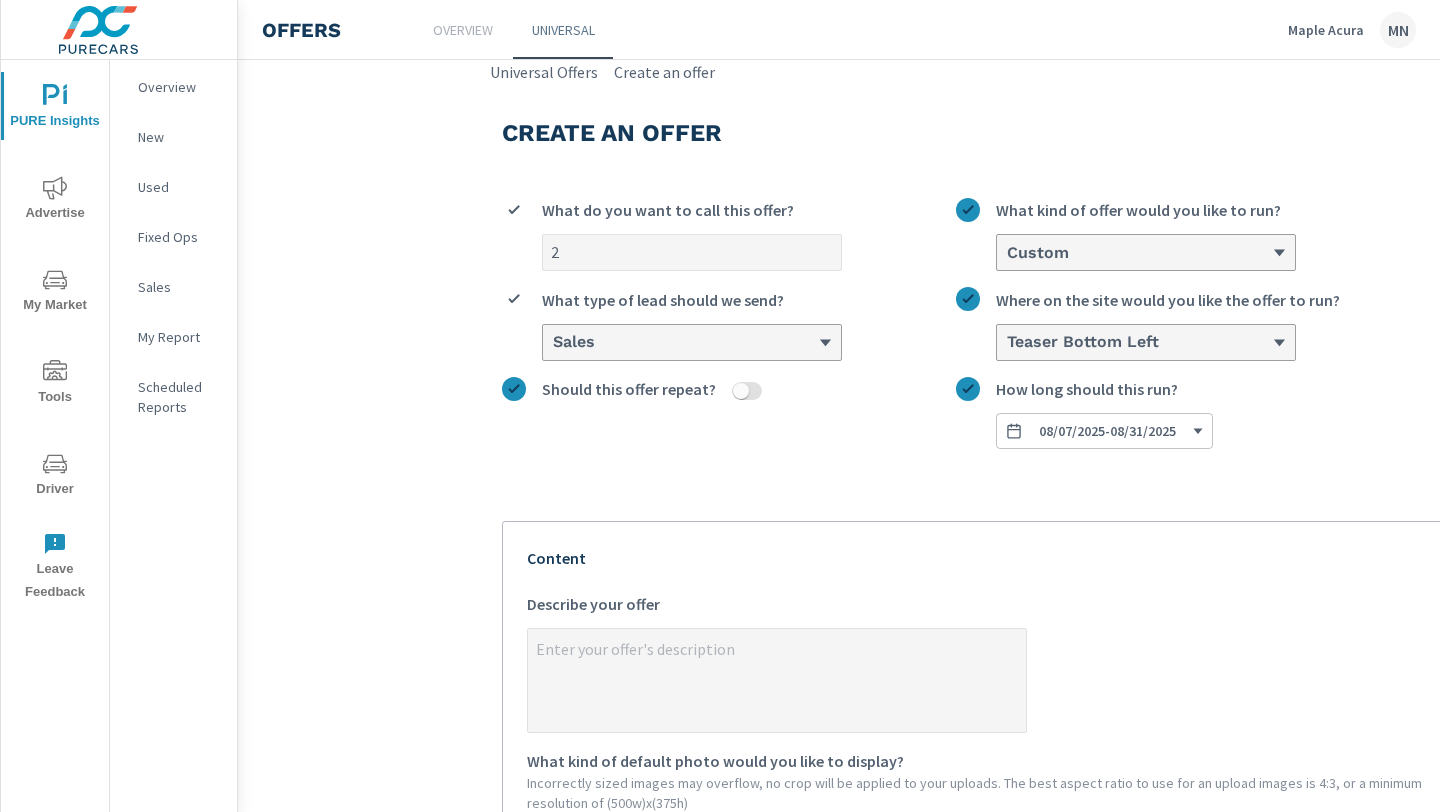 type on "x" 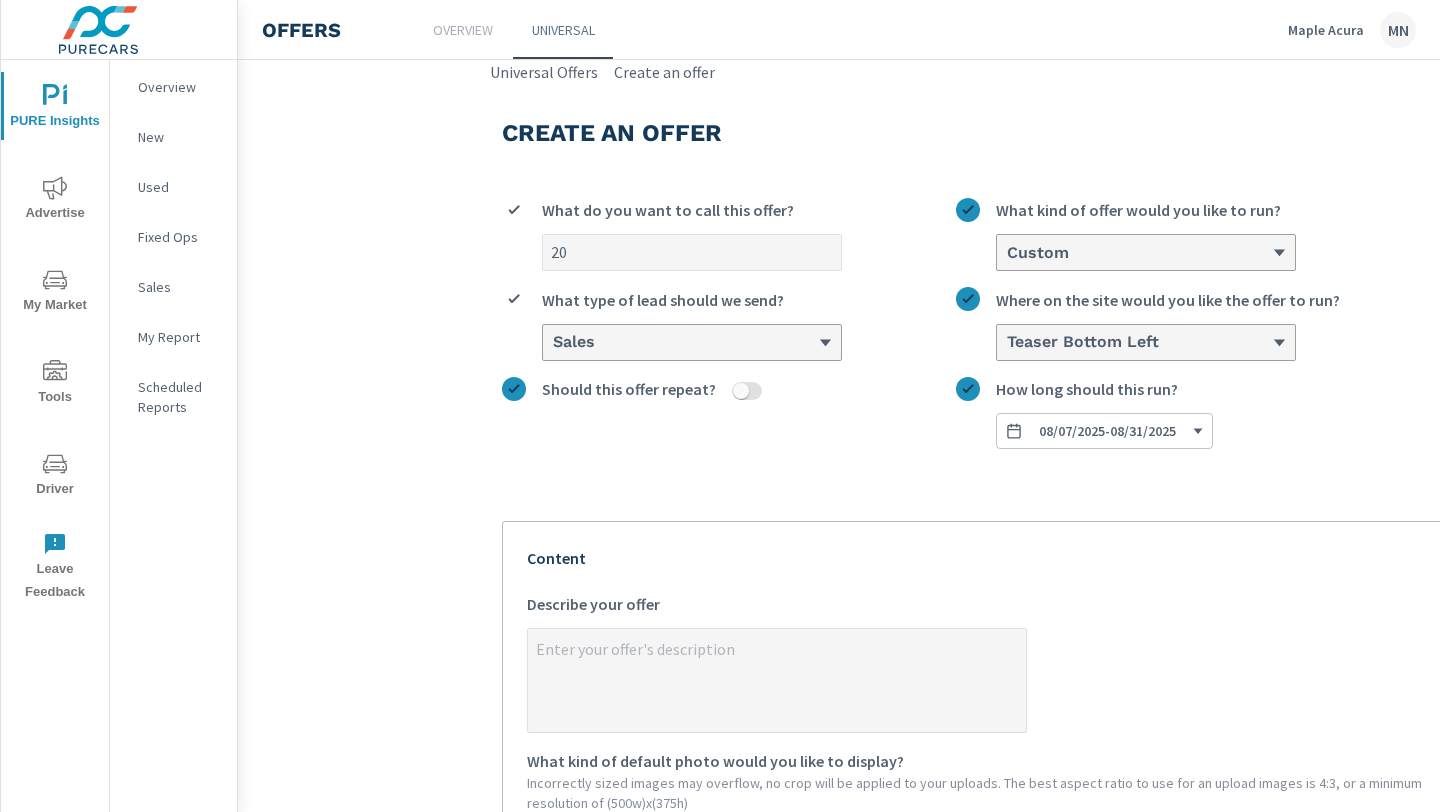 type on "202" 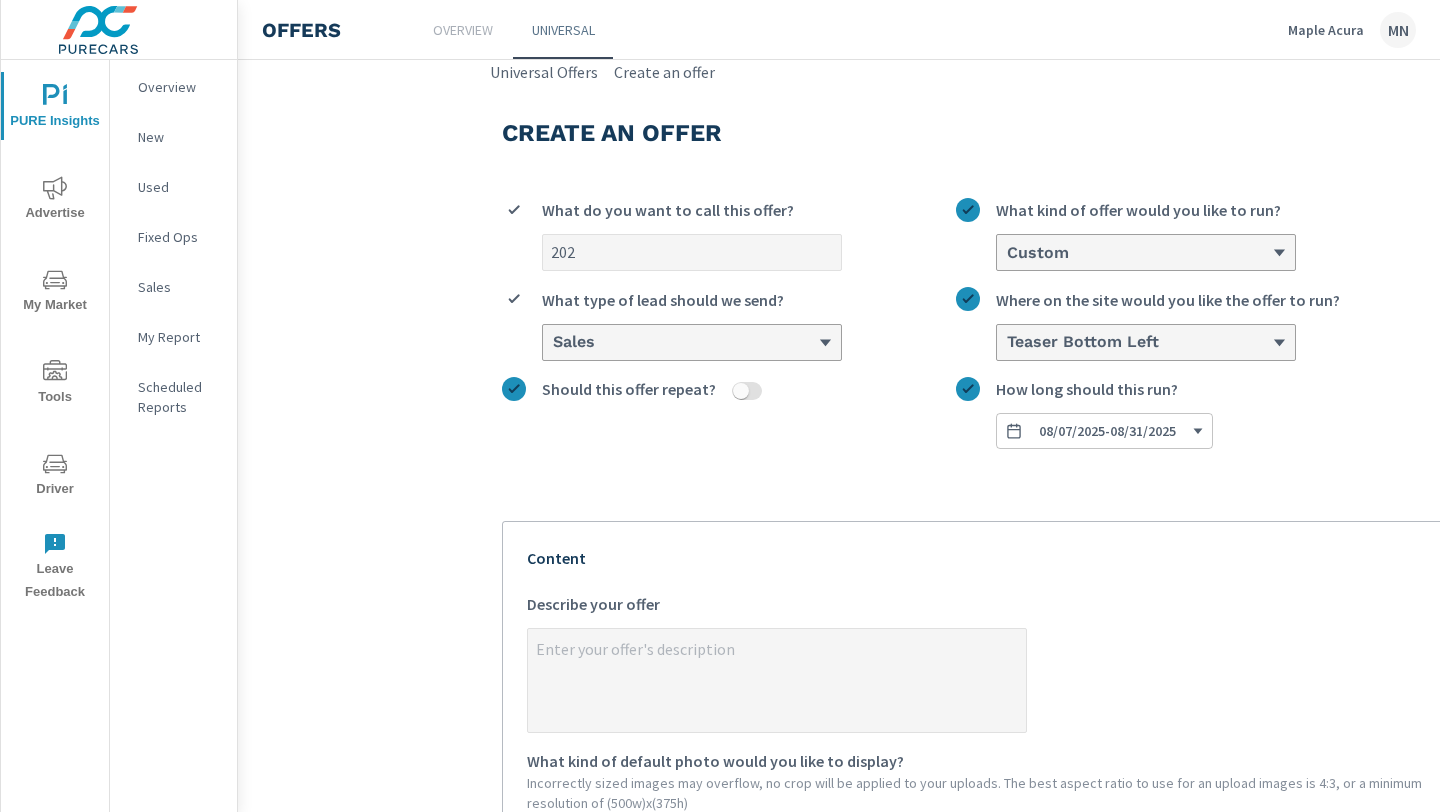type on "x" 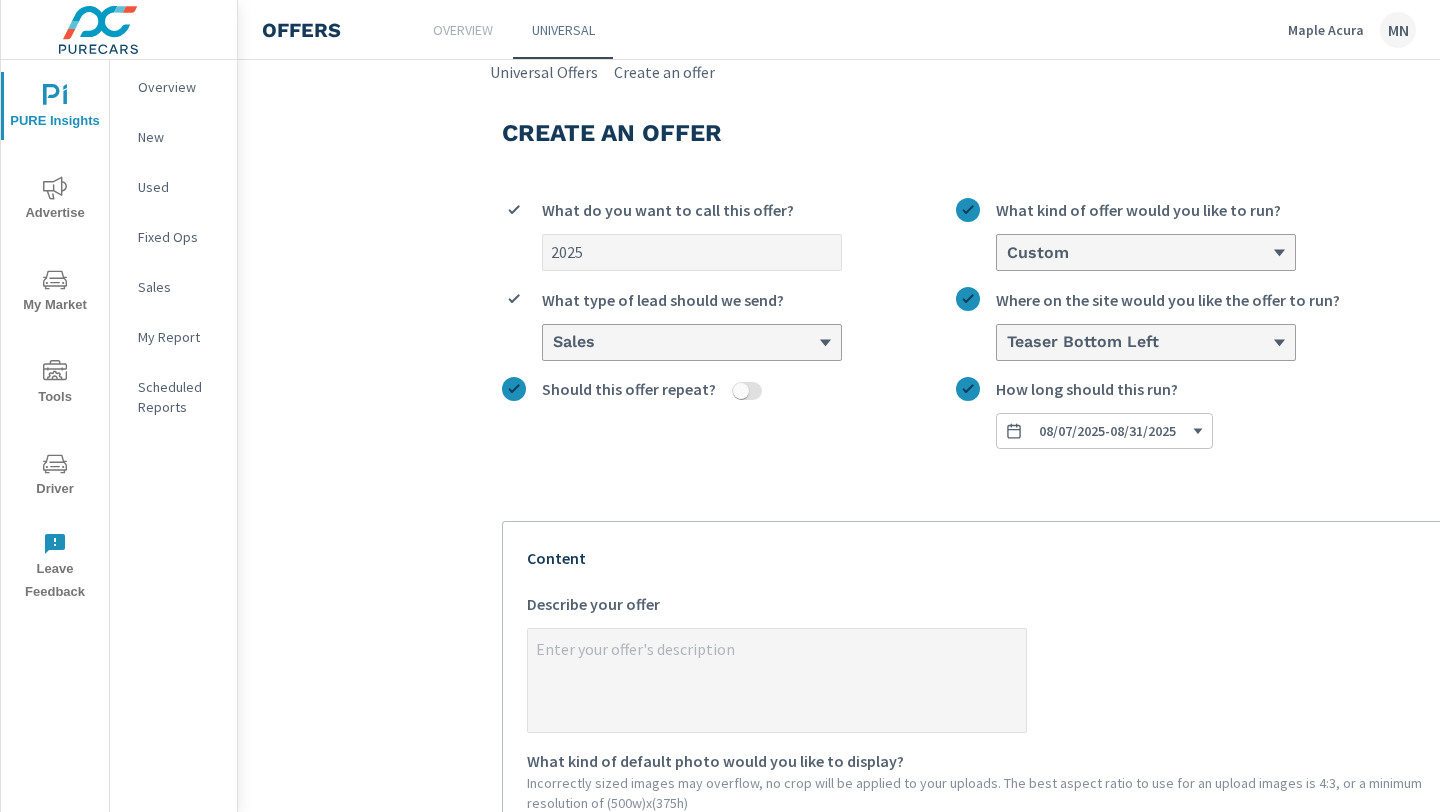 type on "2025" 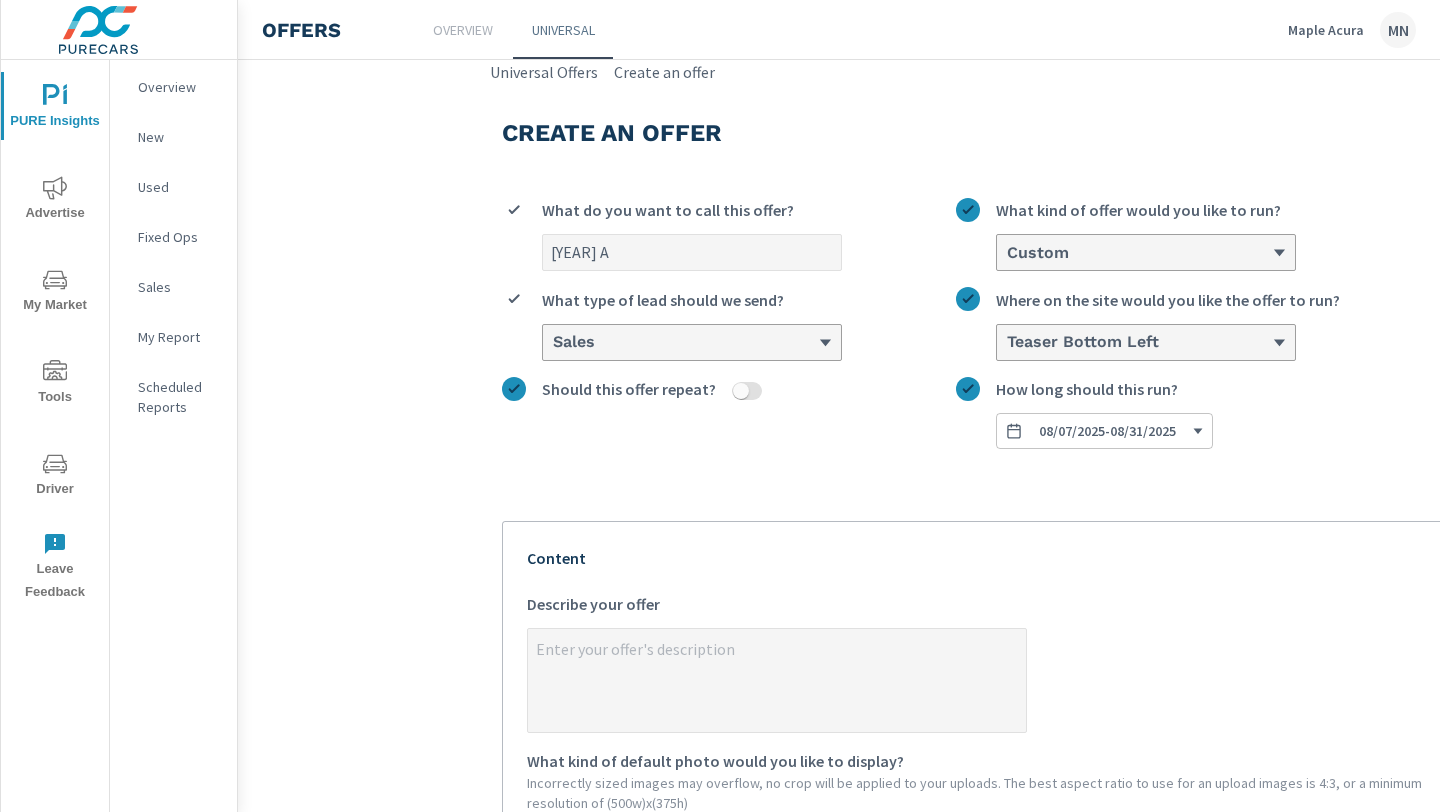 type on "[YEAR] ADX" 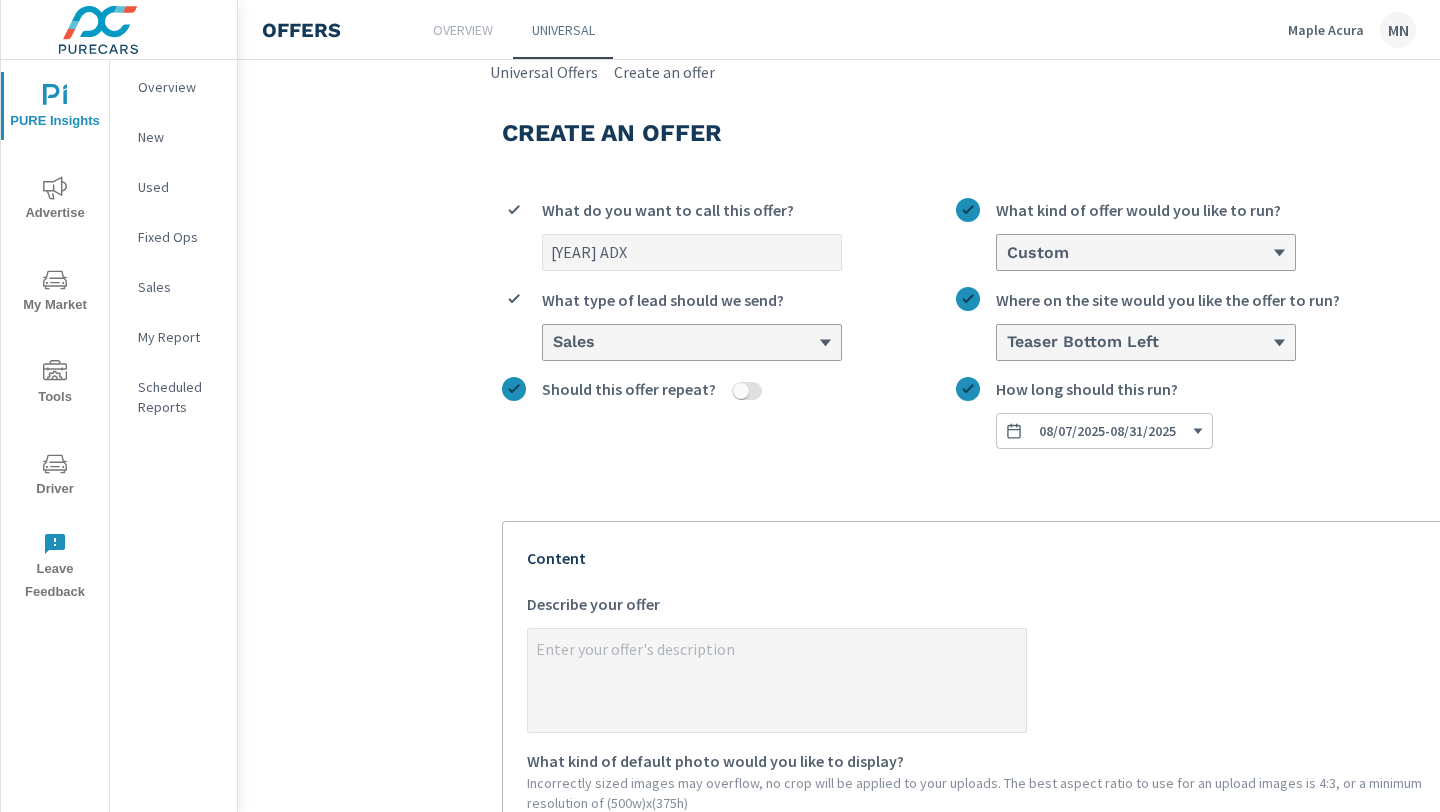 type on "[YEAR] ADX" 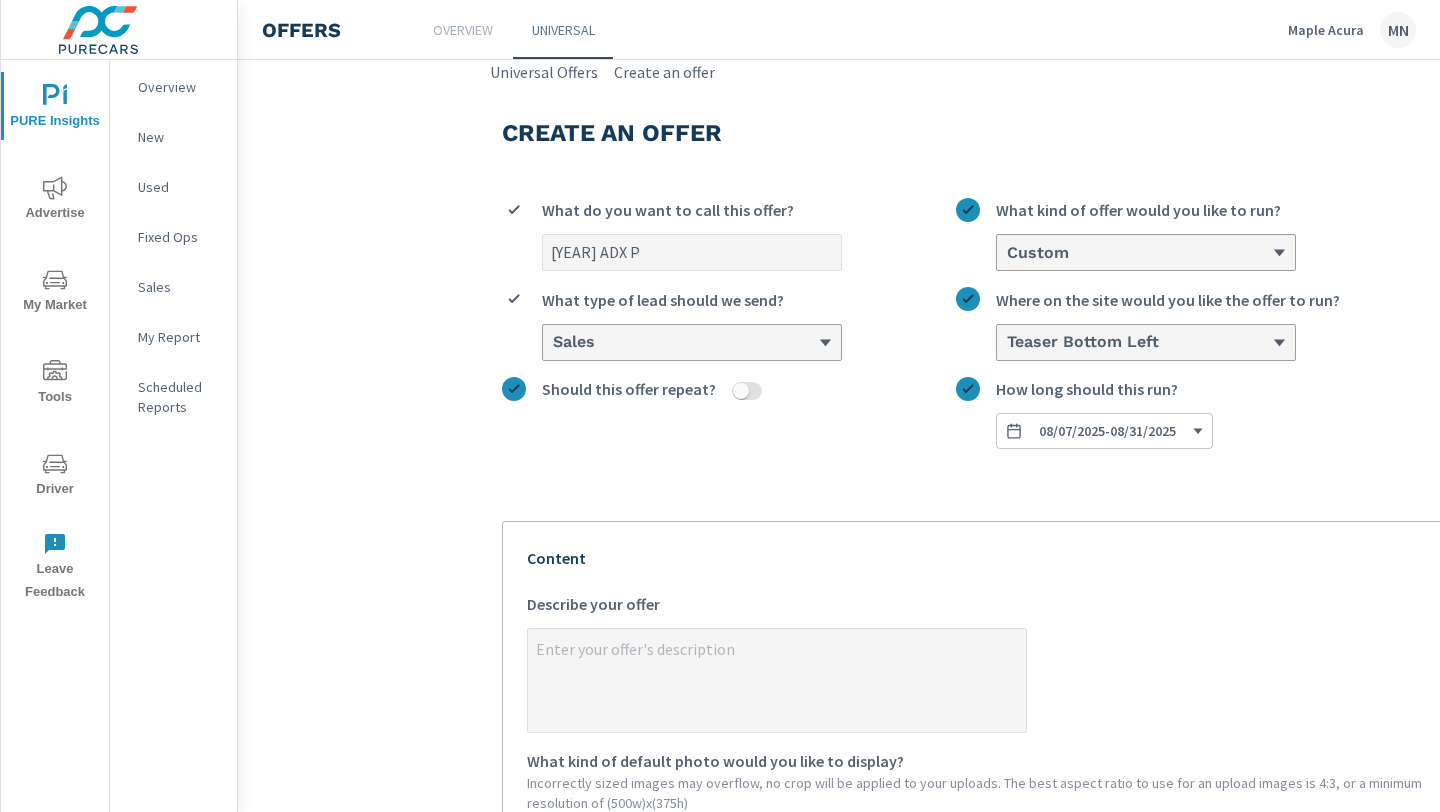 type on "[YEAR] ADX Pl" 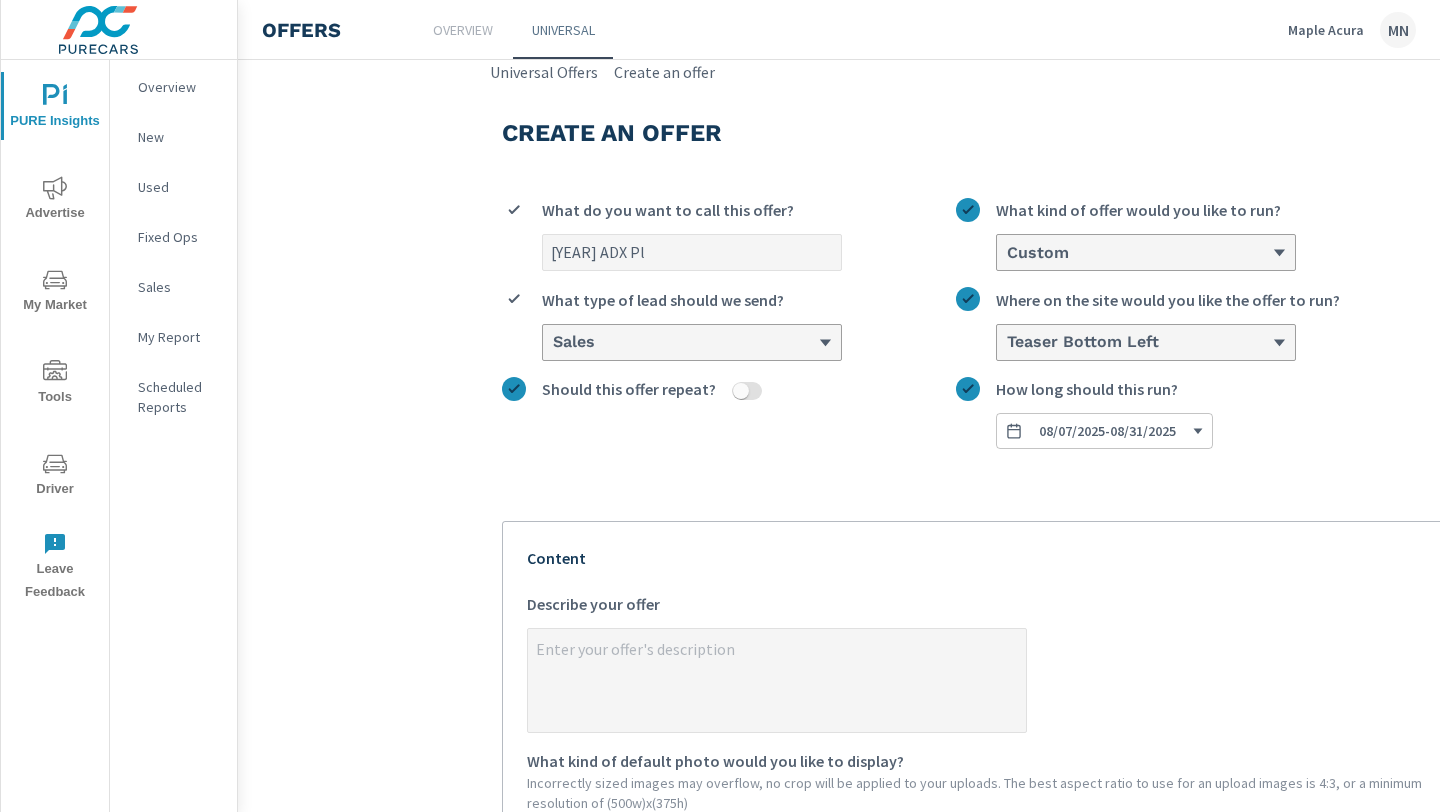 type on "[YEAR] ADX Pla" 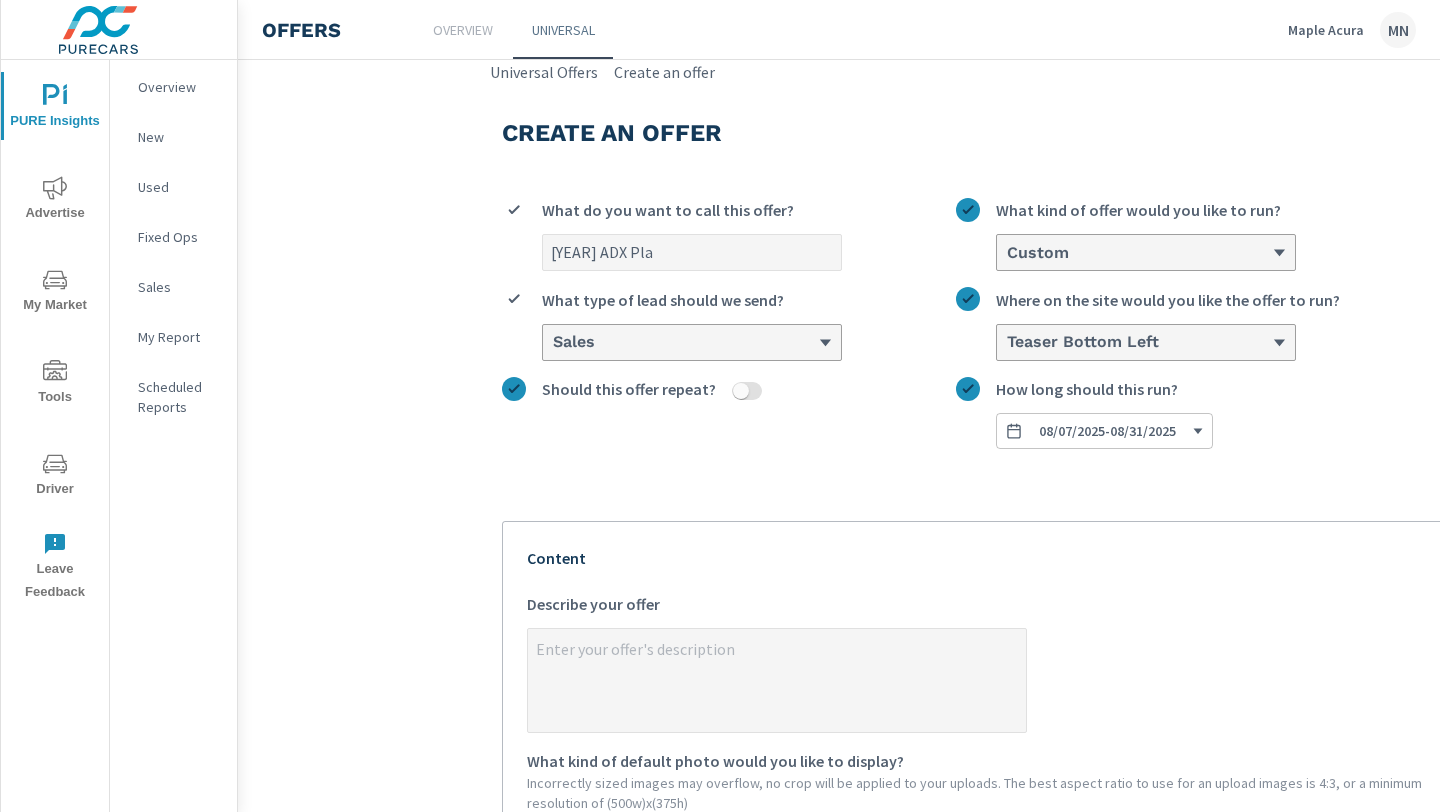 type on "[YEAR] ADX Plat" 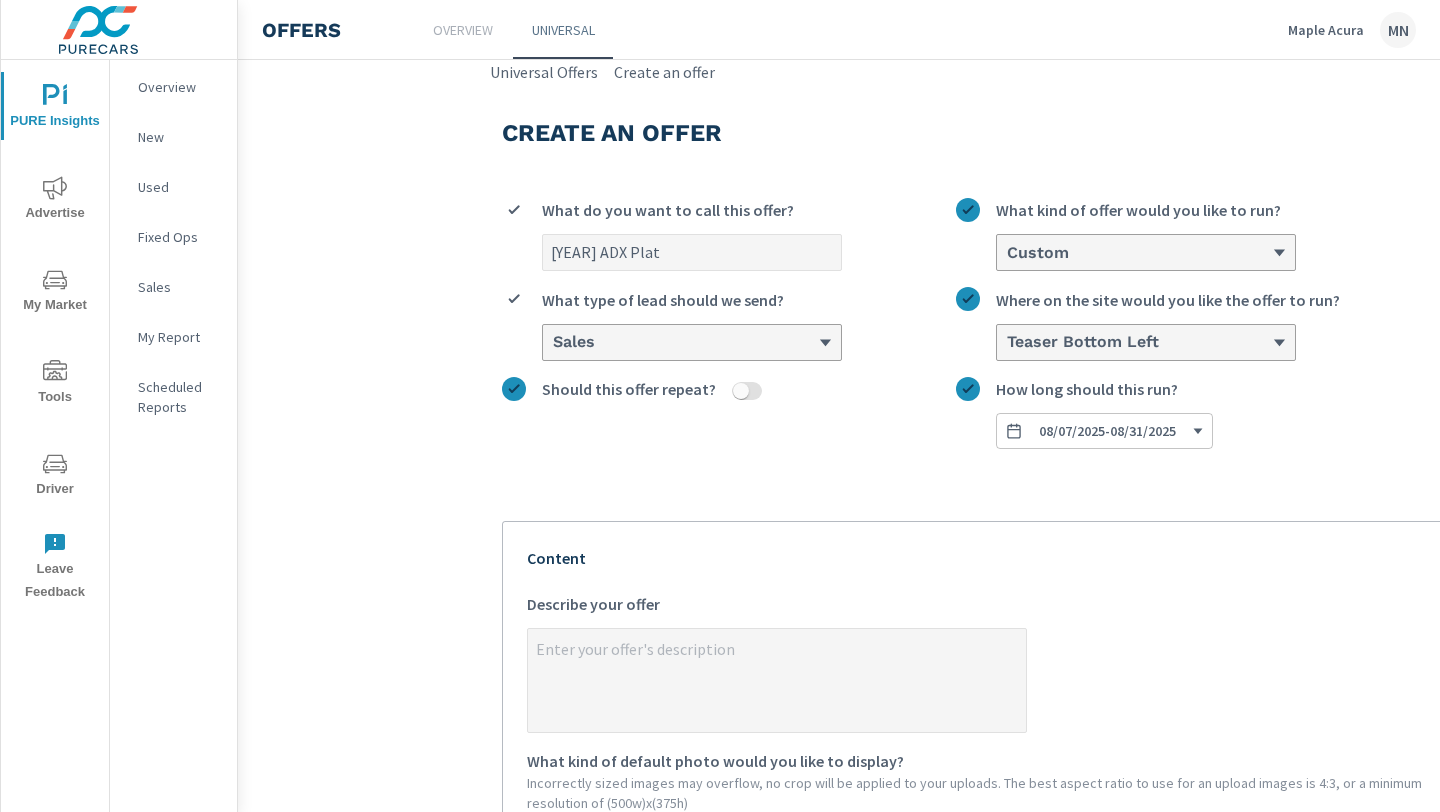 type on "[YEAR] ADX Plati" 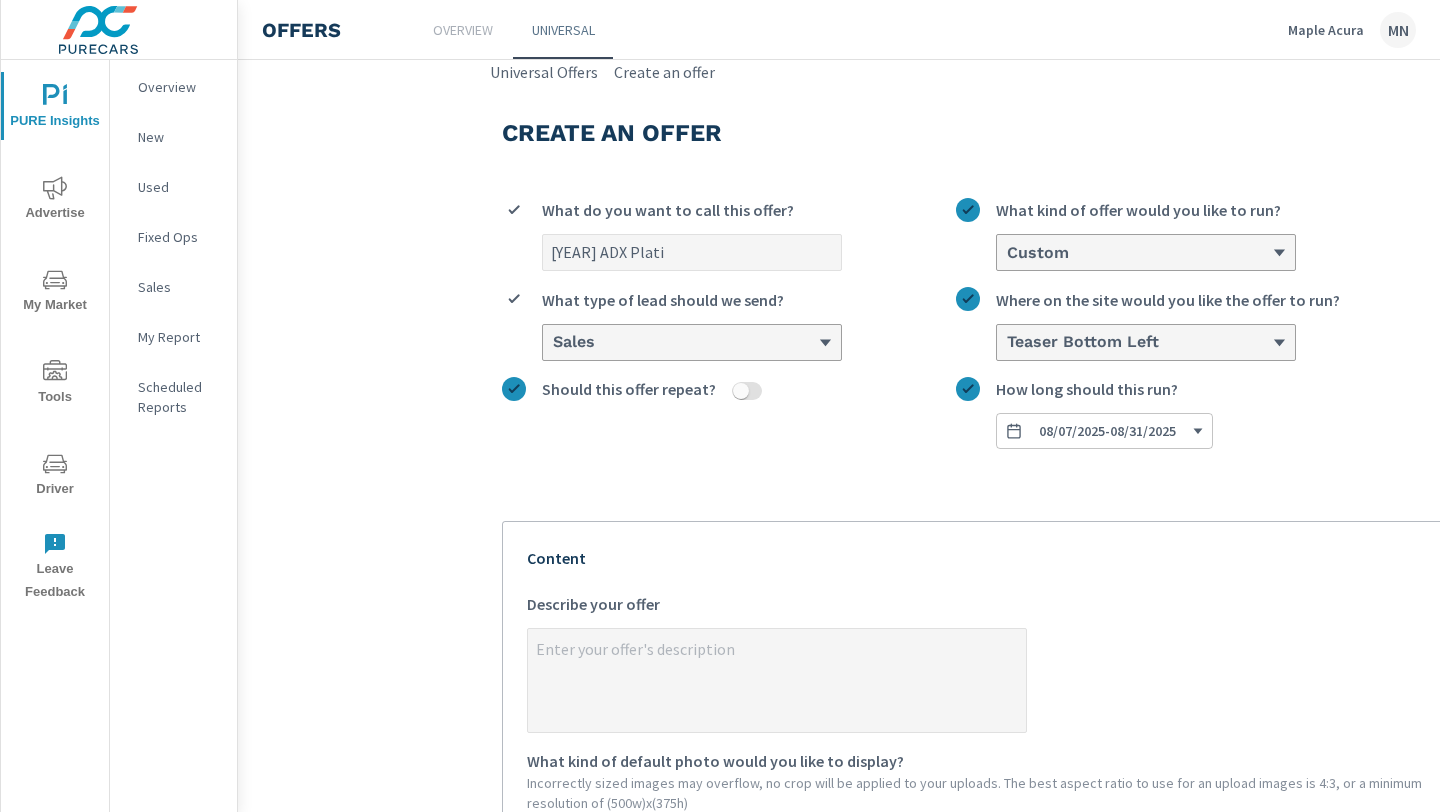 type on "[YEAR] ADX Platin" 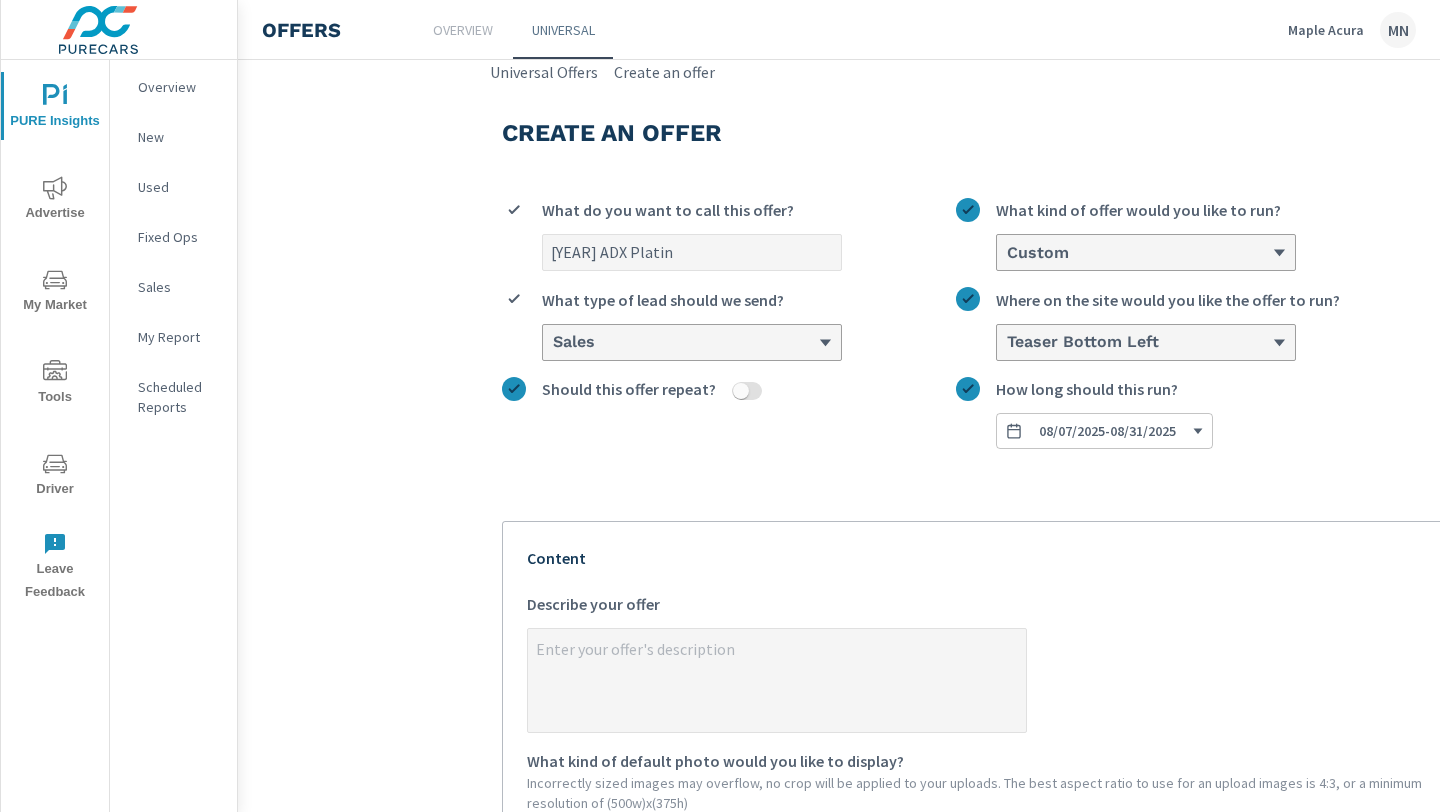 type on "[YEAR] ADX Platinu" 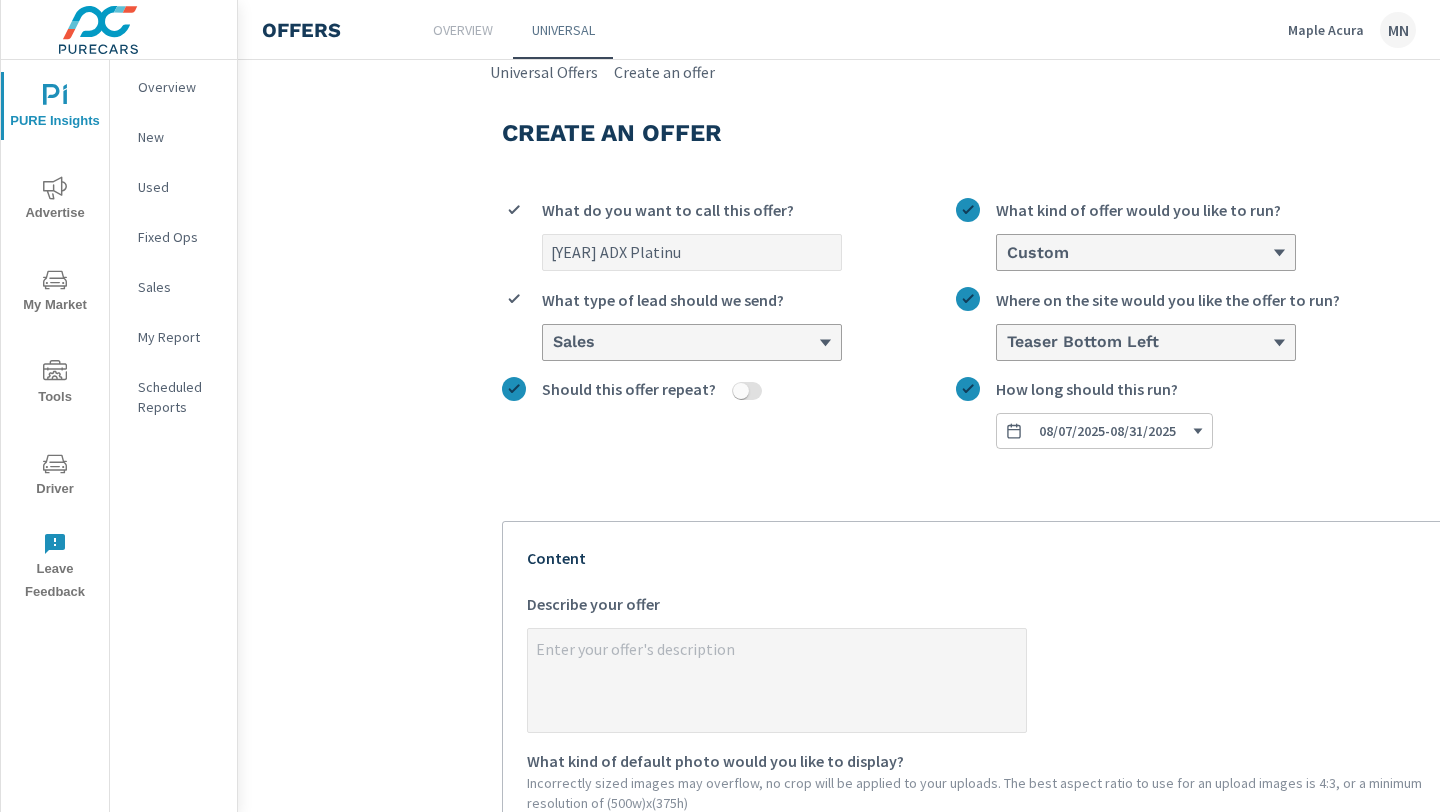 type on "[YEAR] ADX Platinum" 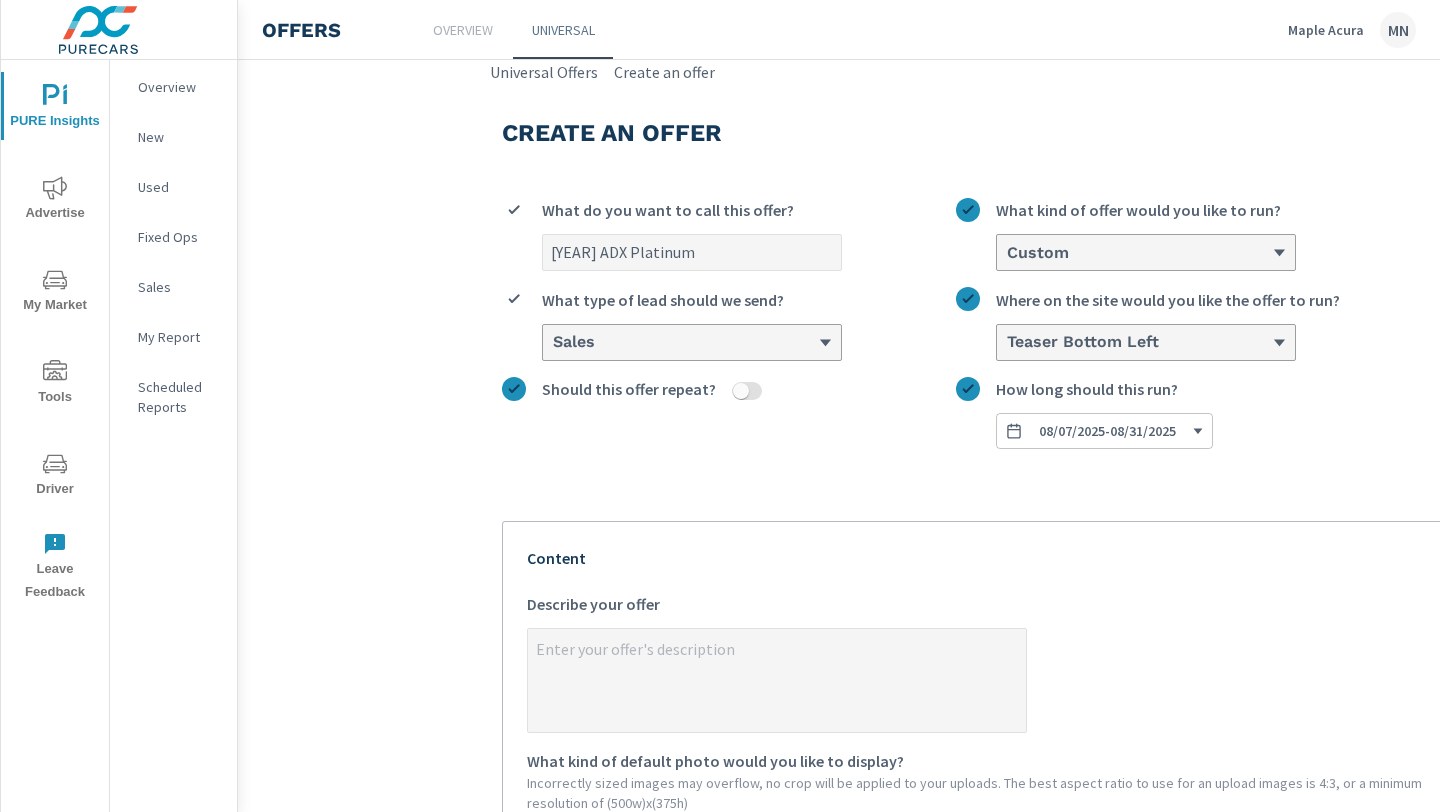 type on "[YEAR] ADX Platinum" 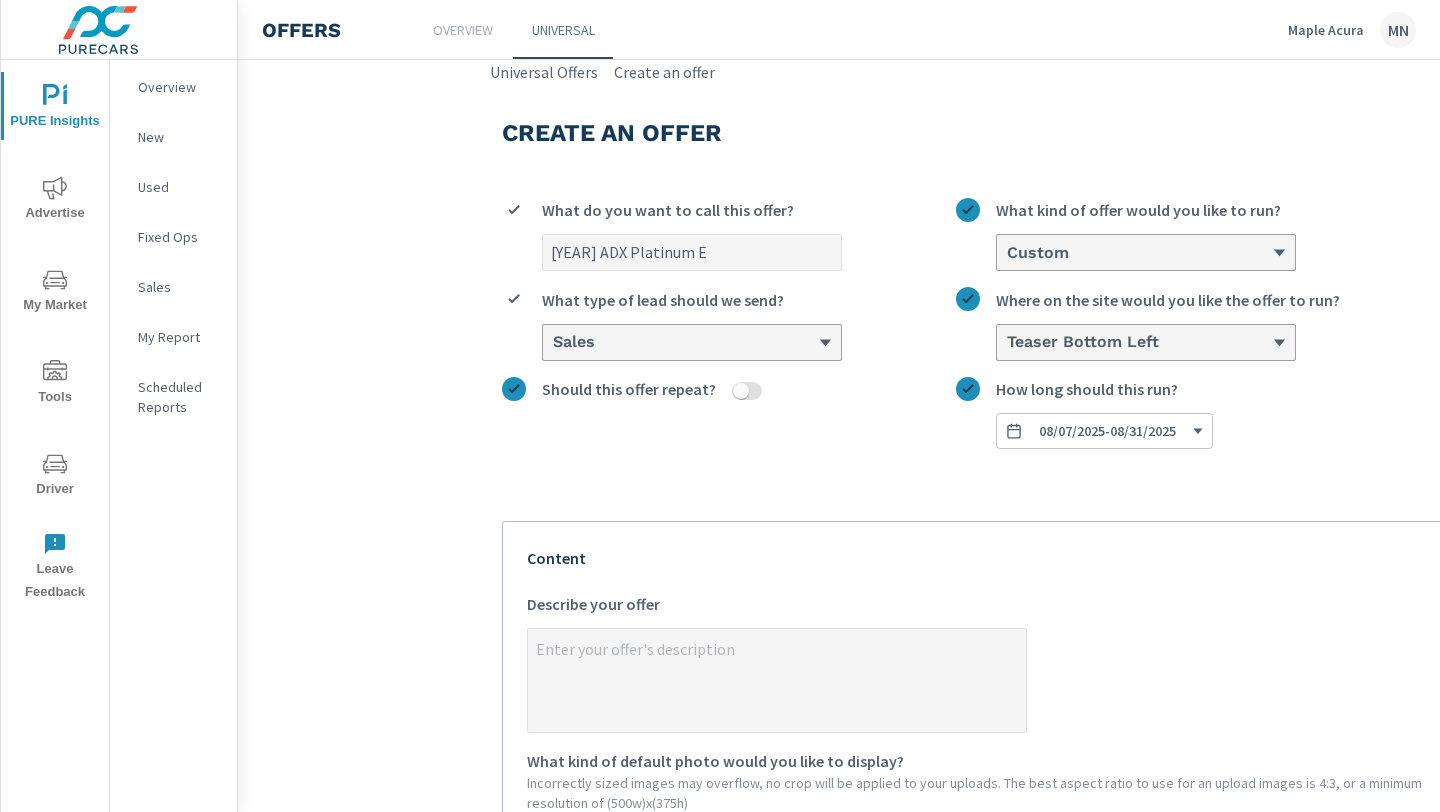 type on "[YEAR] ADX Platinum El" 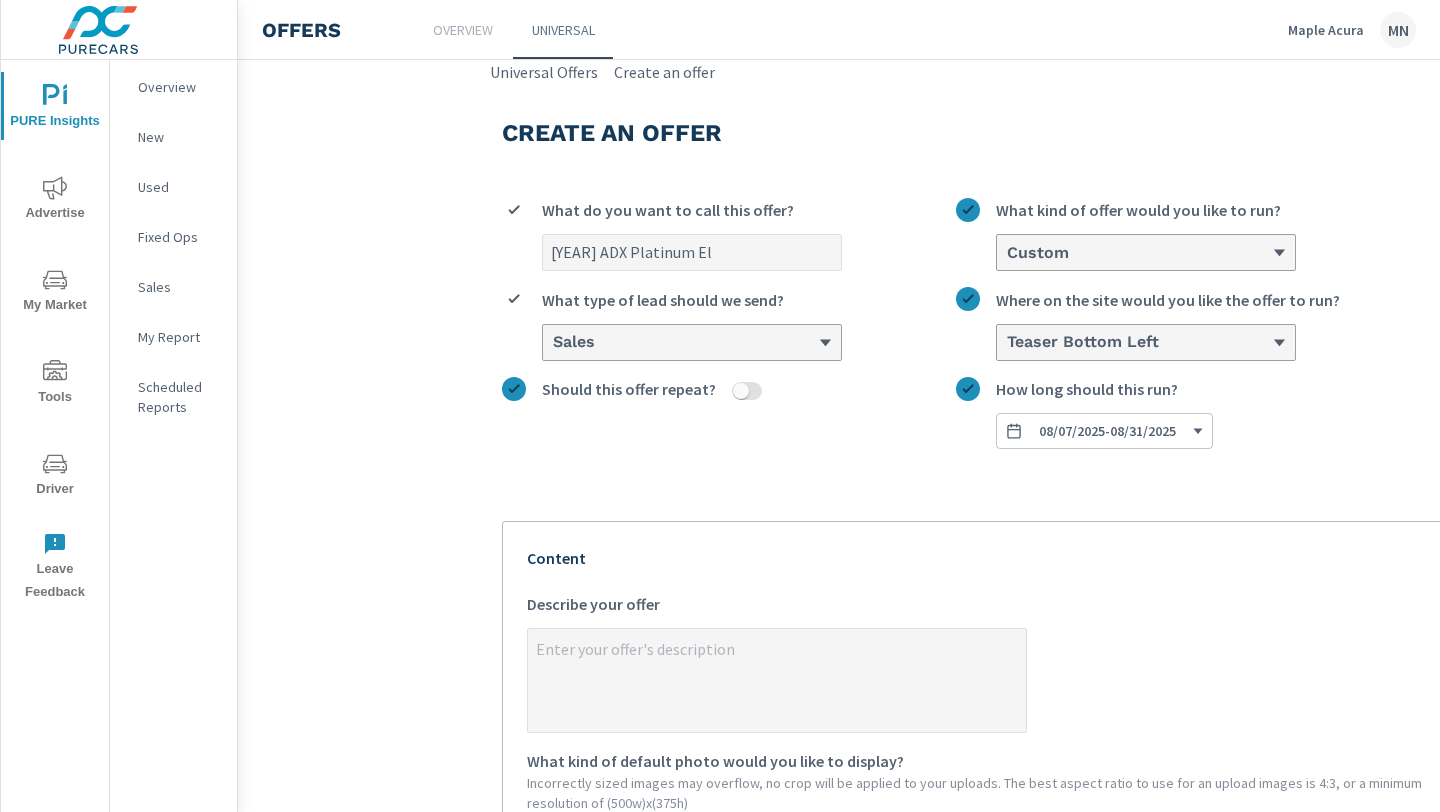 type on "[YEAR] ADX Platinum Eli" 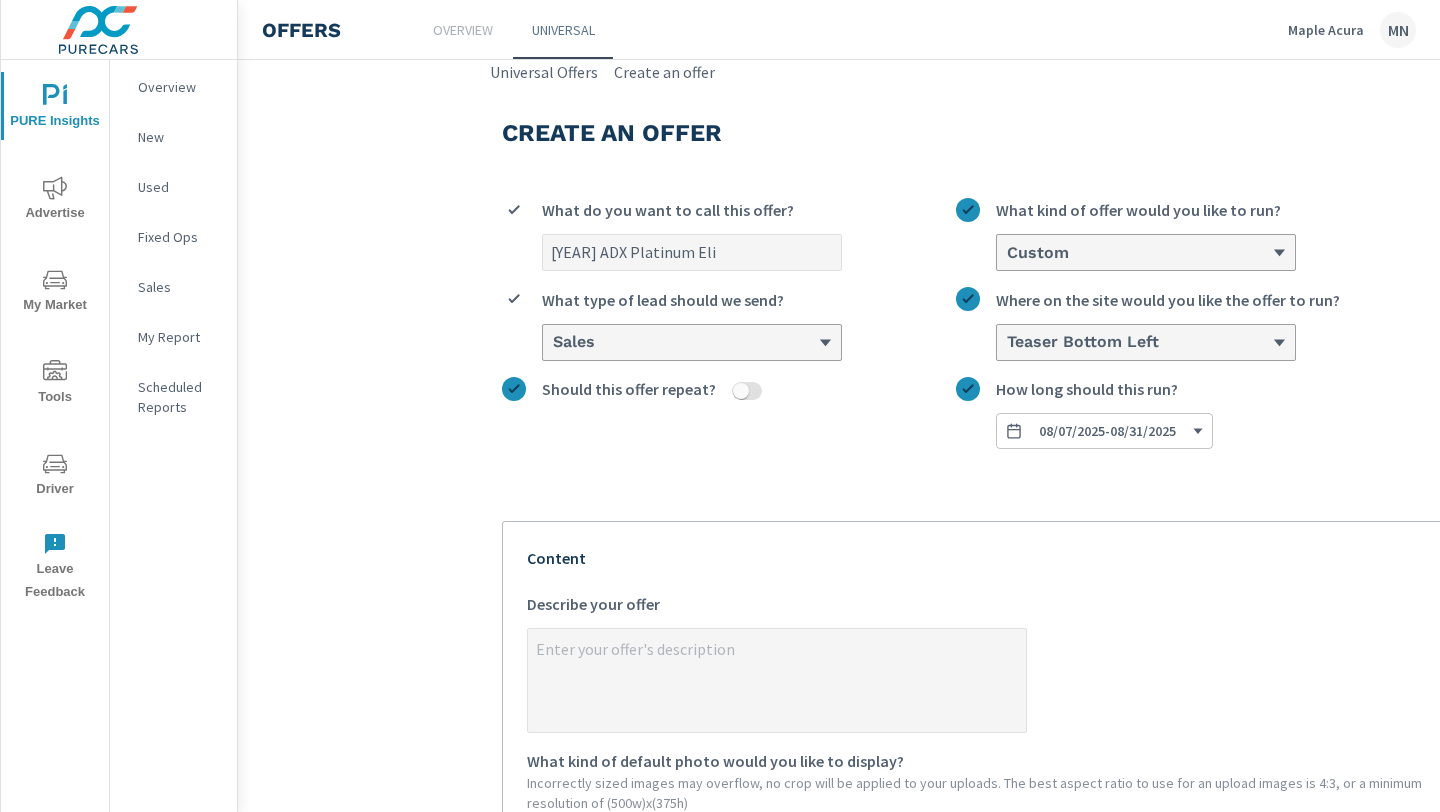 type on "[YEAR] ADX Platinum Elit" 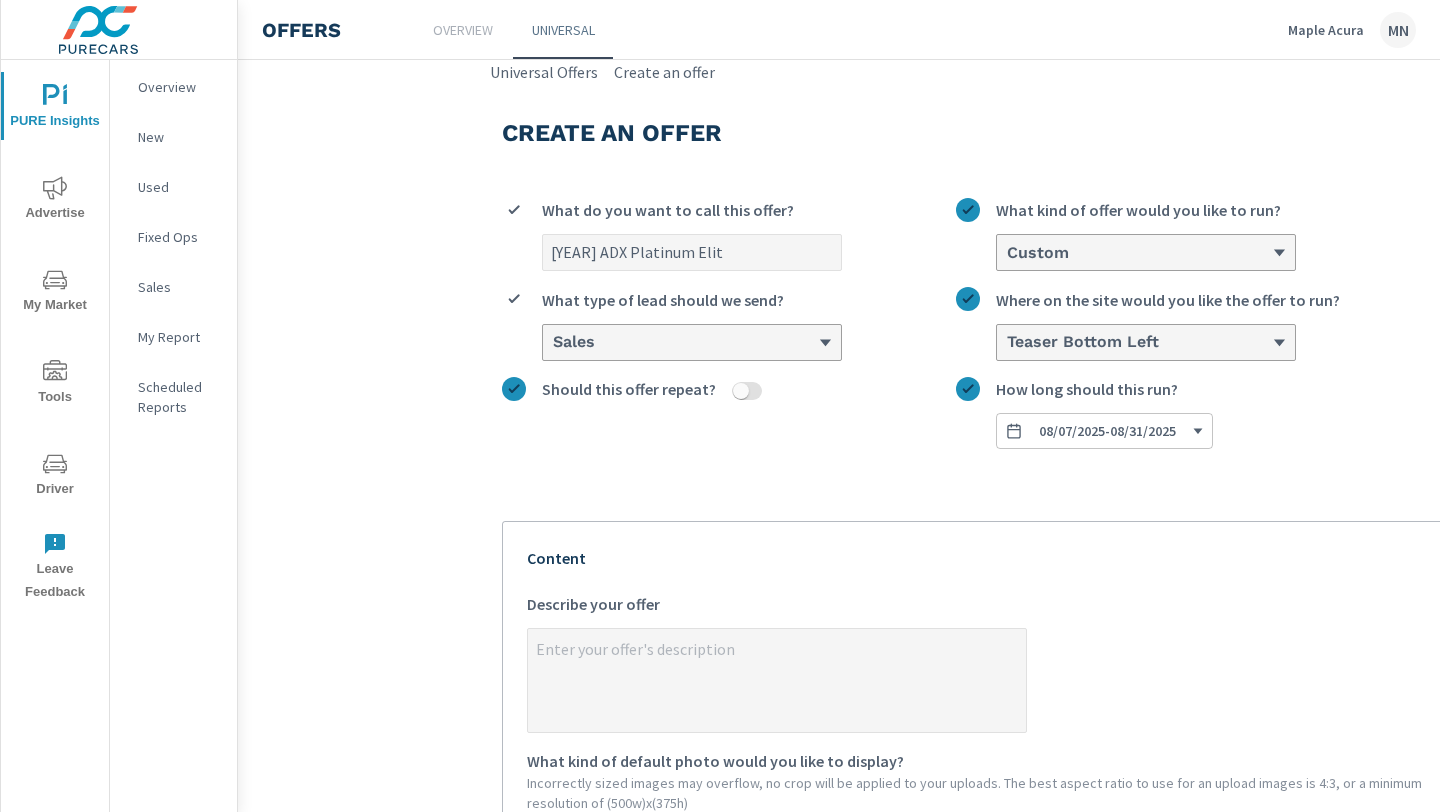 type on "[YEAR] ADX Platinum Elite" 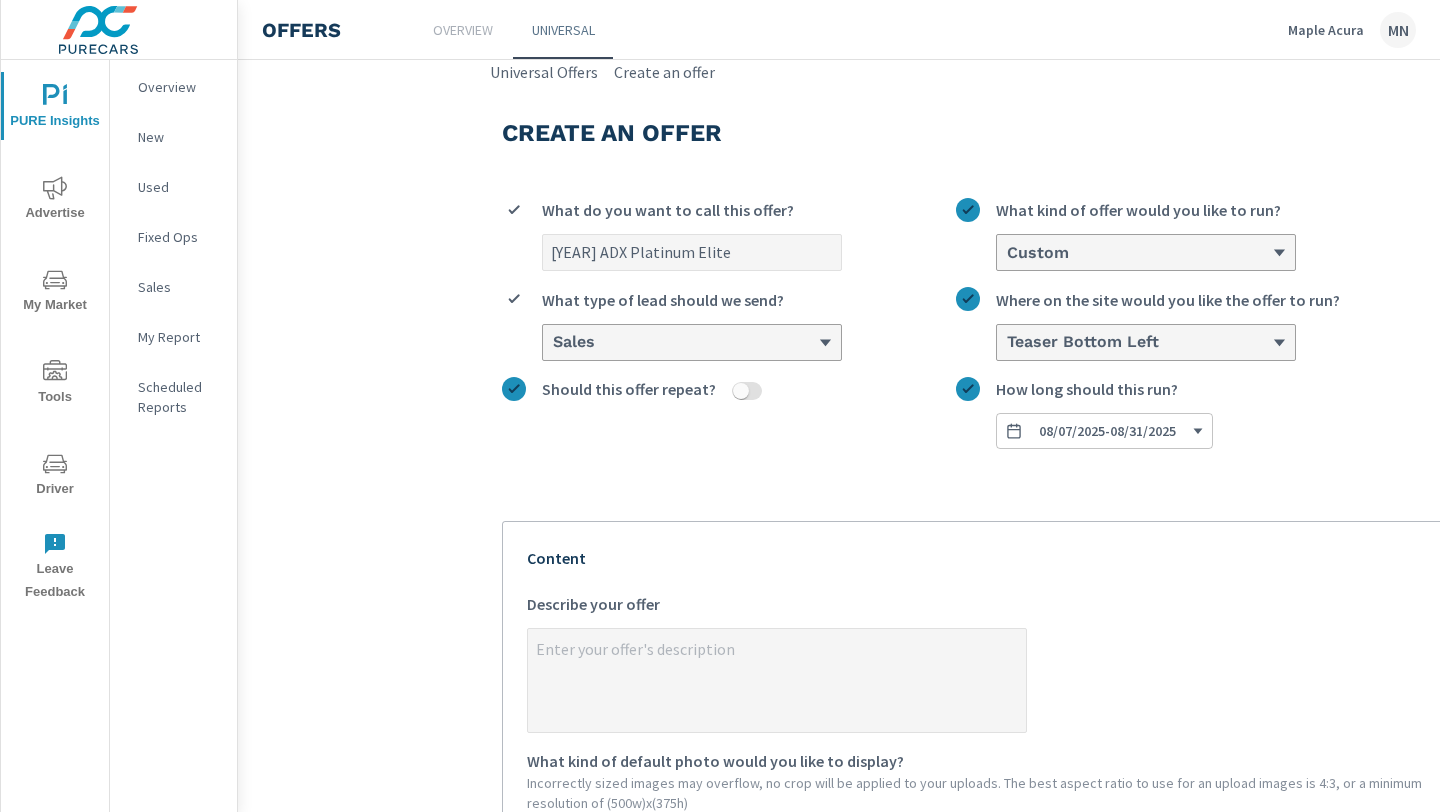 type on "[YEAR] ADX Platinum Elite" 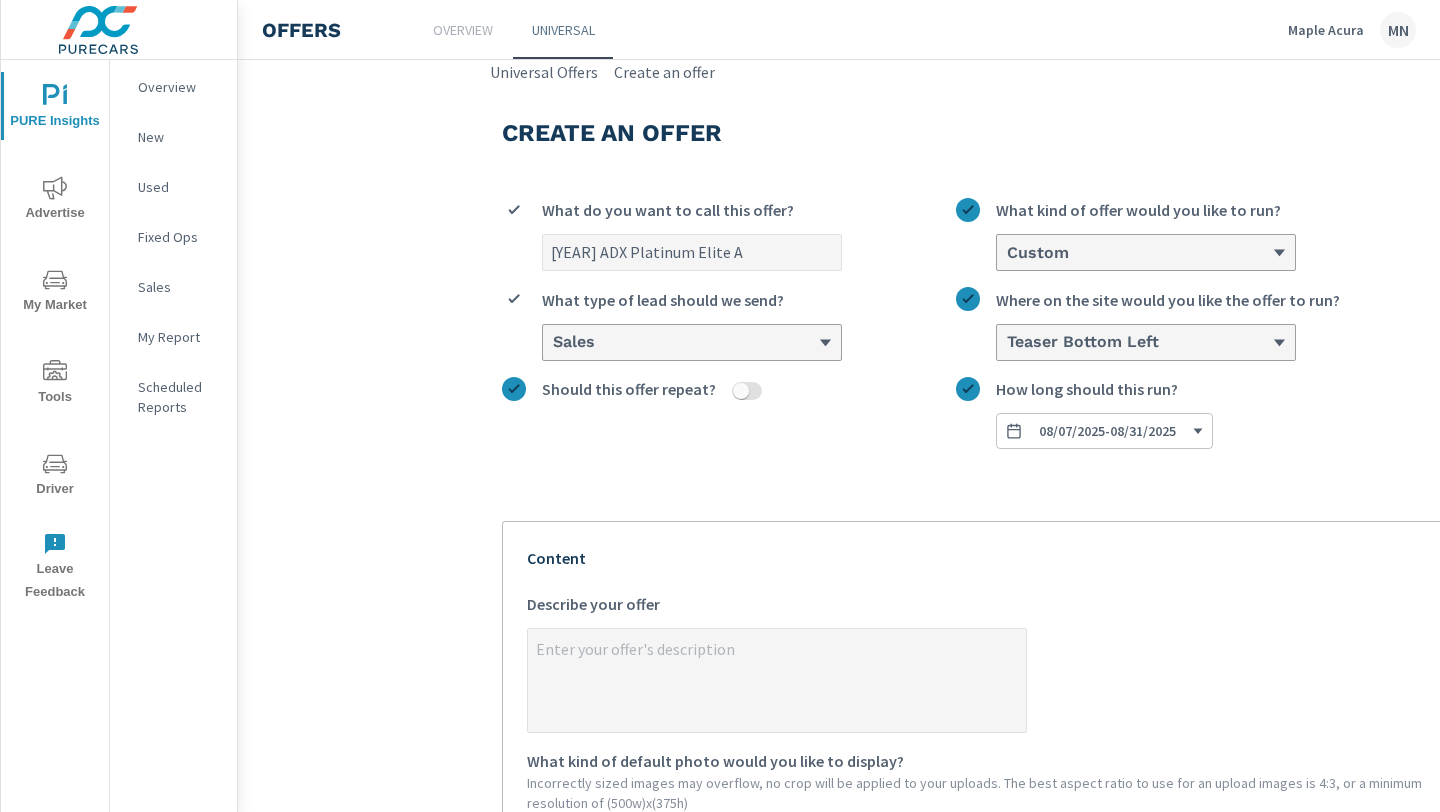 type on "[YEAR] ADX Platinum Elite A-" 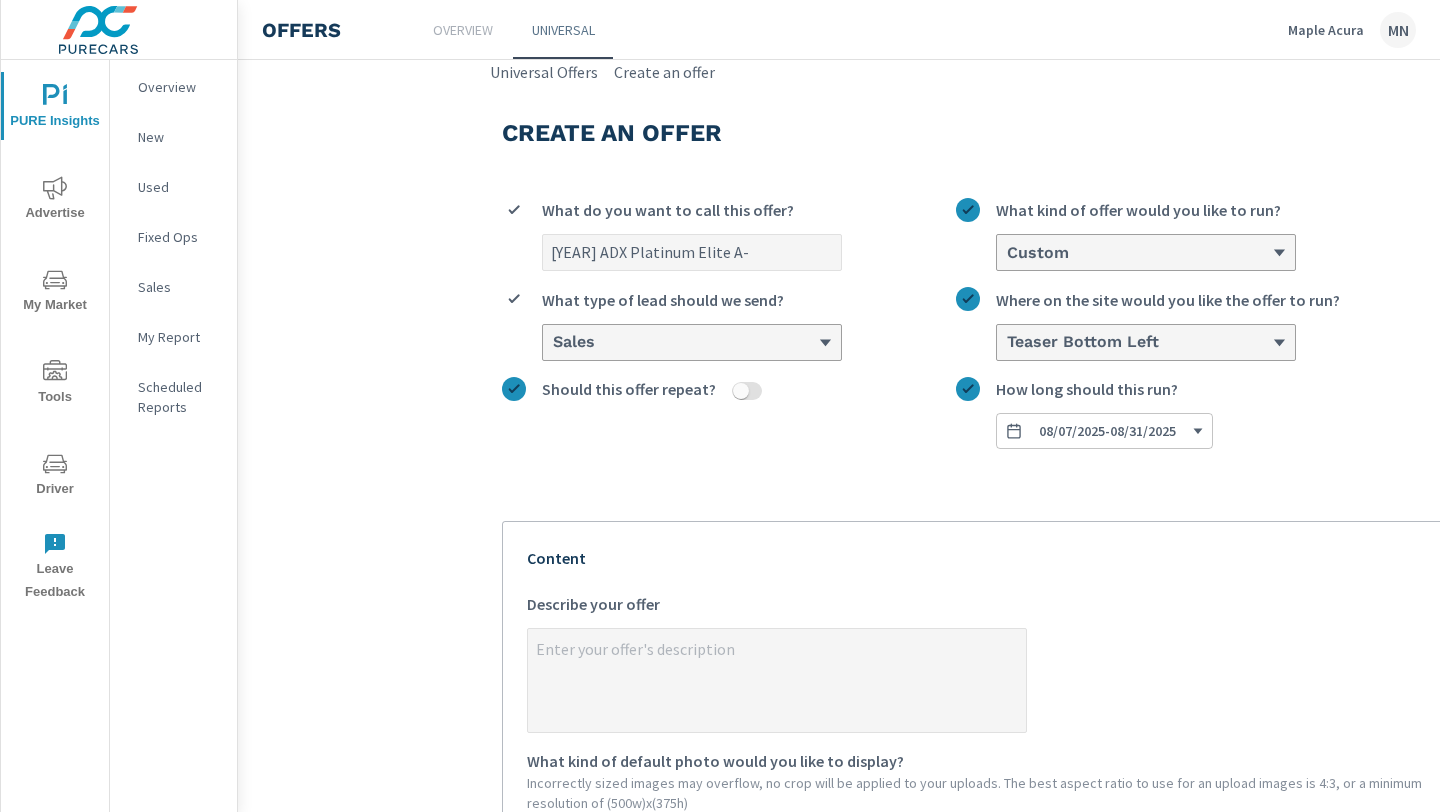 type on "[YEAR] ADX Platinum Elite A-S" 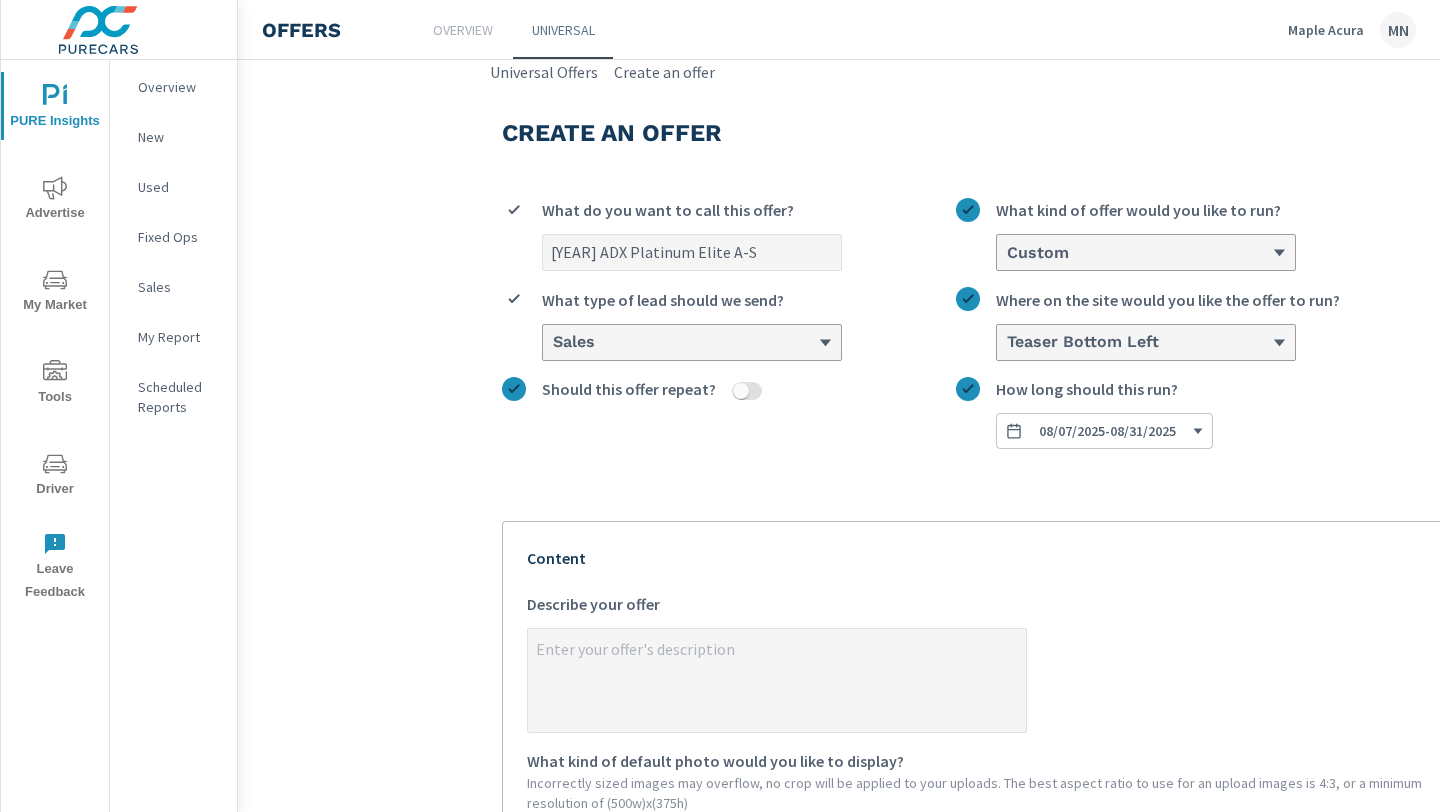 type on "[YEAR] ADX Platinum Elite A-Sp" 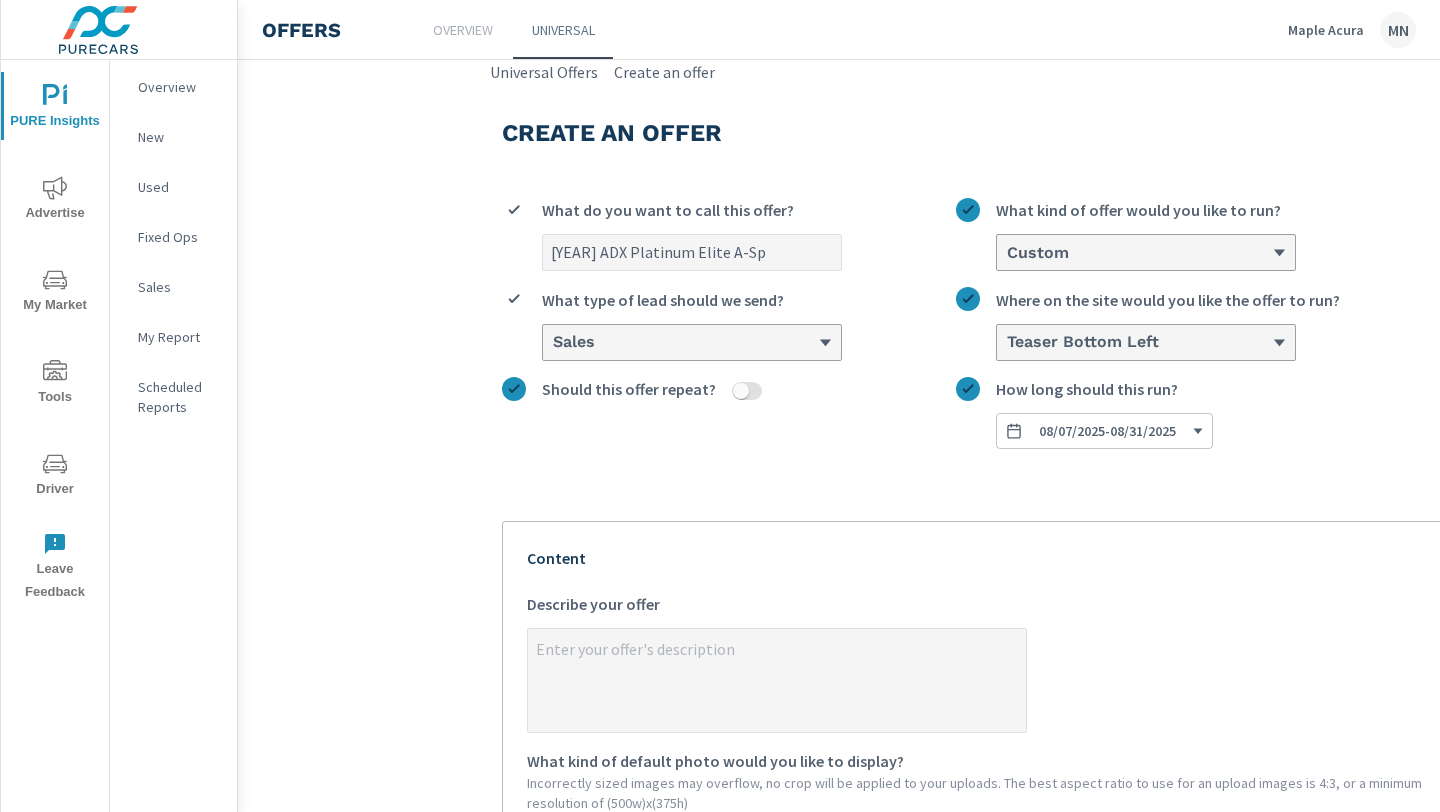 type on "[YEAR] ADX Platinum Elite A-Spe" 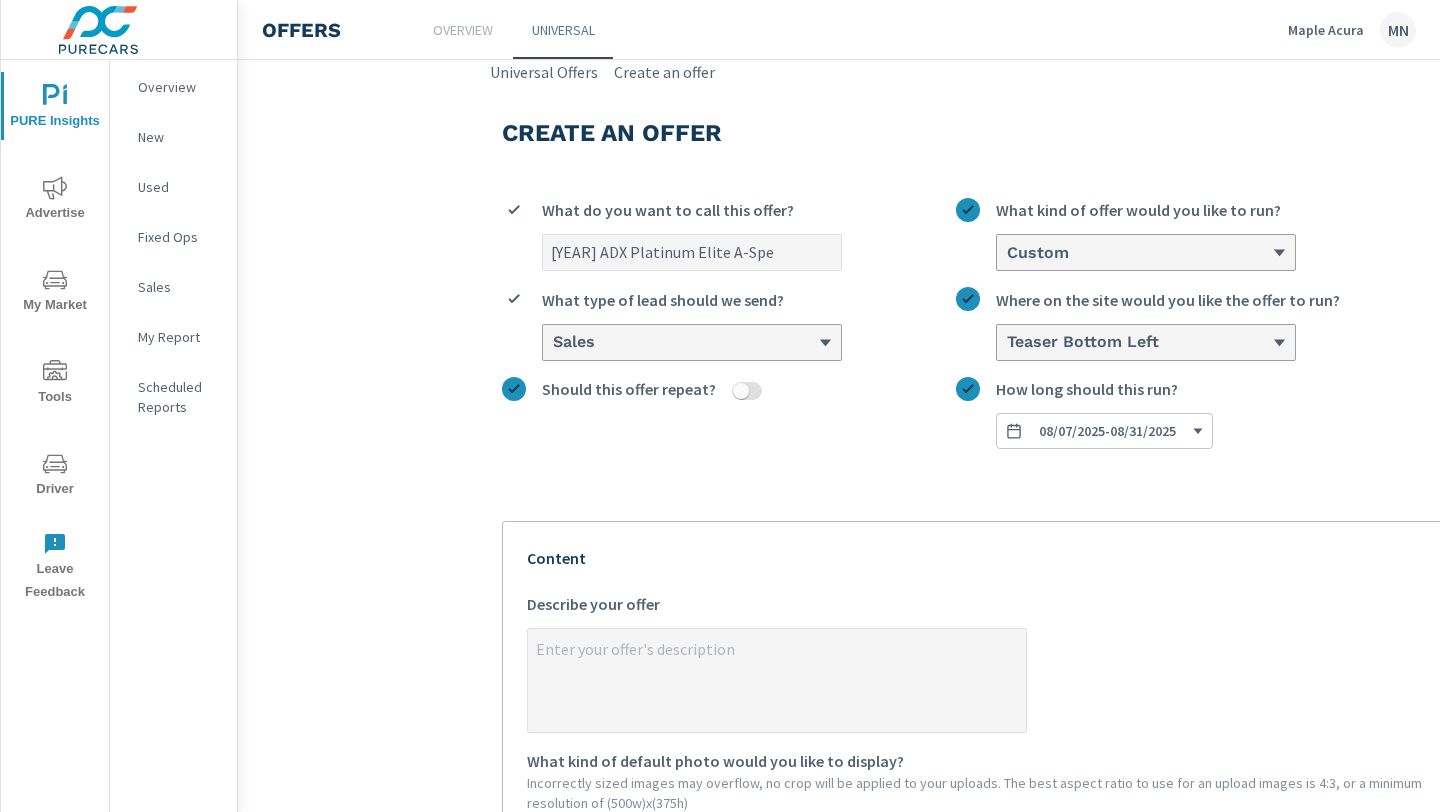 type on "[YEAR] ADX Platinum Elite A-Spec" 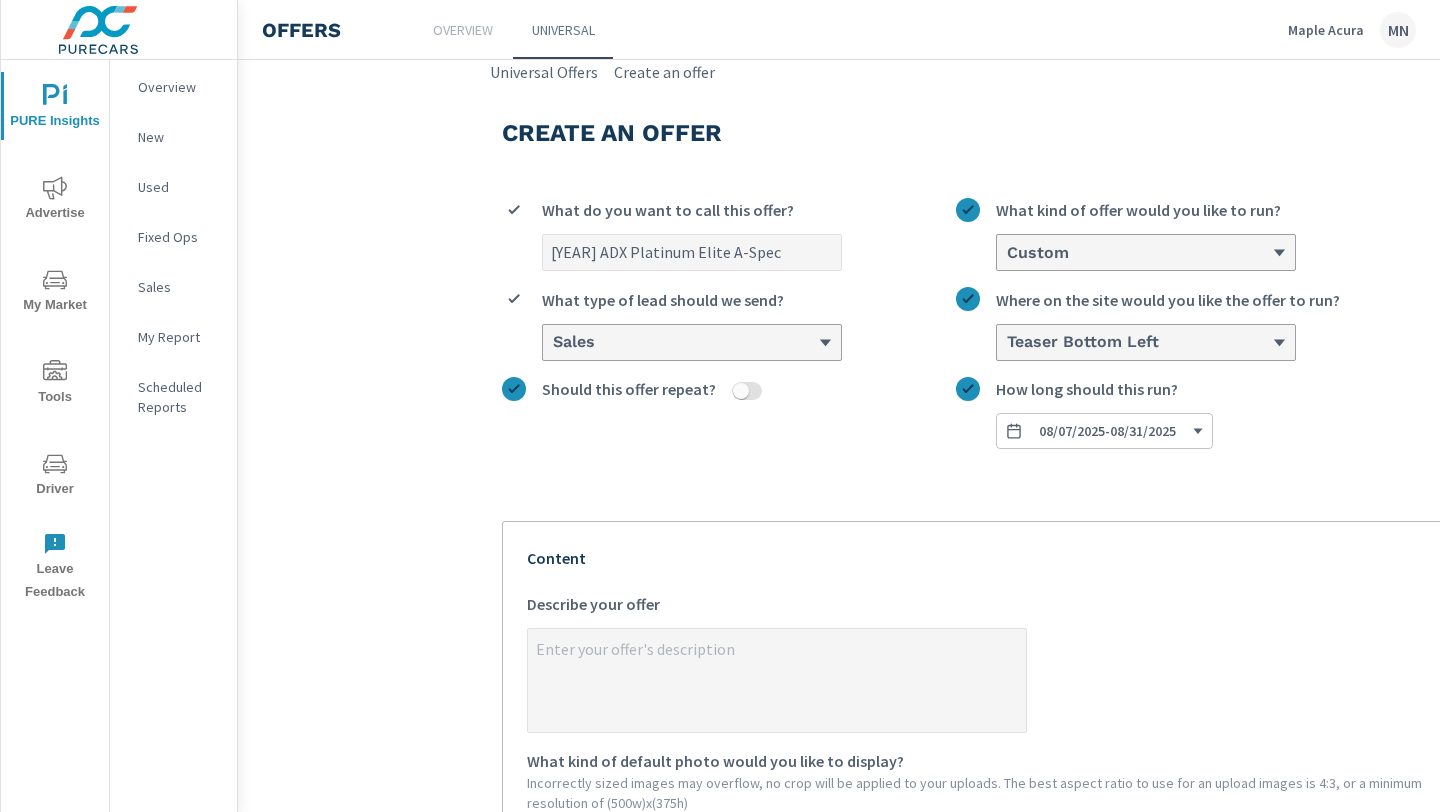 type on "[YEAR] ADX Platinum Elite A-Spec" 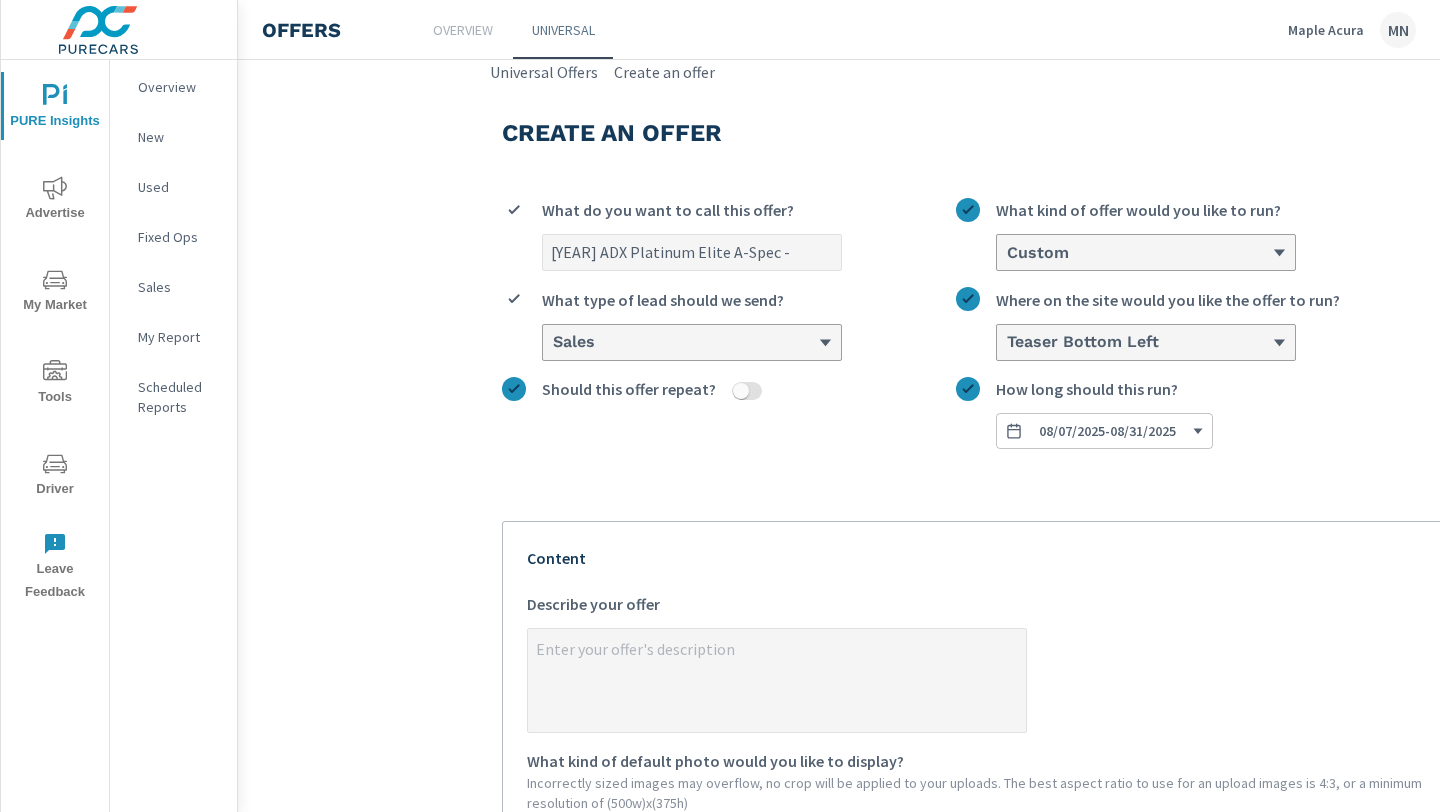 type on "[YEAR] ADX Platinum Elite A-Spec -" 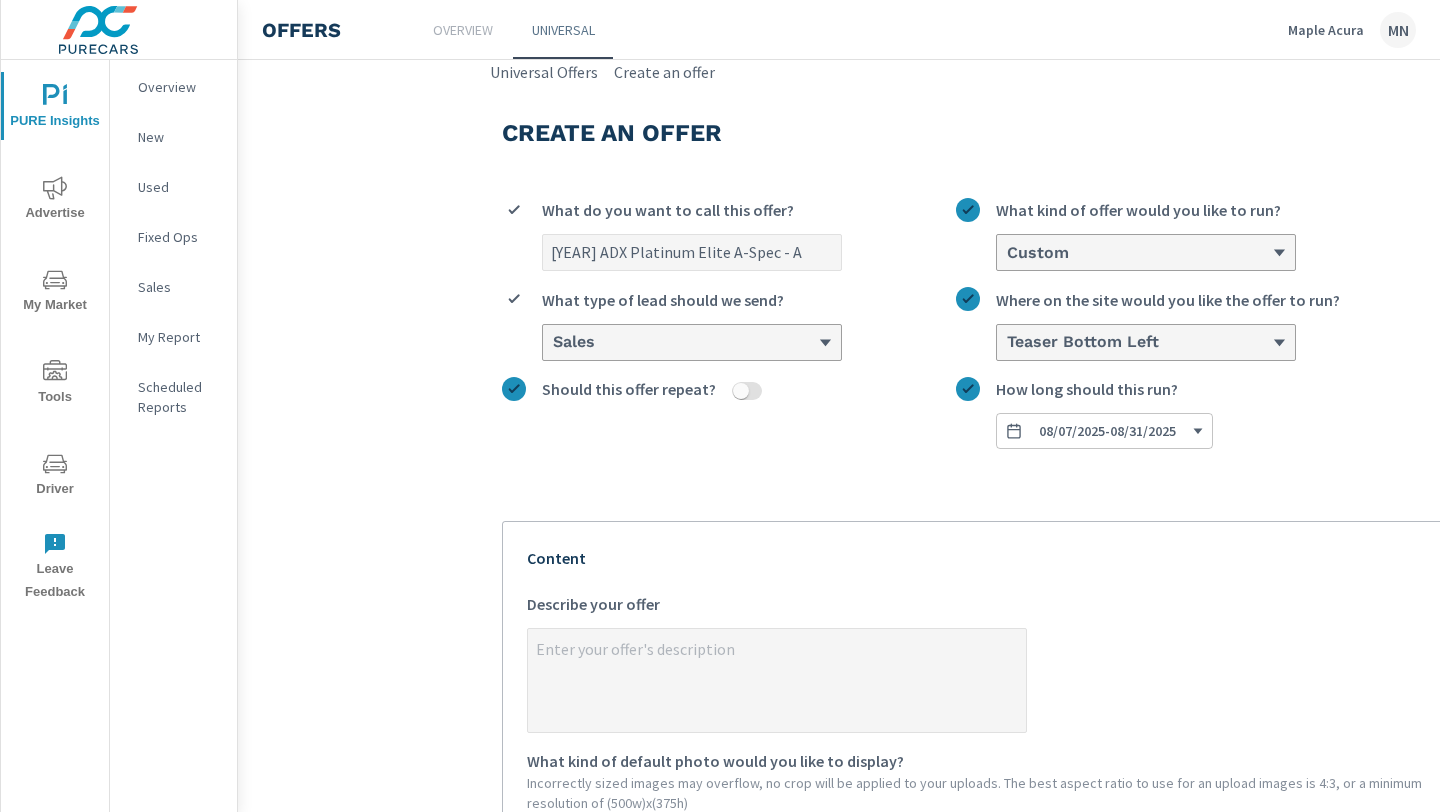 type on "[YEAR] ADX Platinum Elite A-Spec - Au" 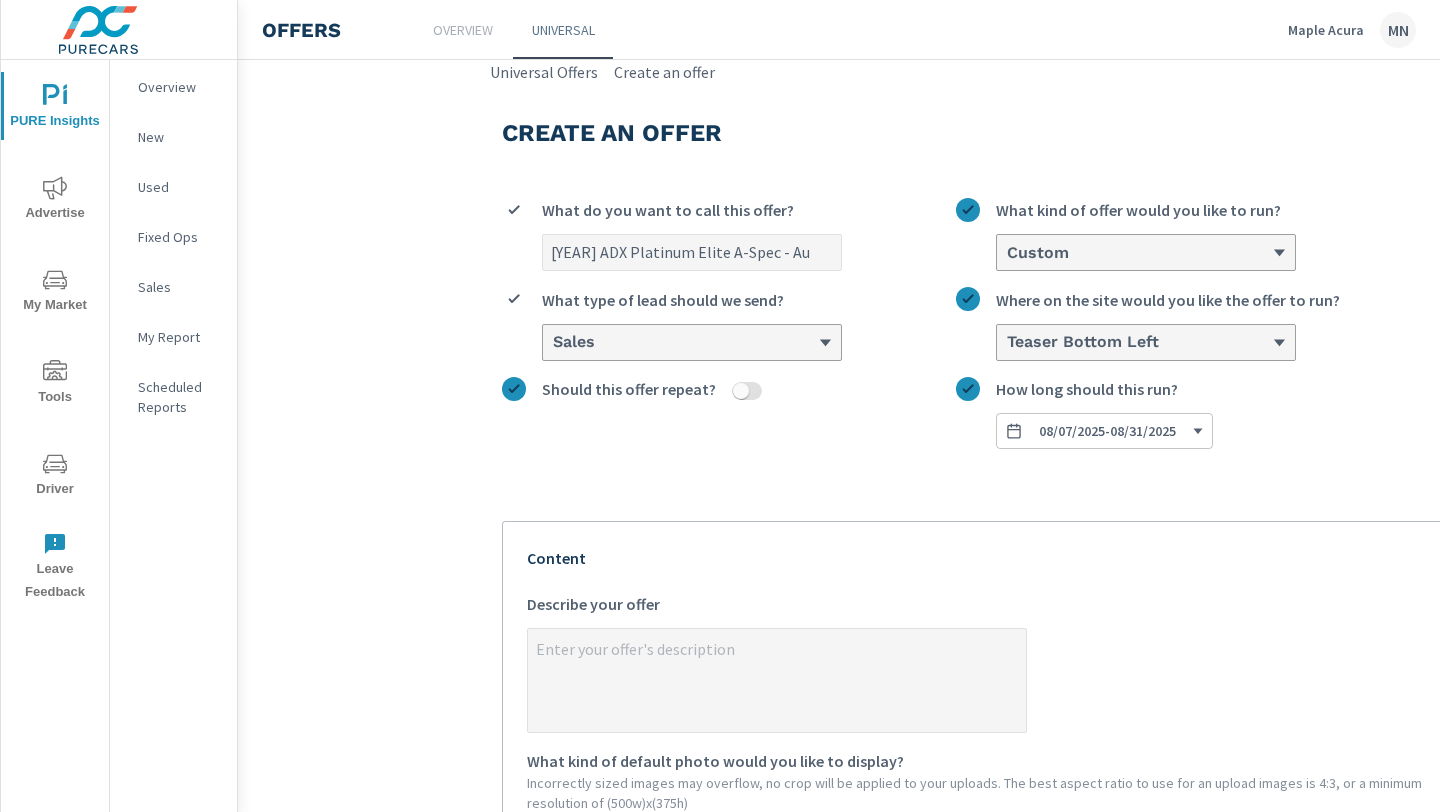 type on "[YEAR] ADX Platinum Elite A-Spec - Aug" 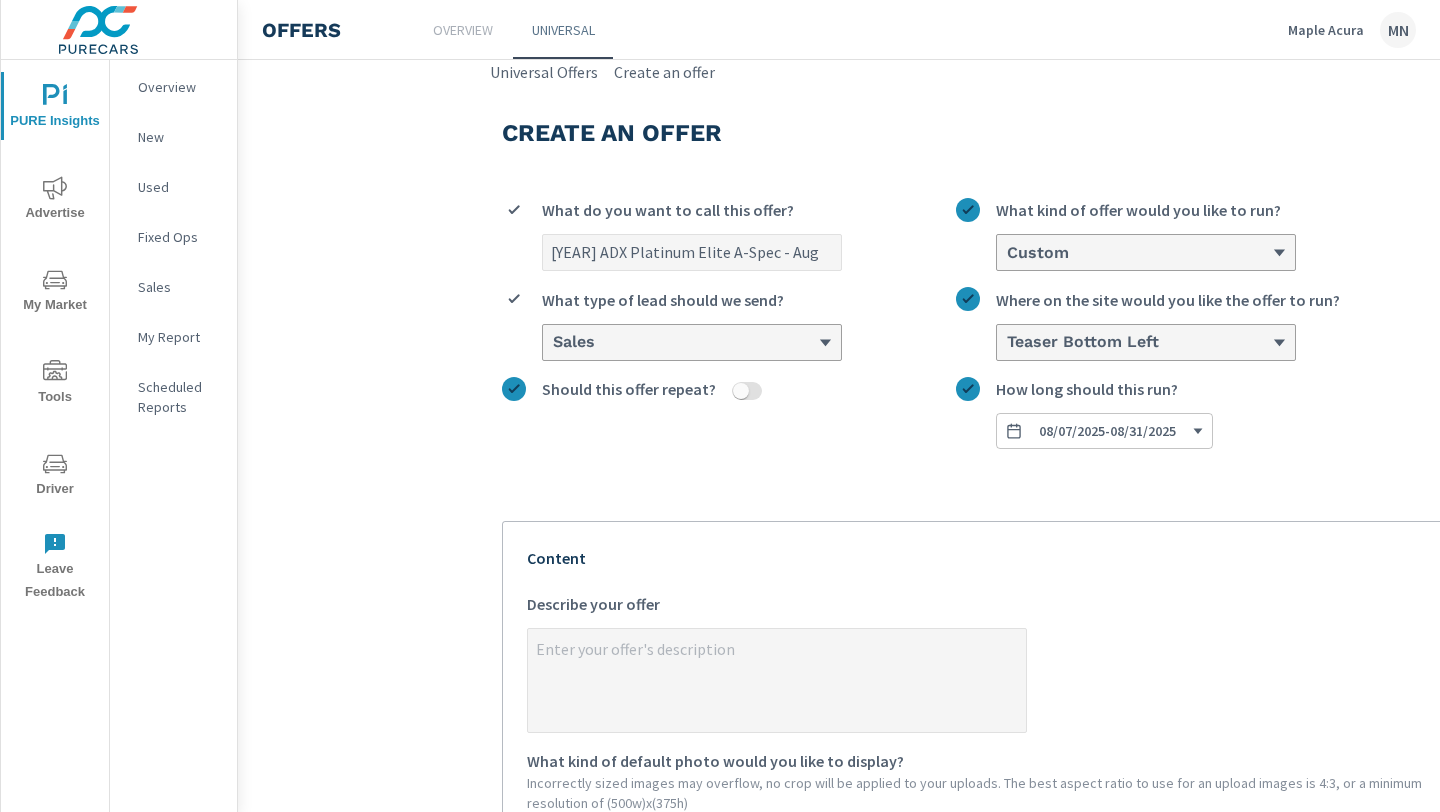 type on "[YEAR] ADX Platinum Elite A-Spec - Augu" 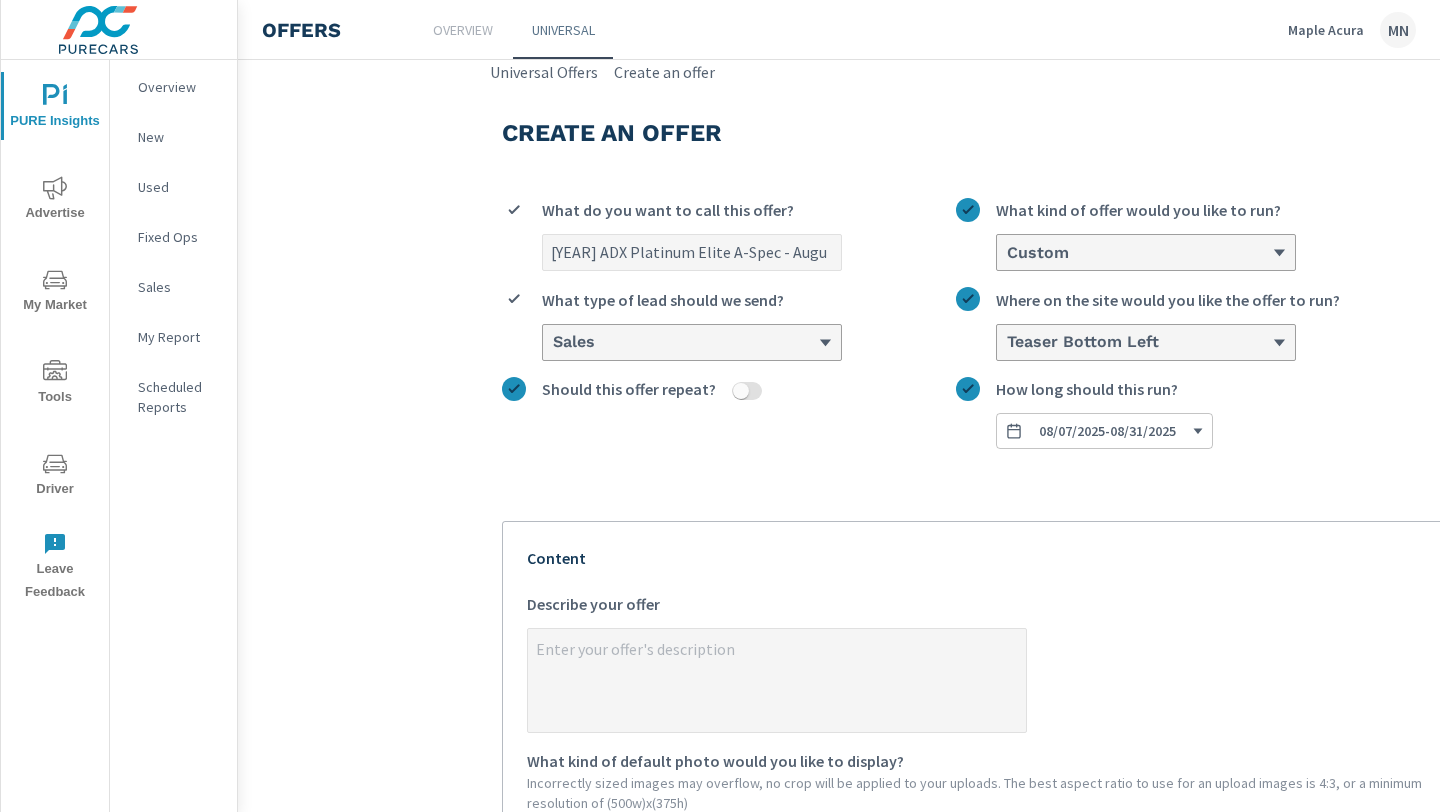 type on "[YEAR] ADX Platinum Elite A-Spec - Augus" 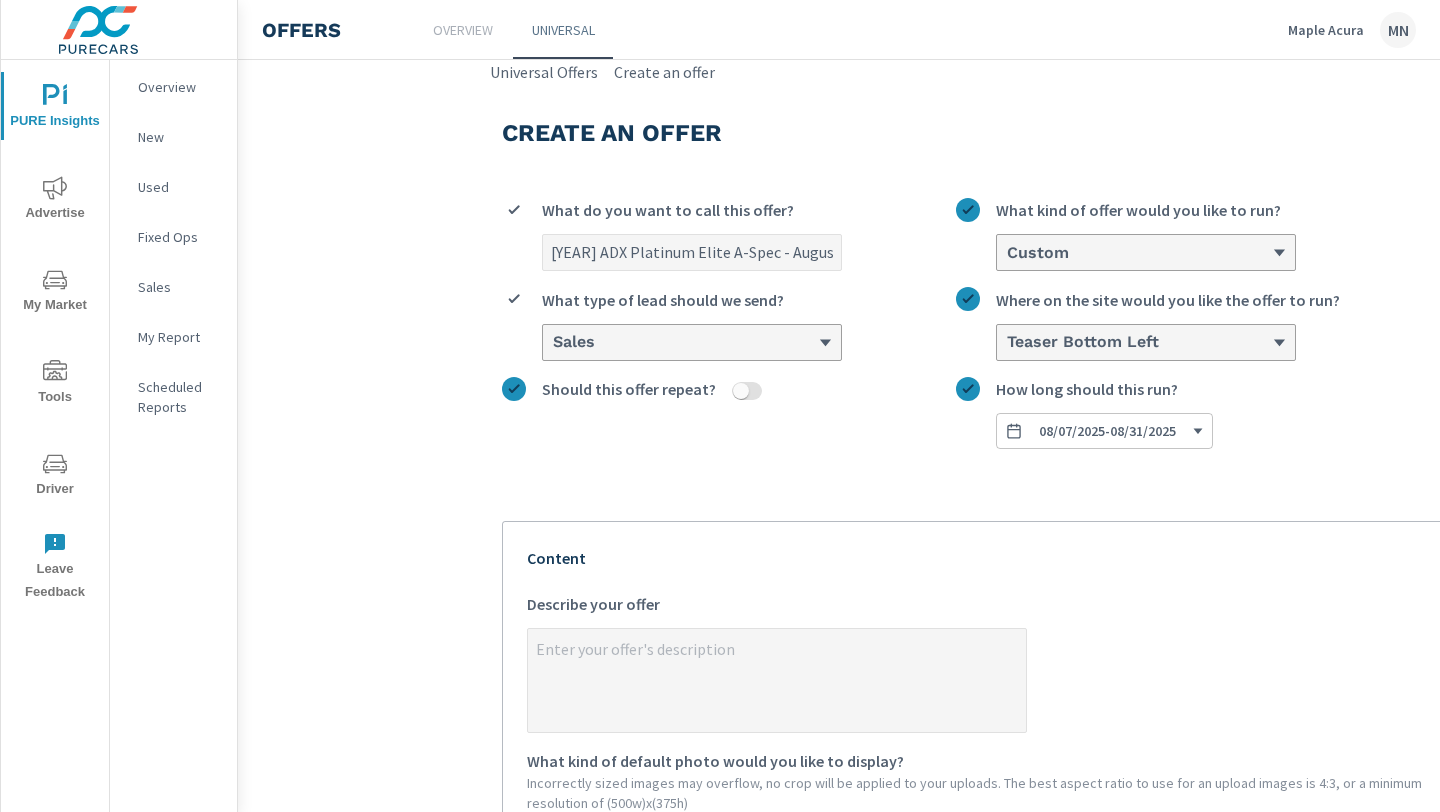 type on "[YEAR] ADX Platinum Elite A-Spec - [MONTH]" 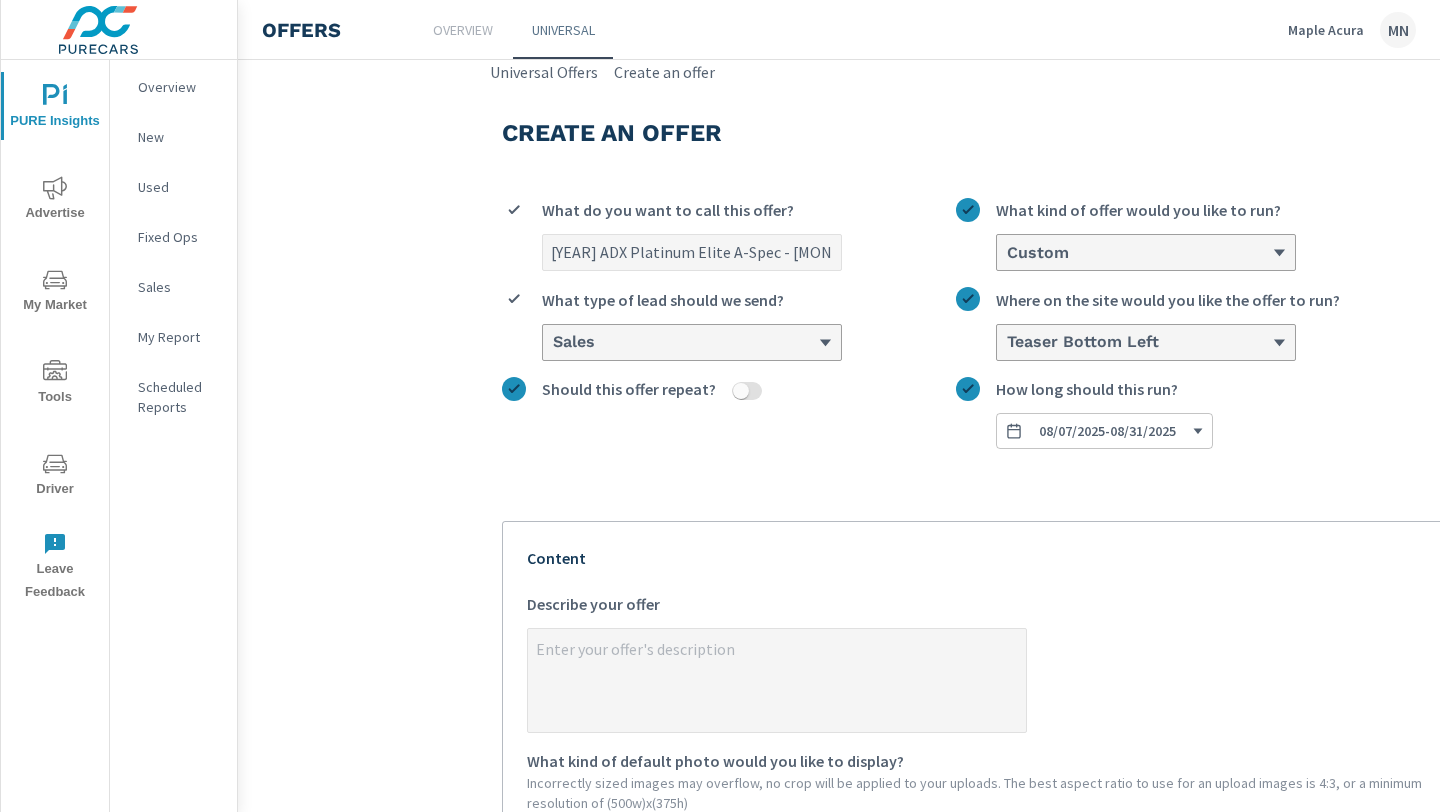 type on "[YEAR] ADX Platinum Elite A-Spec - [MONTH]" 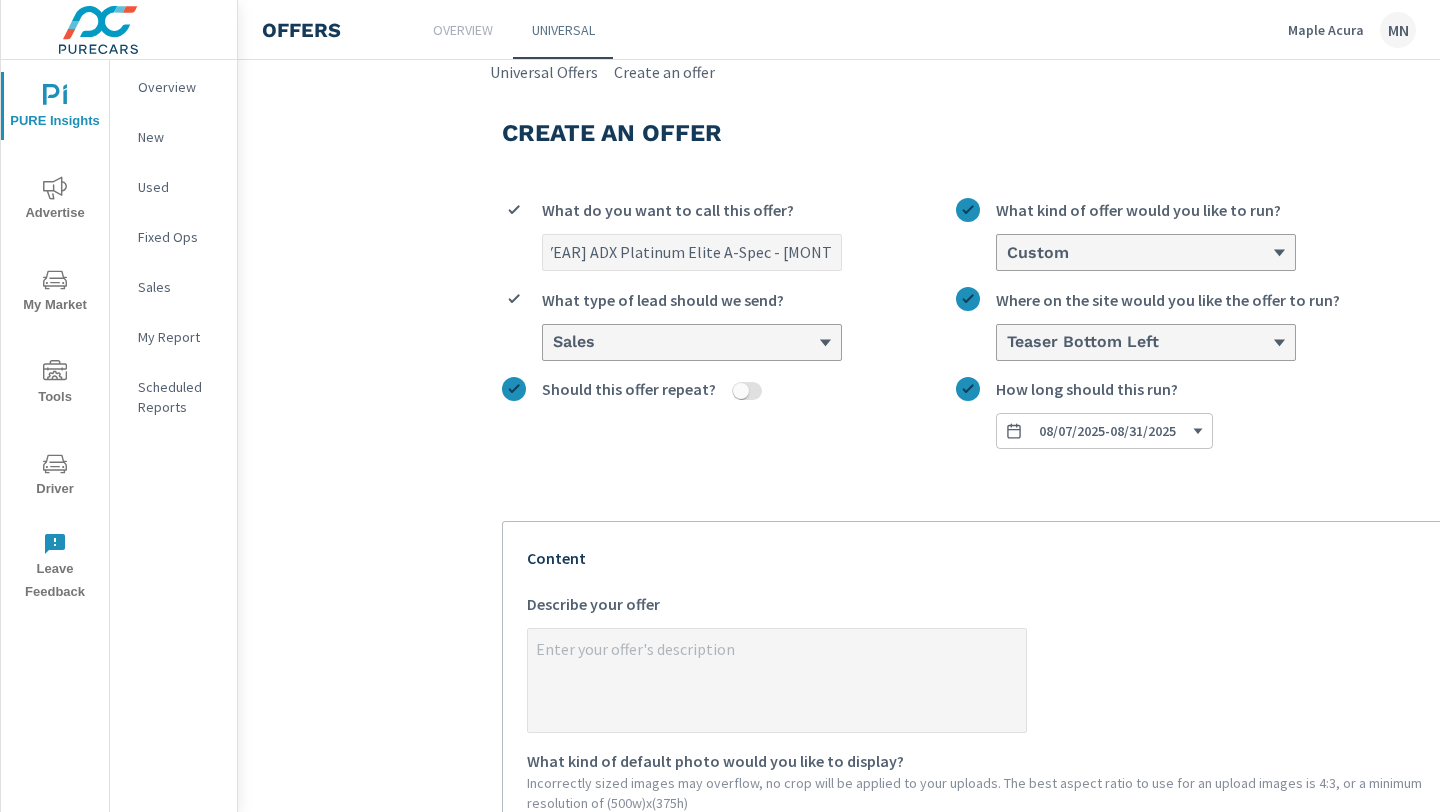 type on "[YEAR] ADX Platinum Elite A-Spec - [MONTH] [YEAR]" 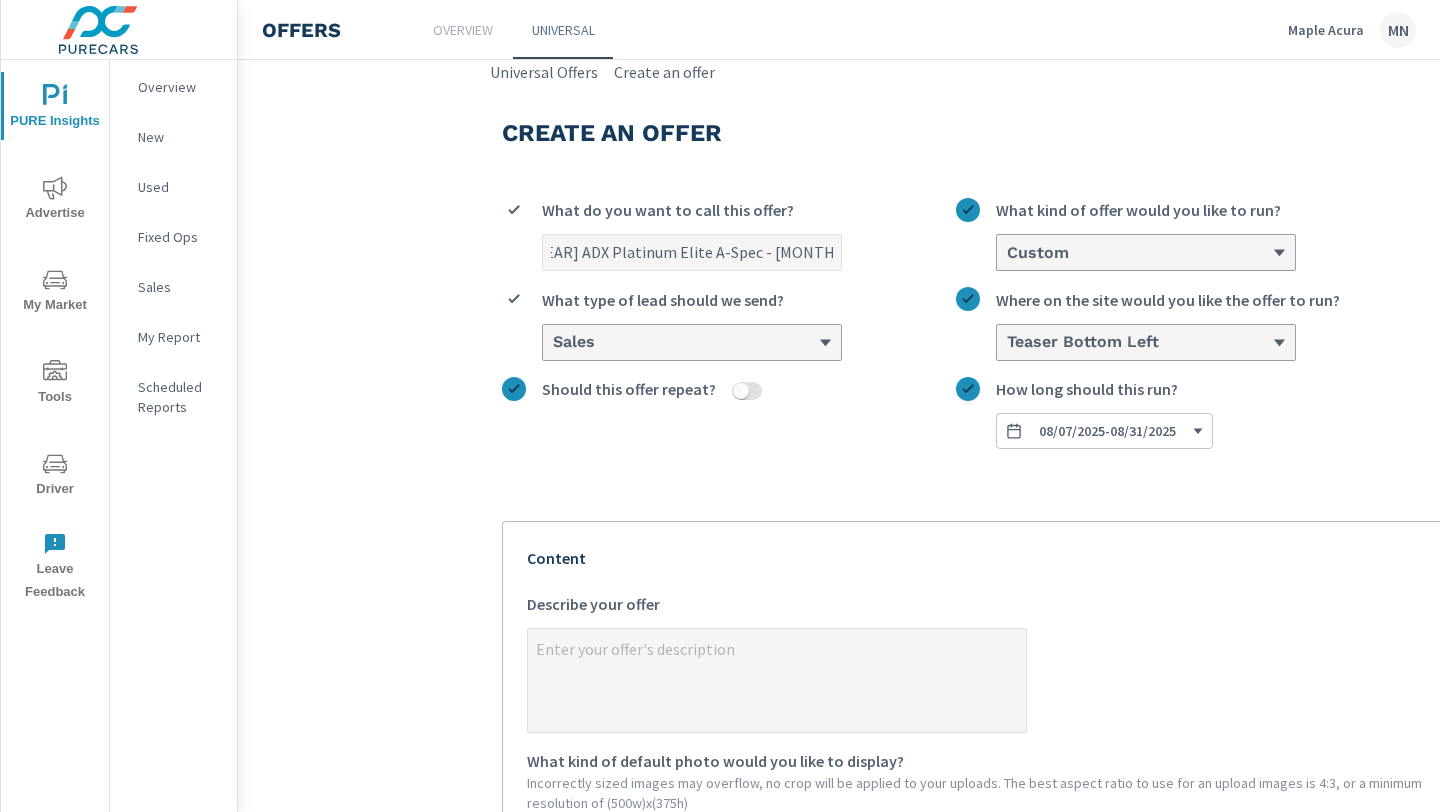 type on "[YEAR] ADX Platinum Elite A-Spec - [MONTH] [YEAR]" 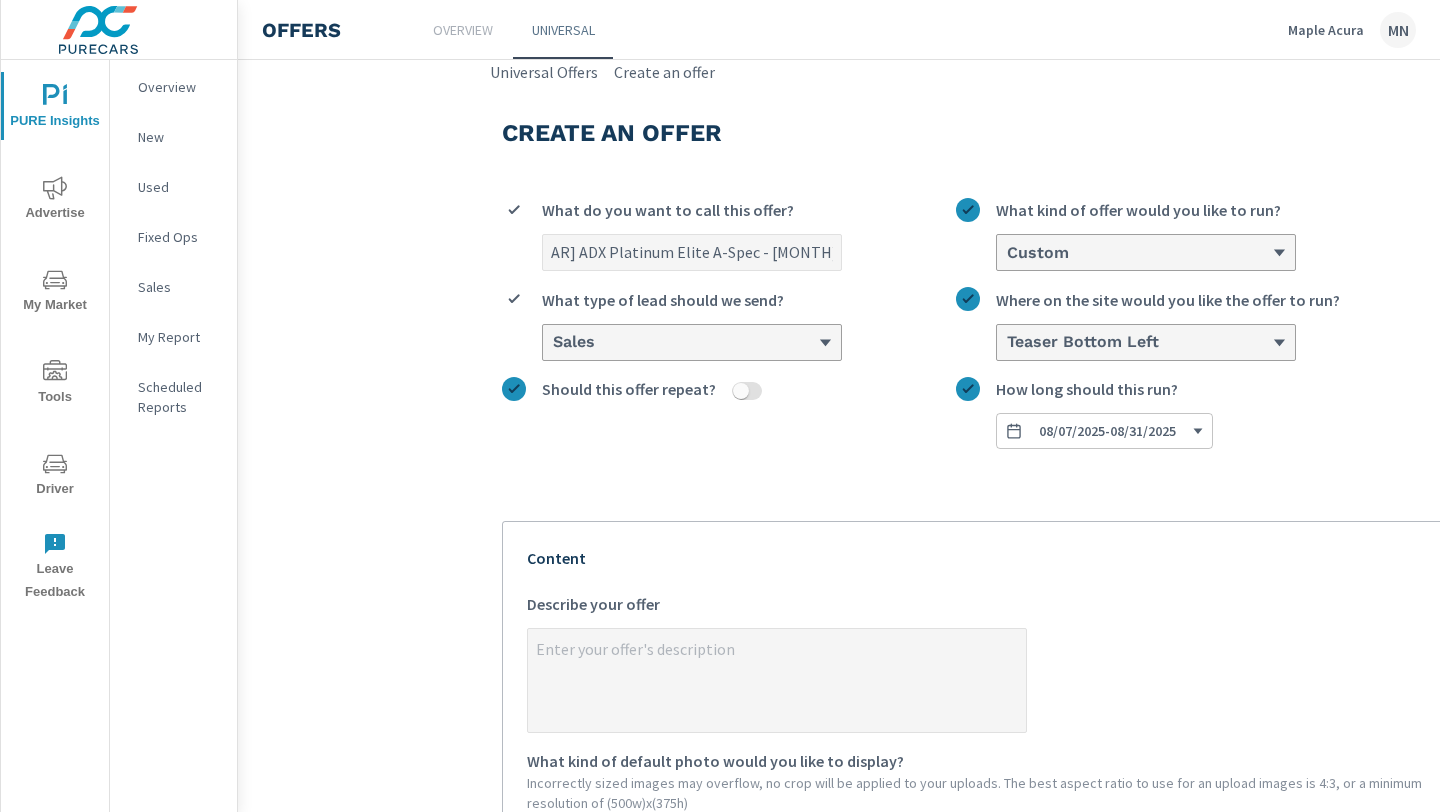 scroll, scrollTop: 0, scrollLeft: 0, axis: both 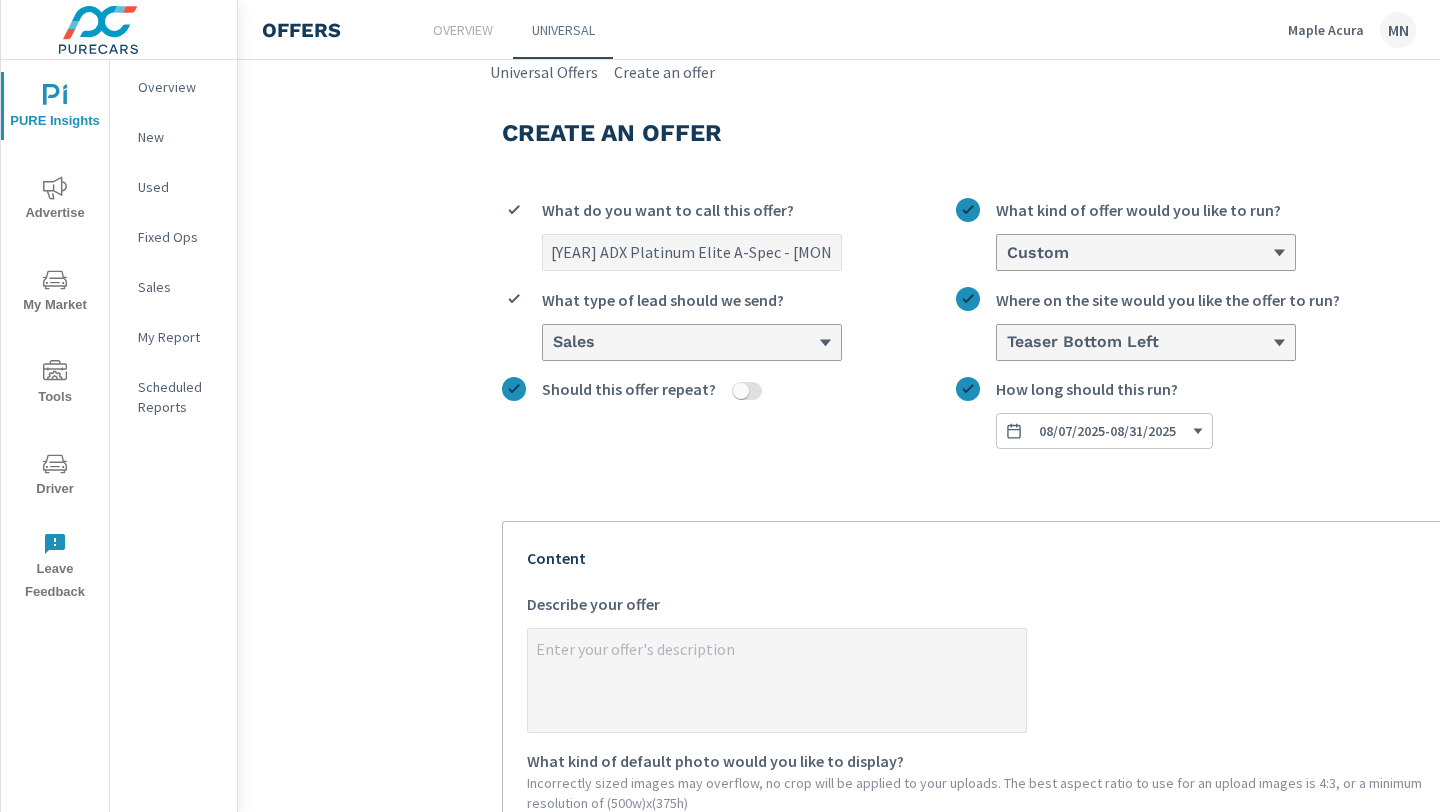 drag, startPoint x: 580, startPoint y: 251, endPoint x: 434, endPoint y: 251, distance: 146 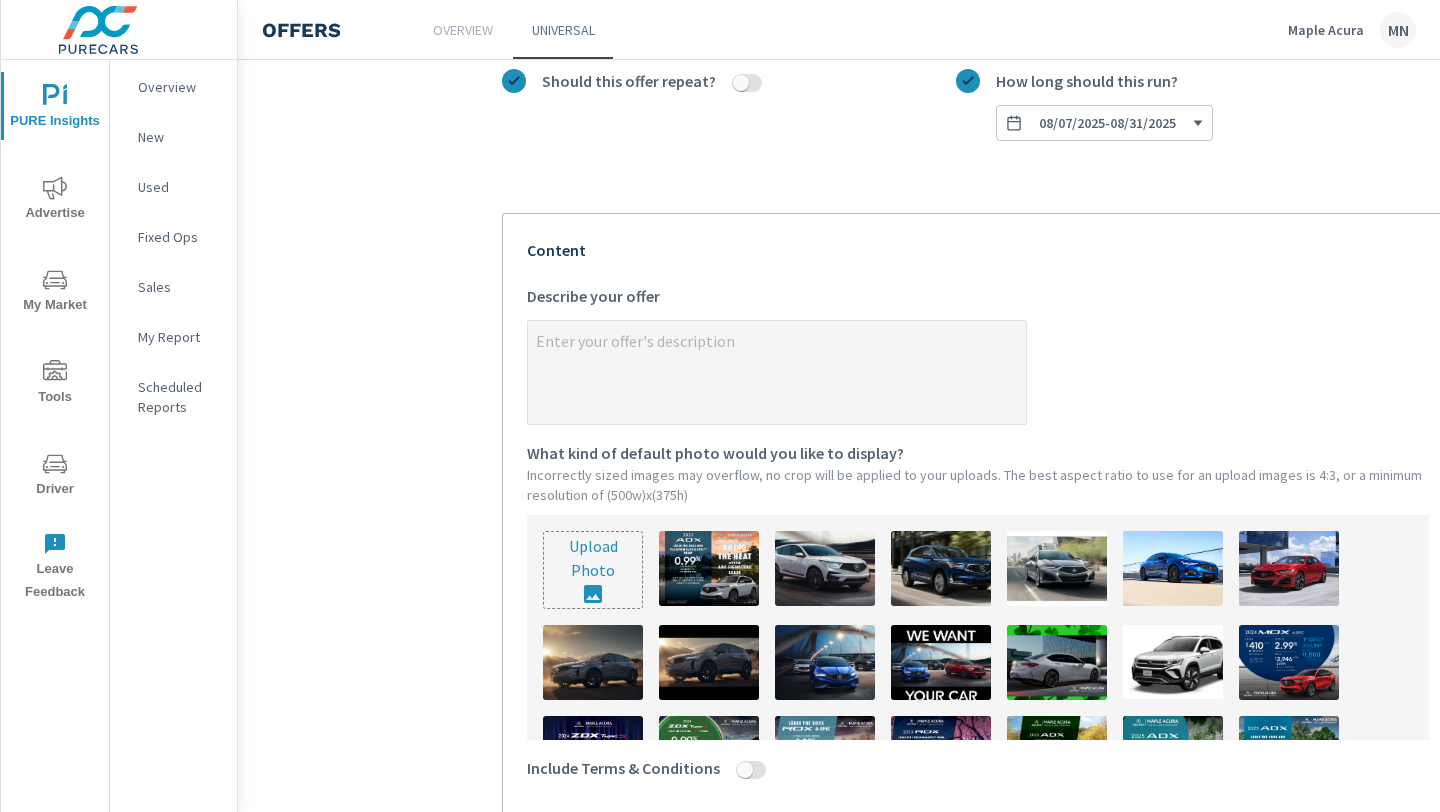 scroll, scrollTop: 440, scrollLeft: 0, axis: vertical 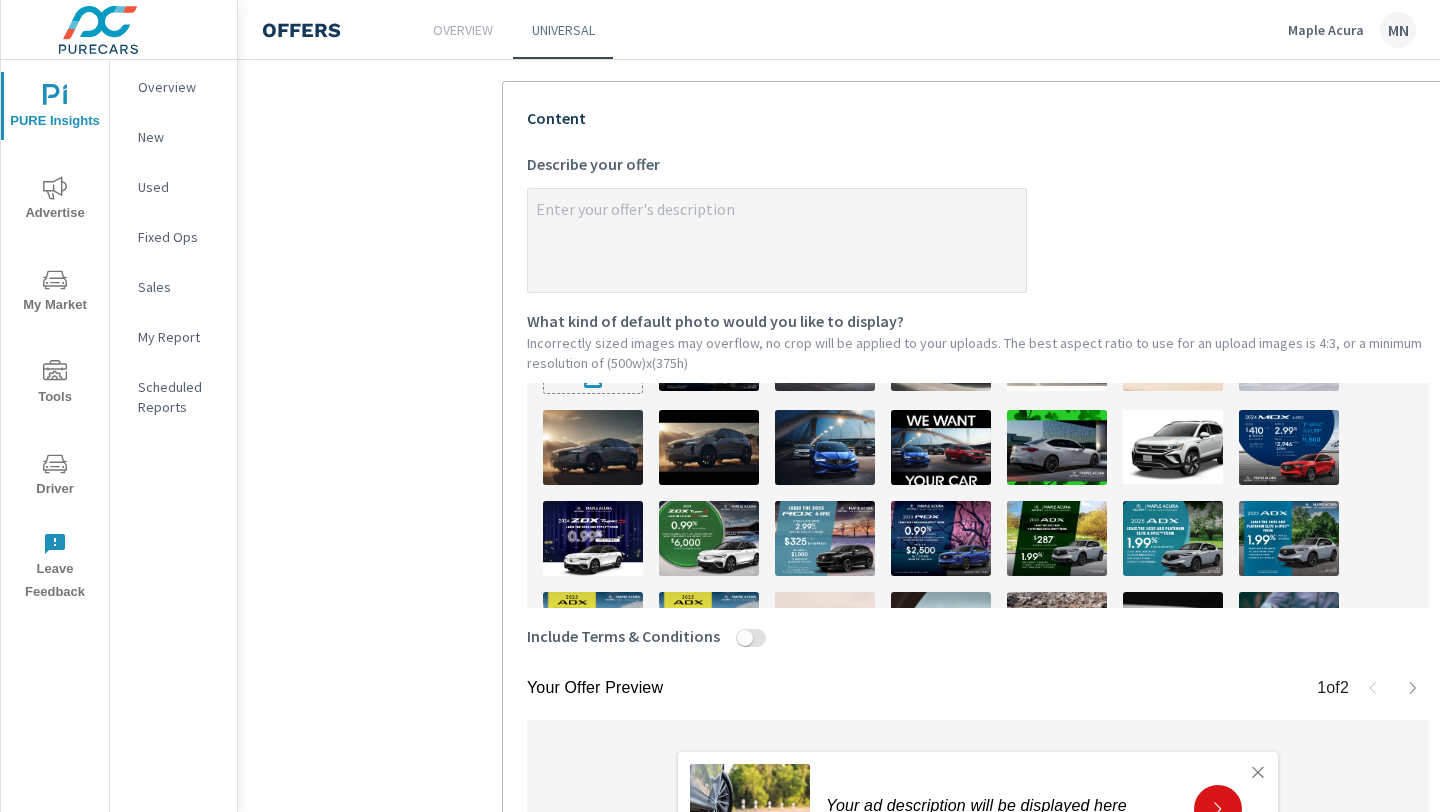 type on "ADX Platinum Elite A-Spec - [MONTH] [YEAR]" 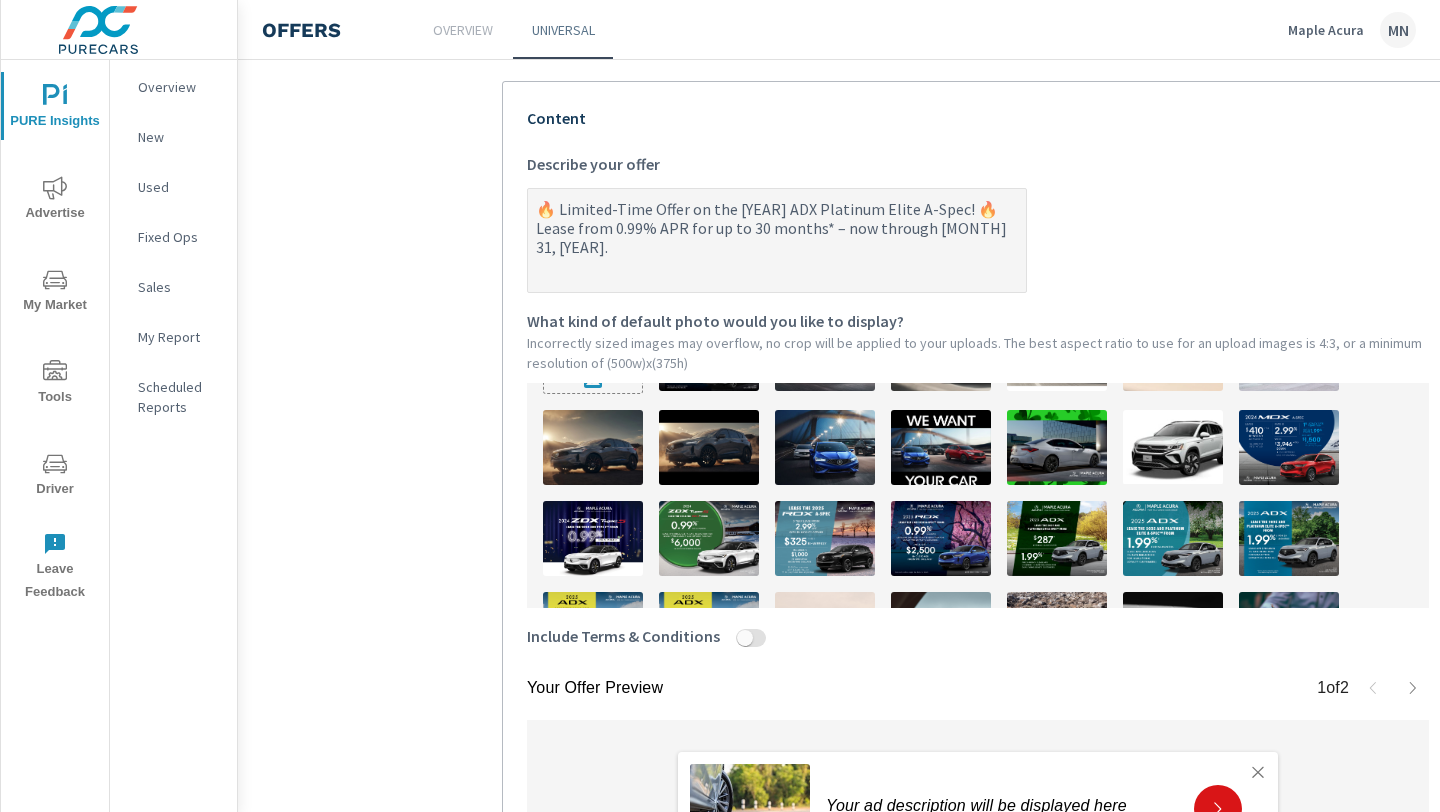 type on "x" 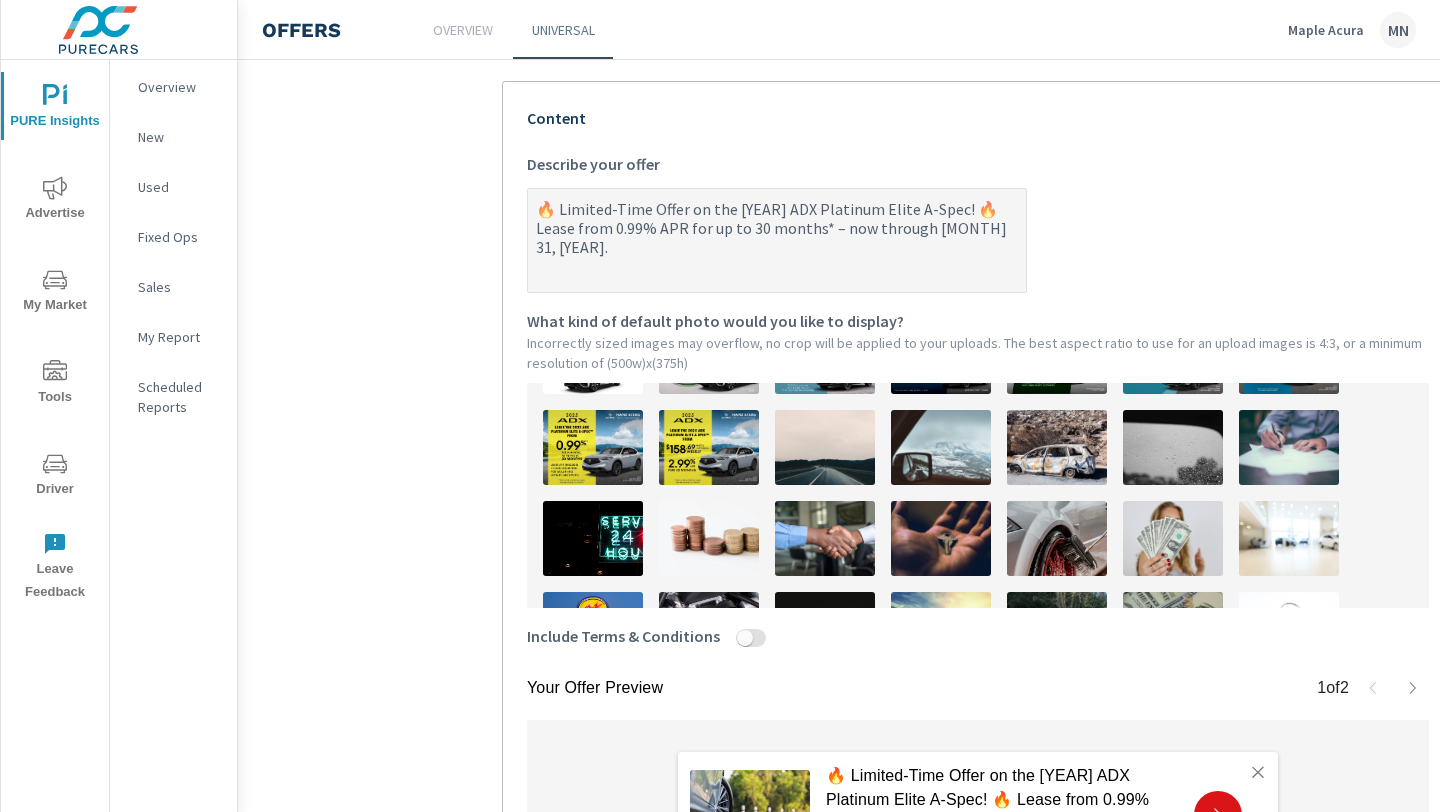 scroll, scrollTop: 270, scrollLeft: 0, axis: vertical 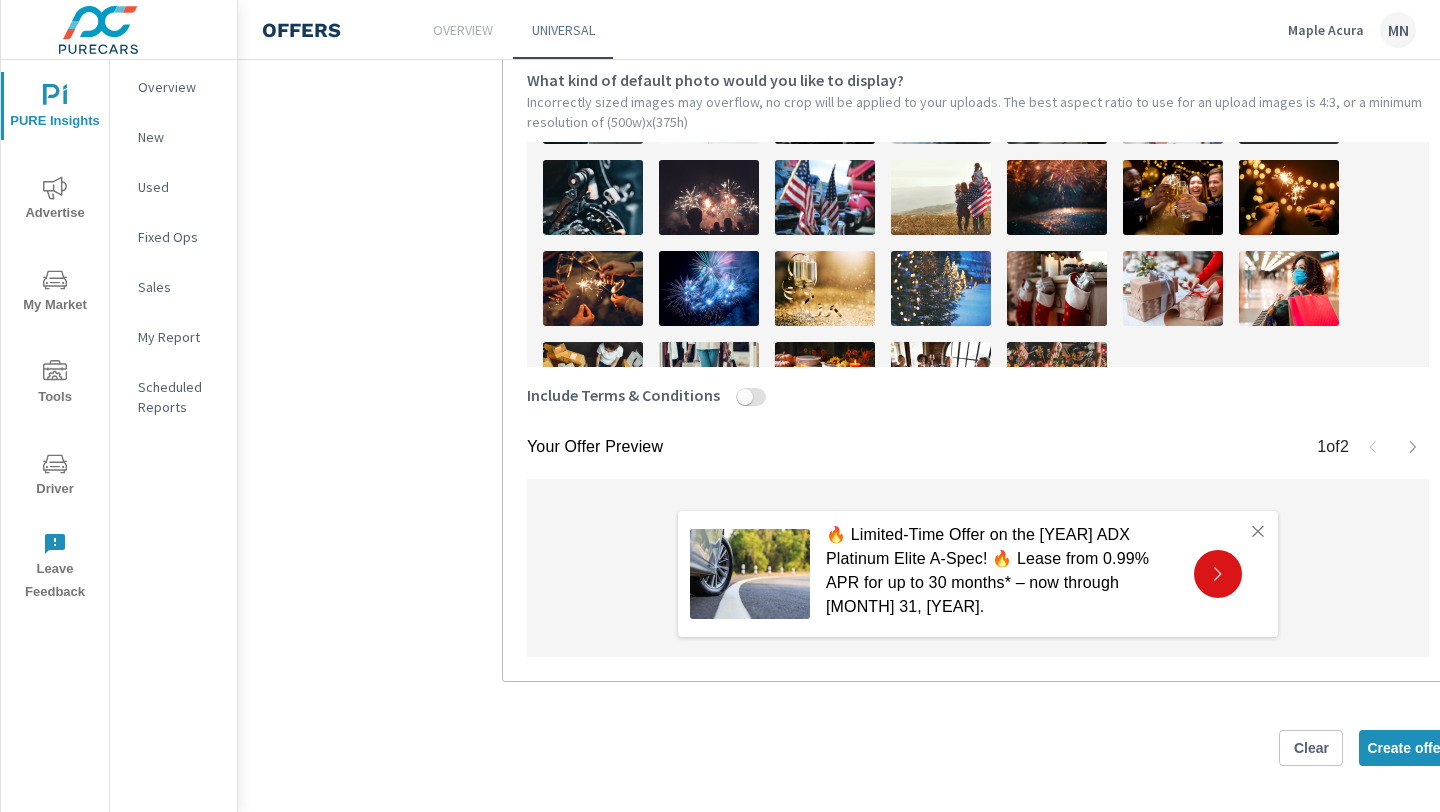 type on "🔥 Limited-Time Offer on the [YEAR] ADX Platinum Elite A-Spec! 🔥
Lease from 0.99% APR for up to 30 months* – now through [MONTH] 31, [YEAR]." 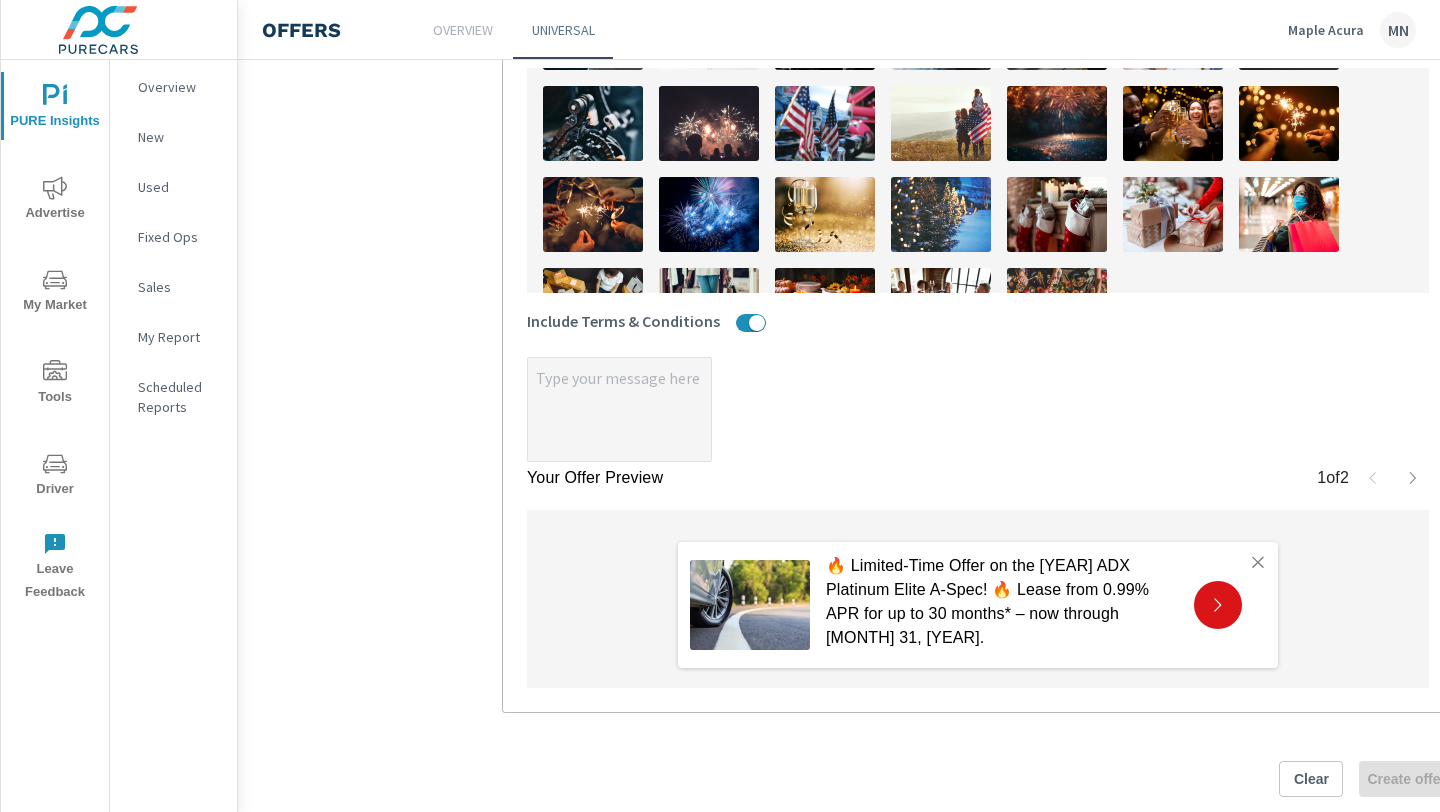 scroll, scrollTop: 786, scrollLeft: 0, axis: vertical 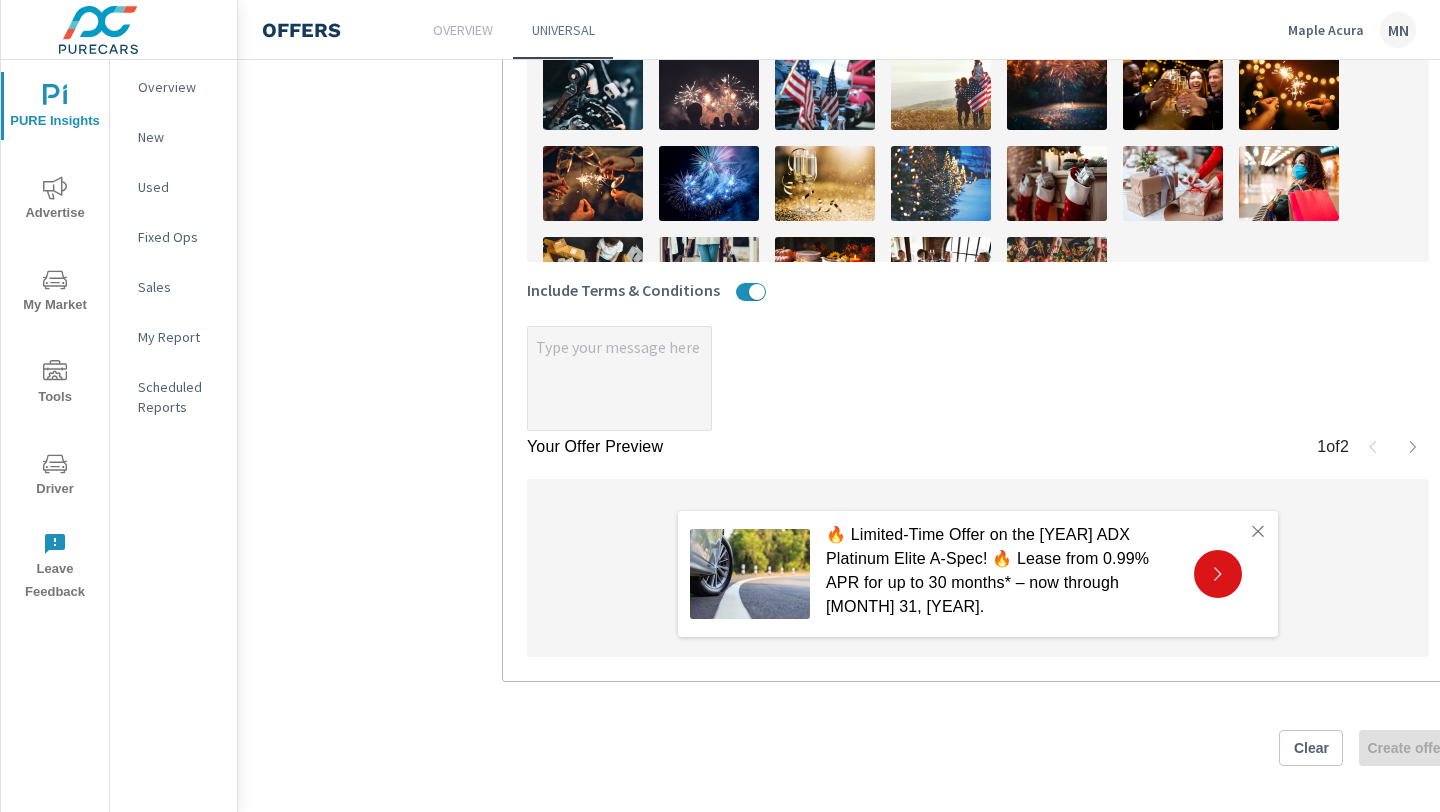 type on "x" 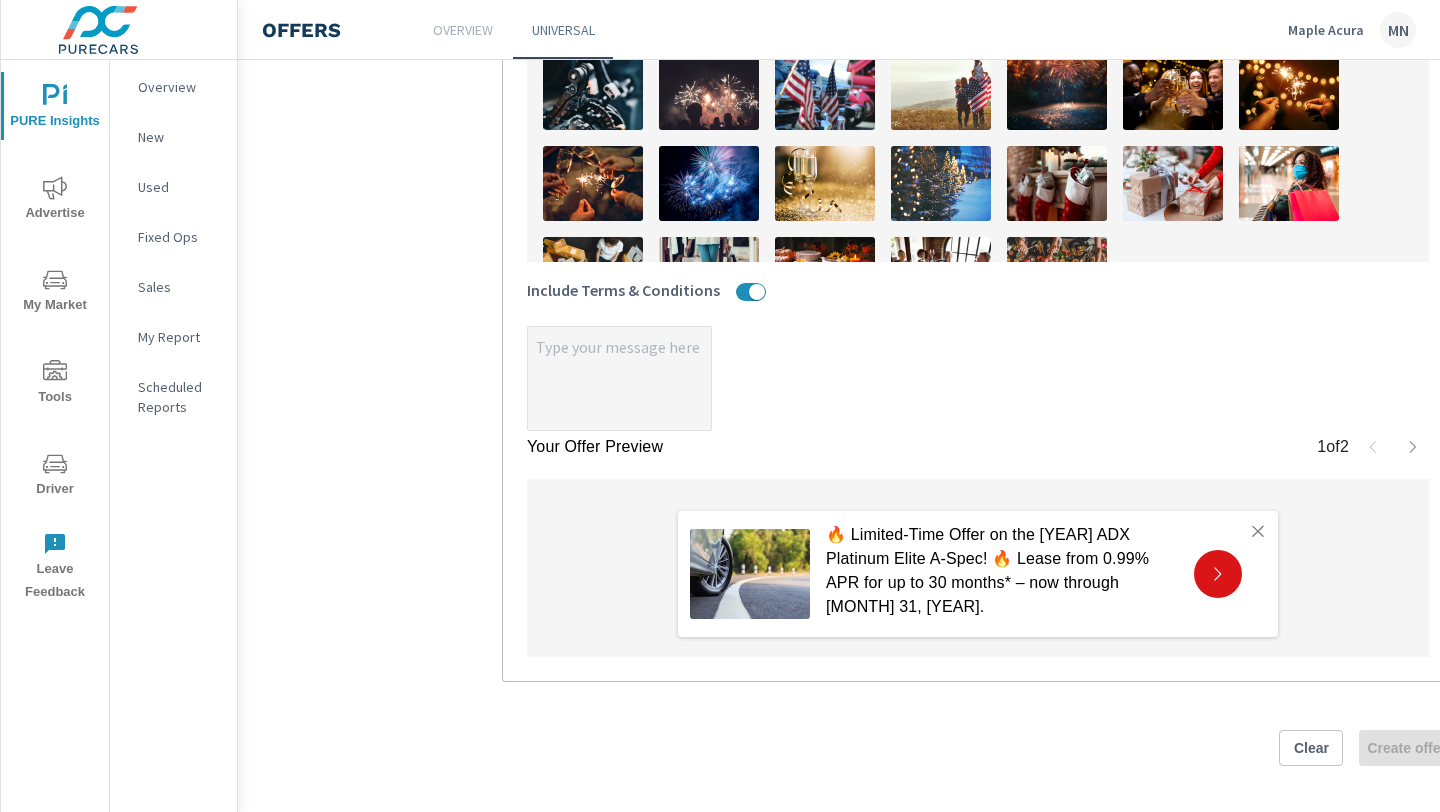 type on "x" 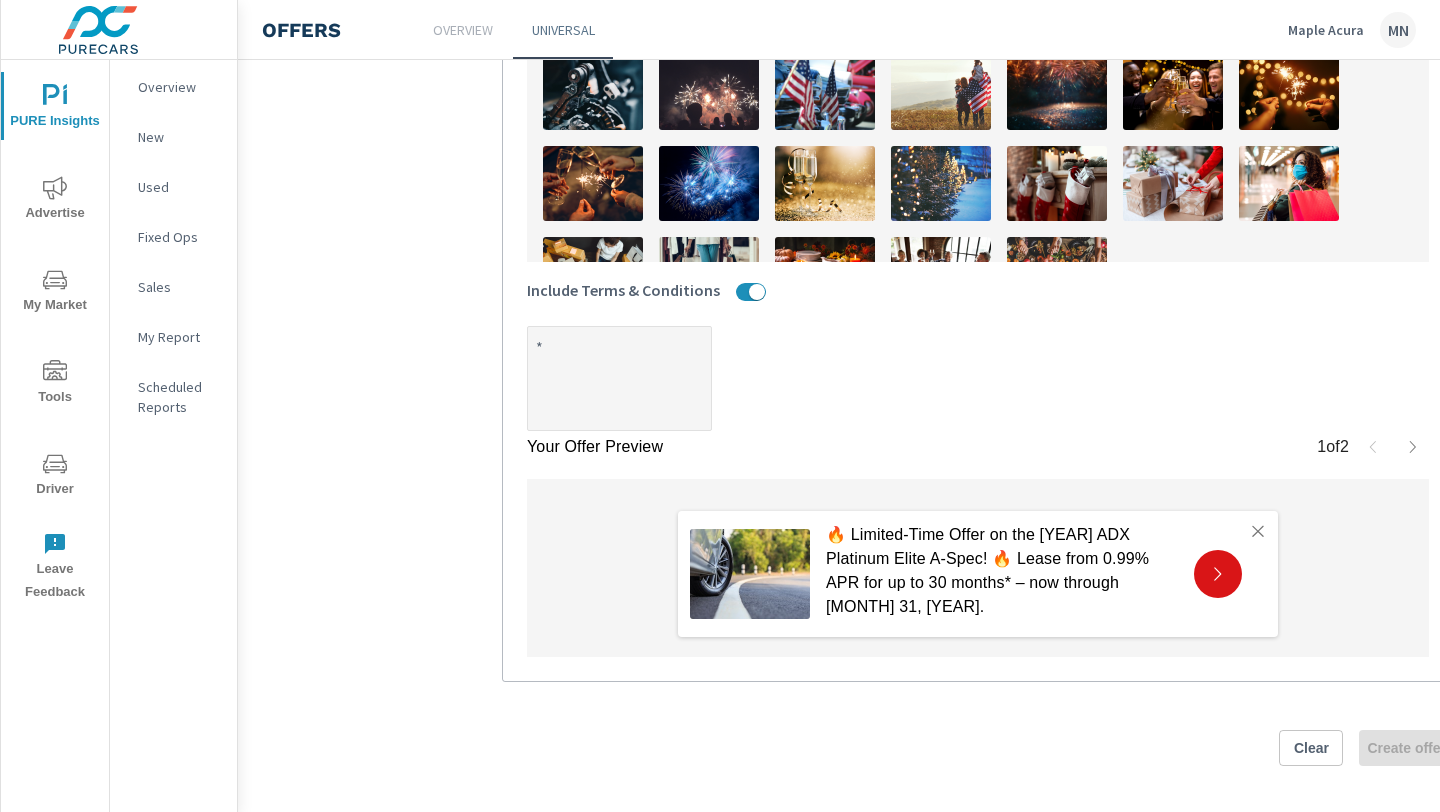 type on "x" 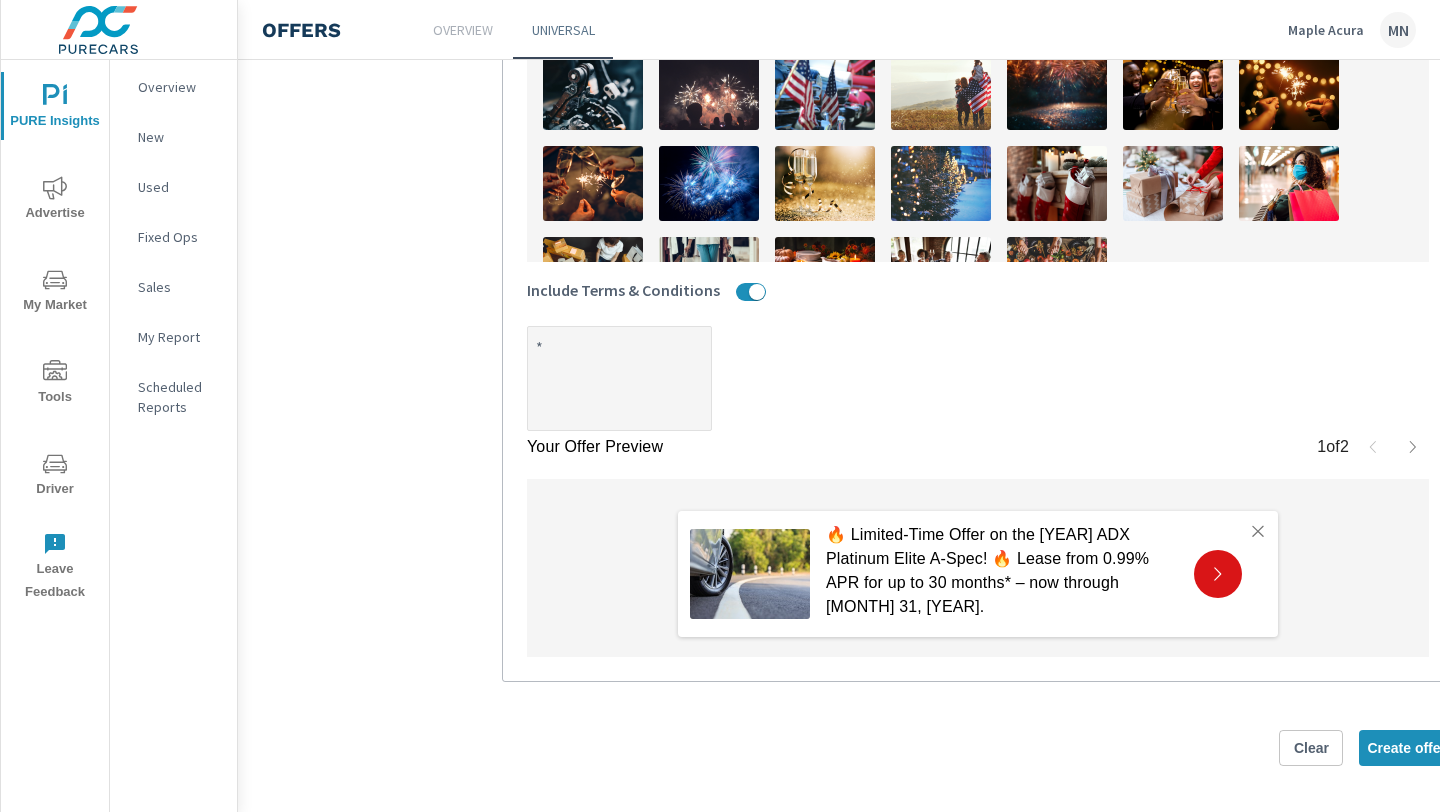 type on "x" 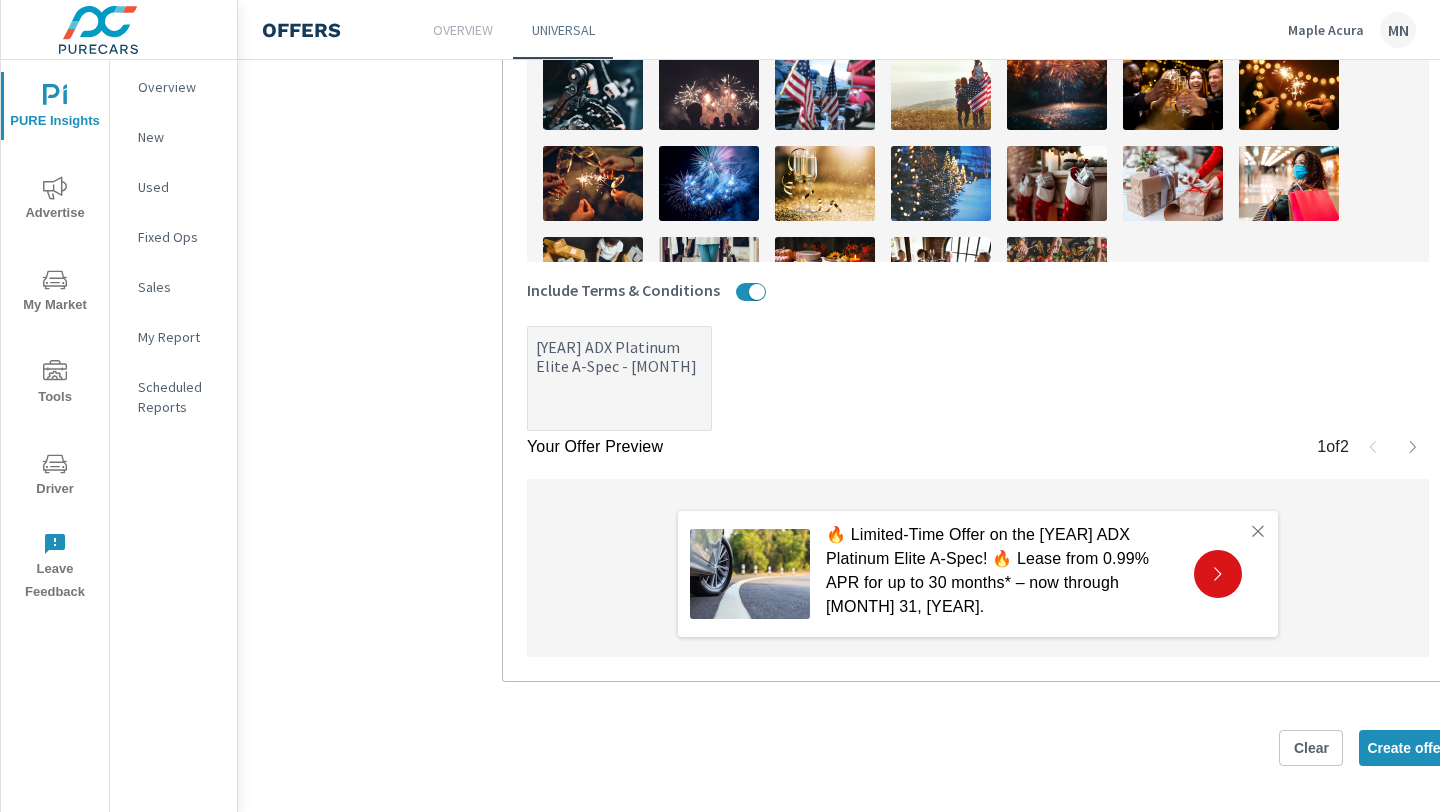 type on "x" 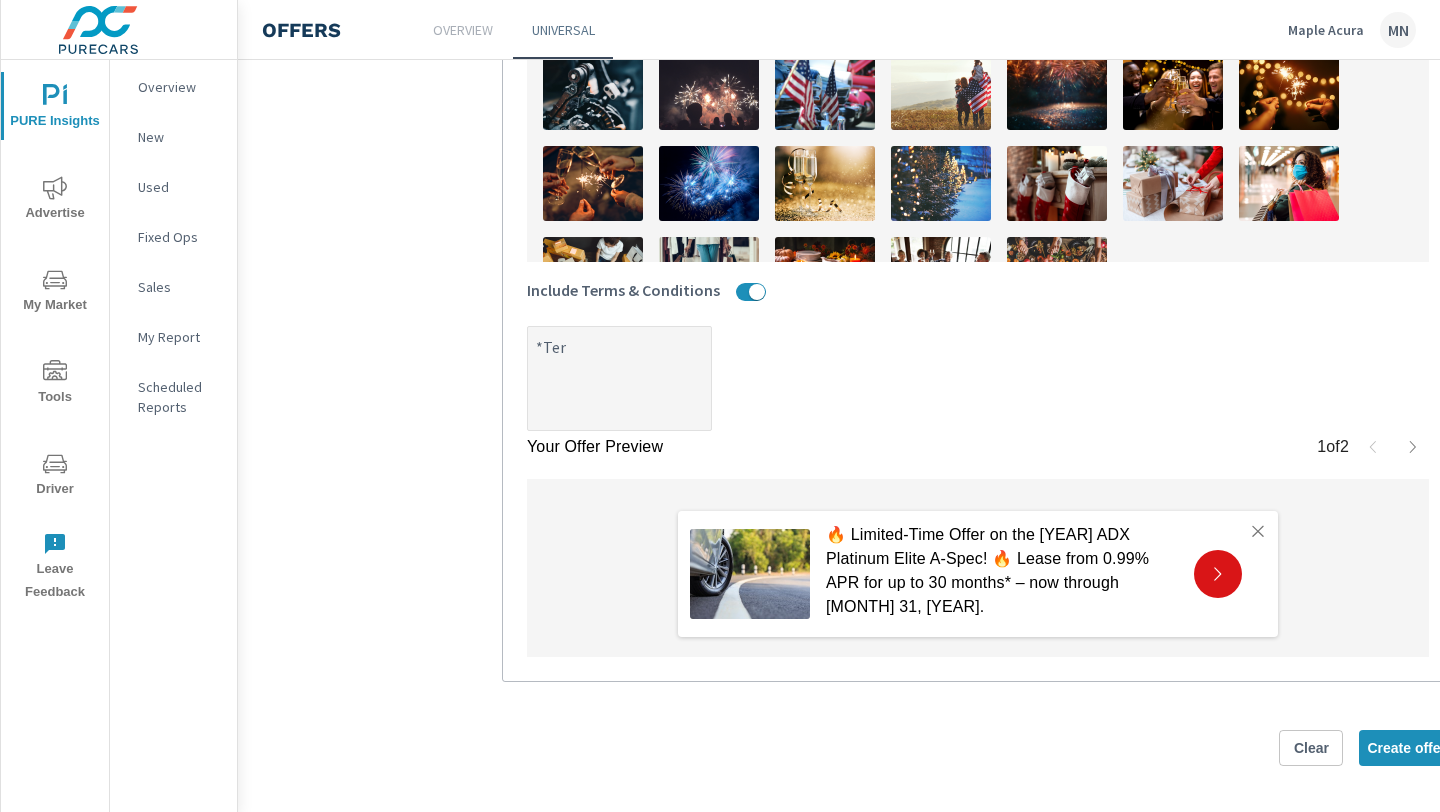 type on "x" 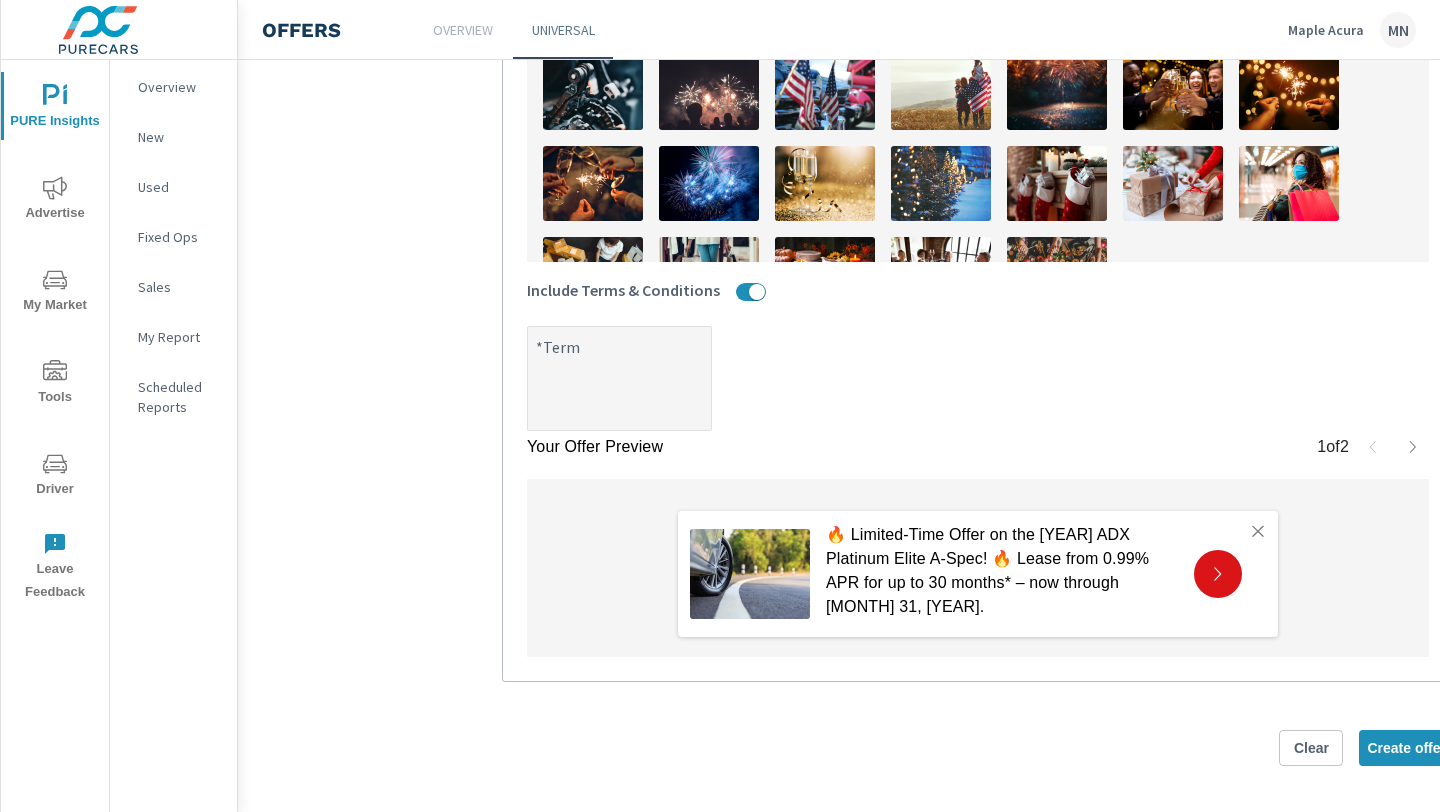 type on "x" 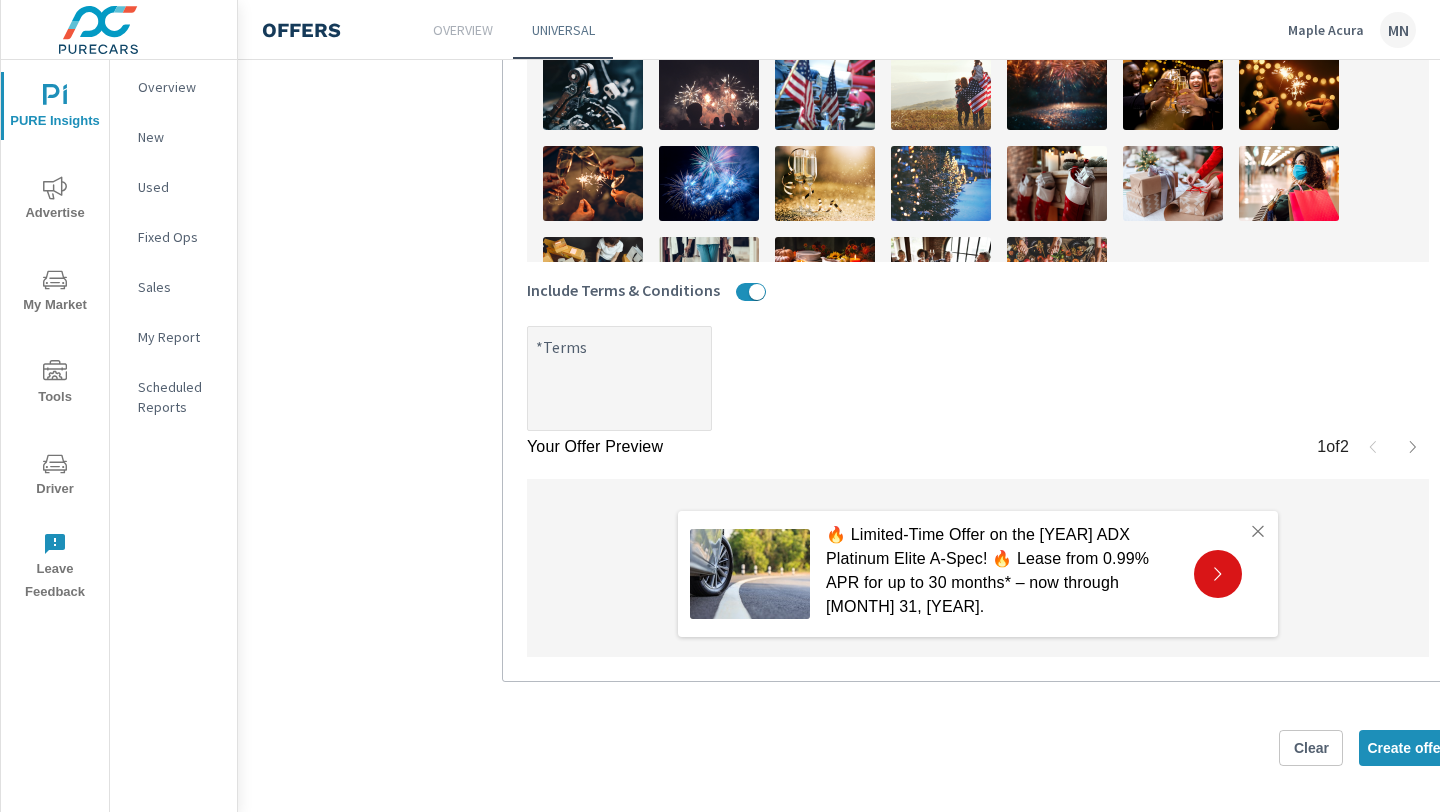 type on "x" 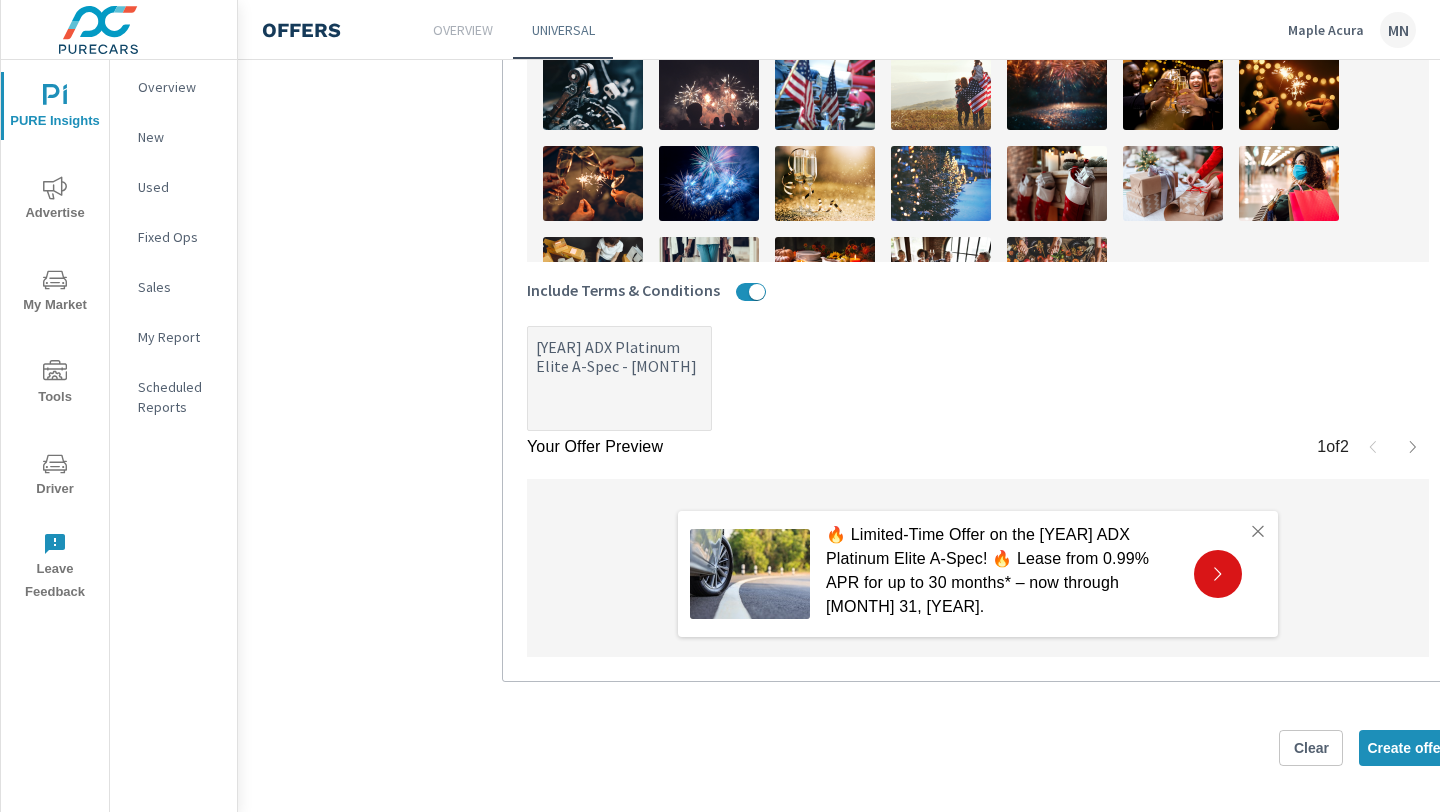 type on "x" 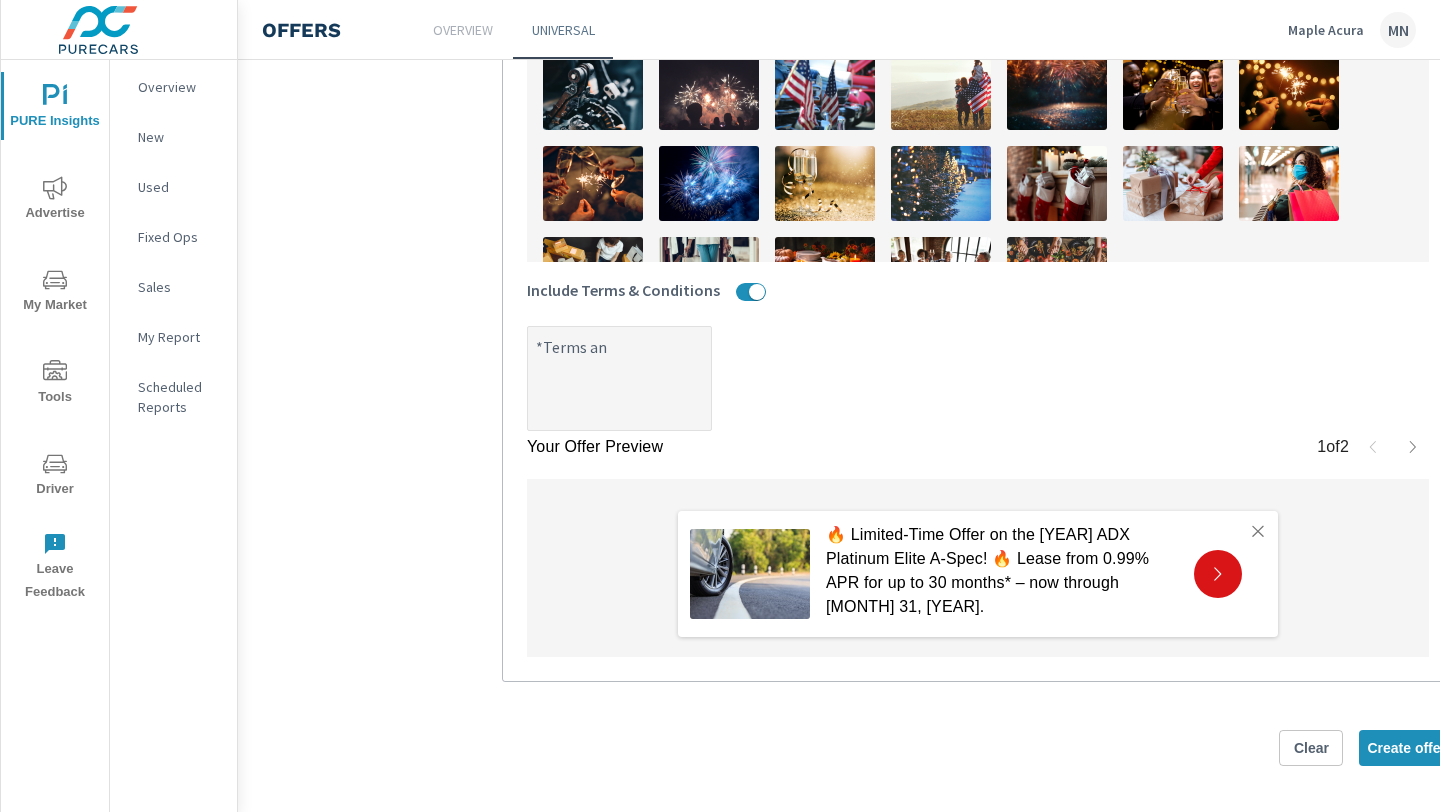 type on "x" 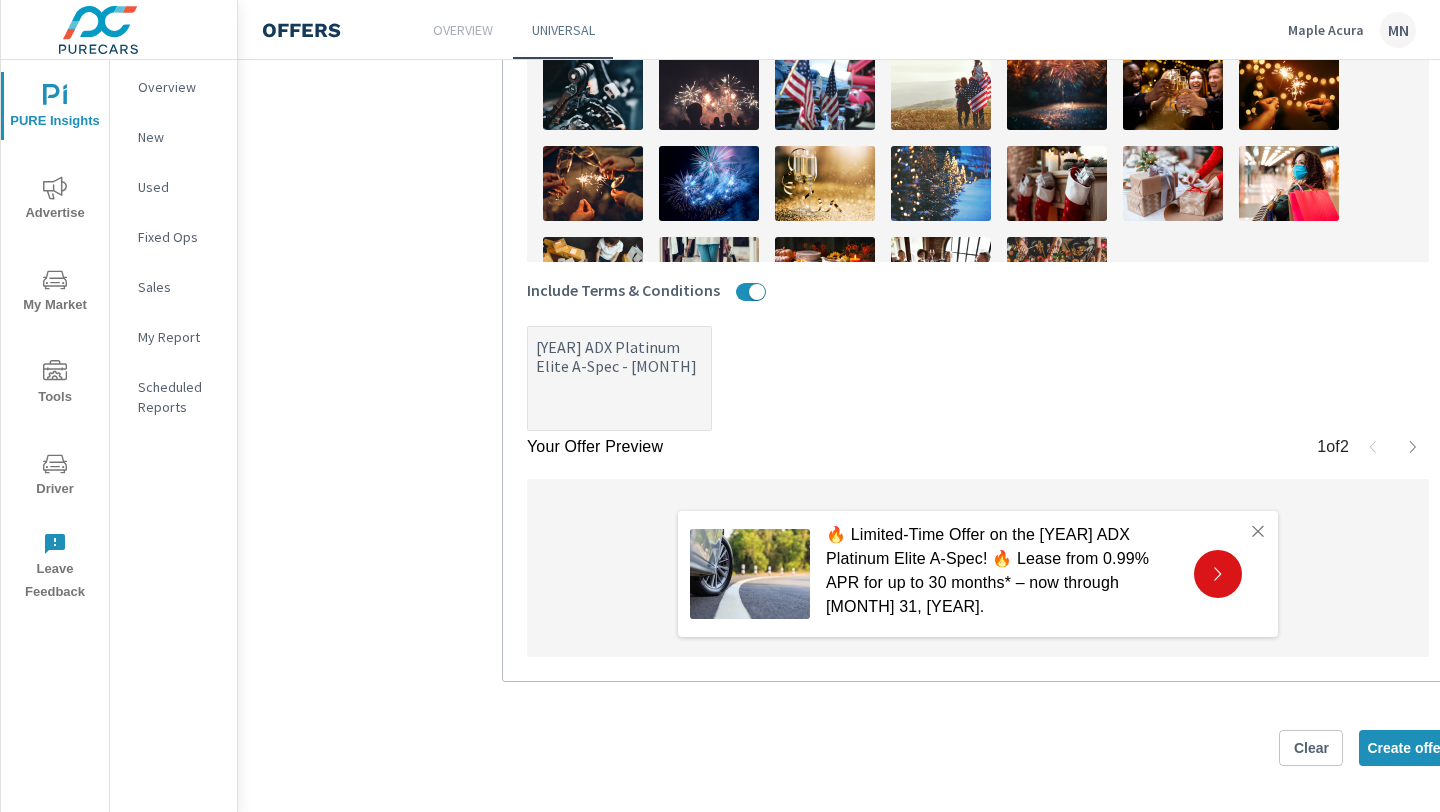 type on "x" 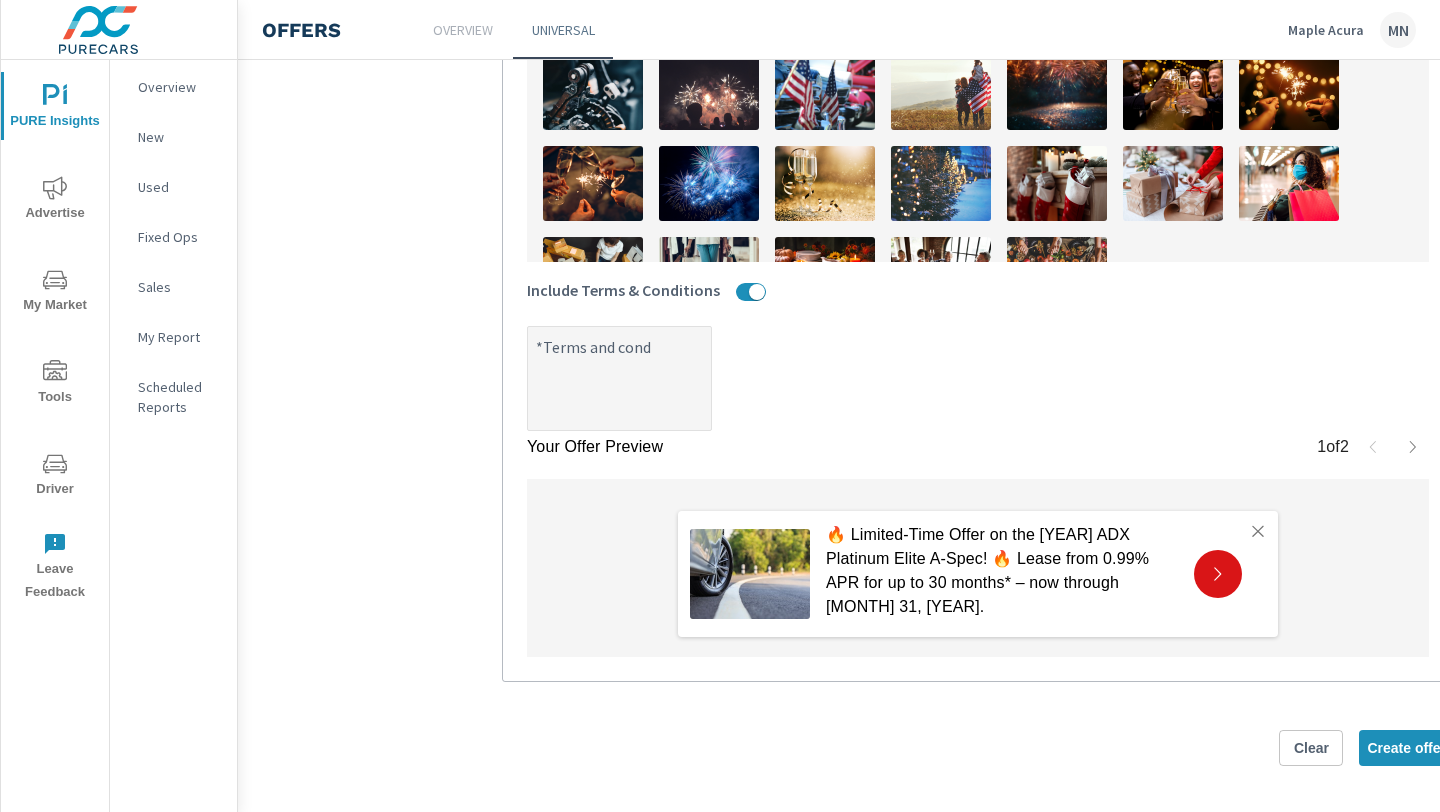 type on "x" 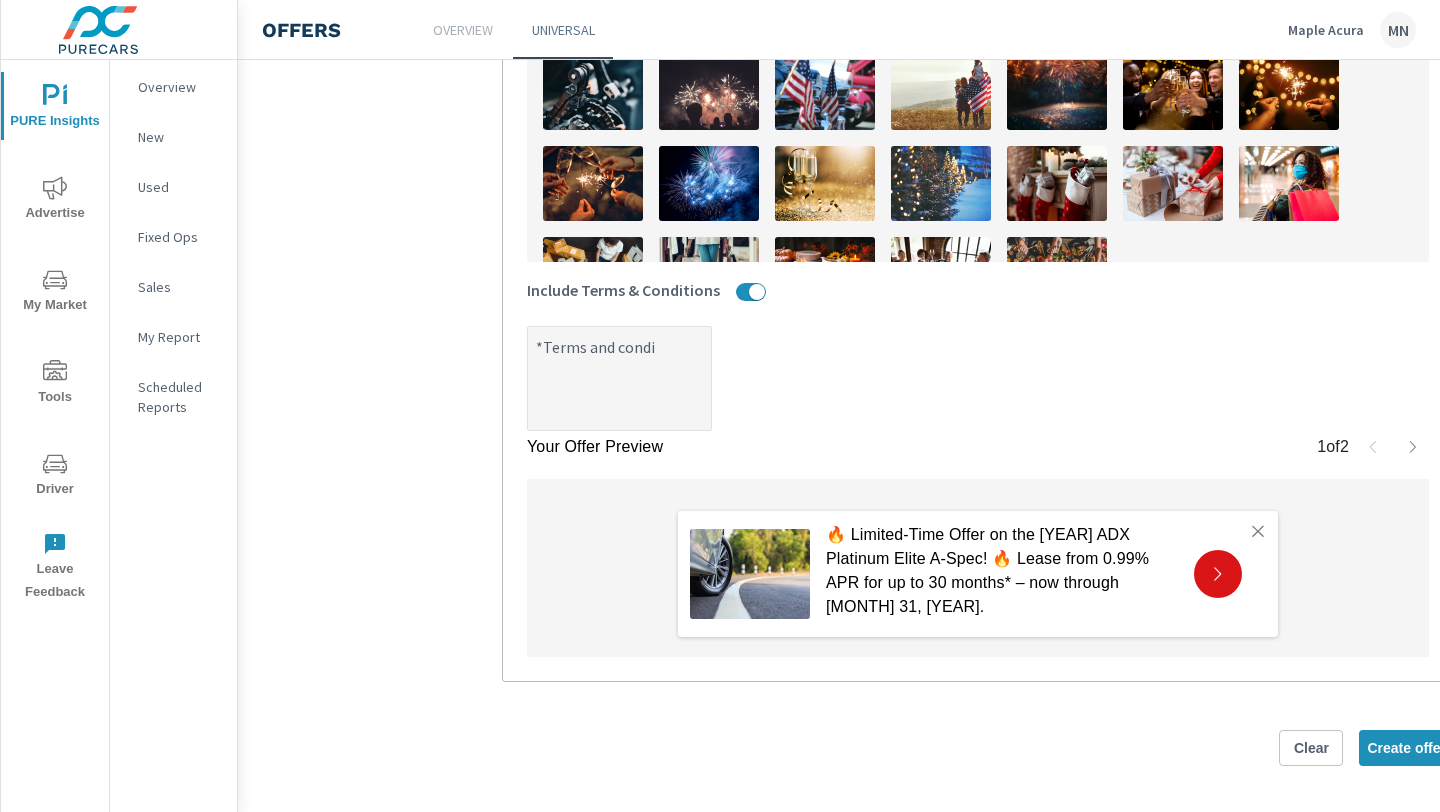 type on "x" 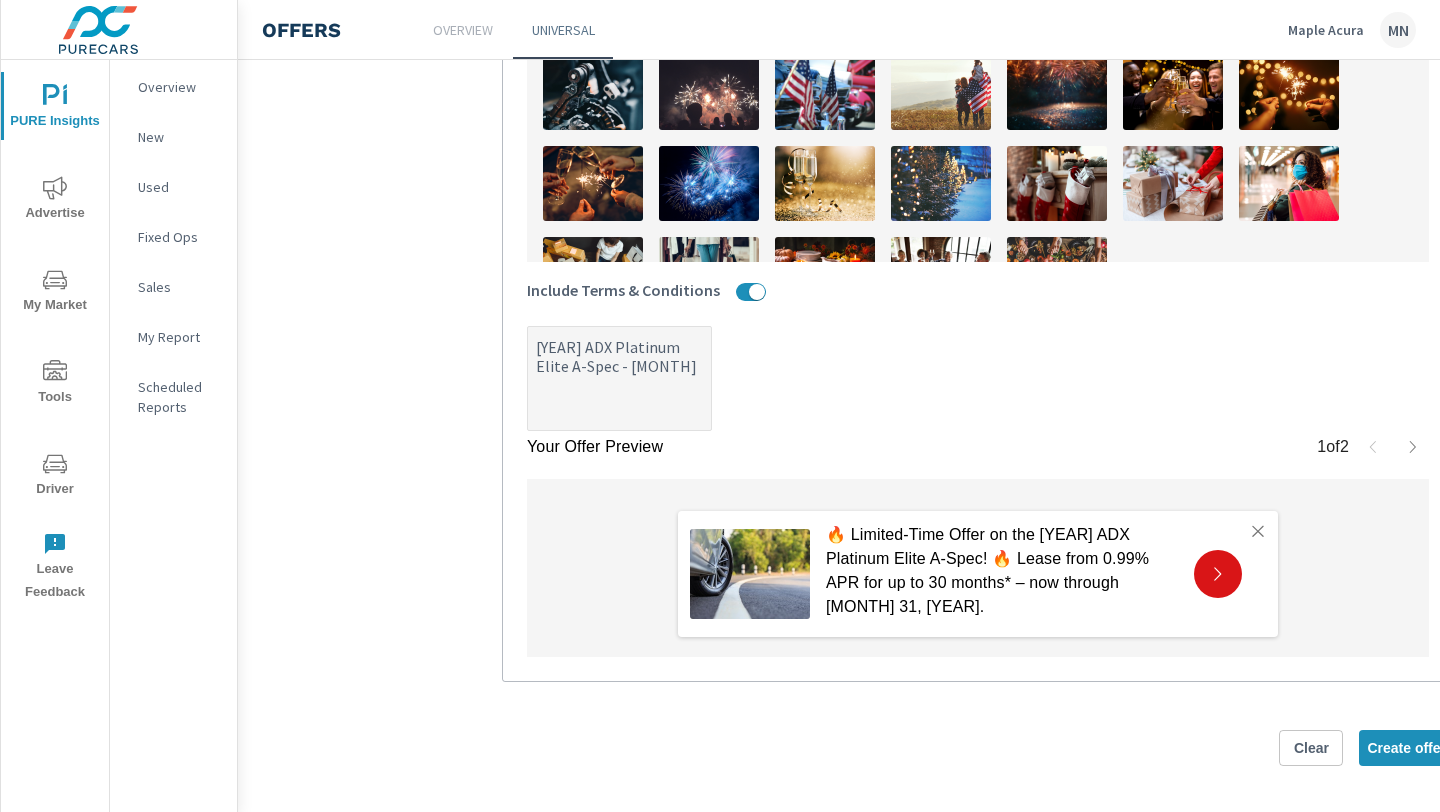 type on "x" 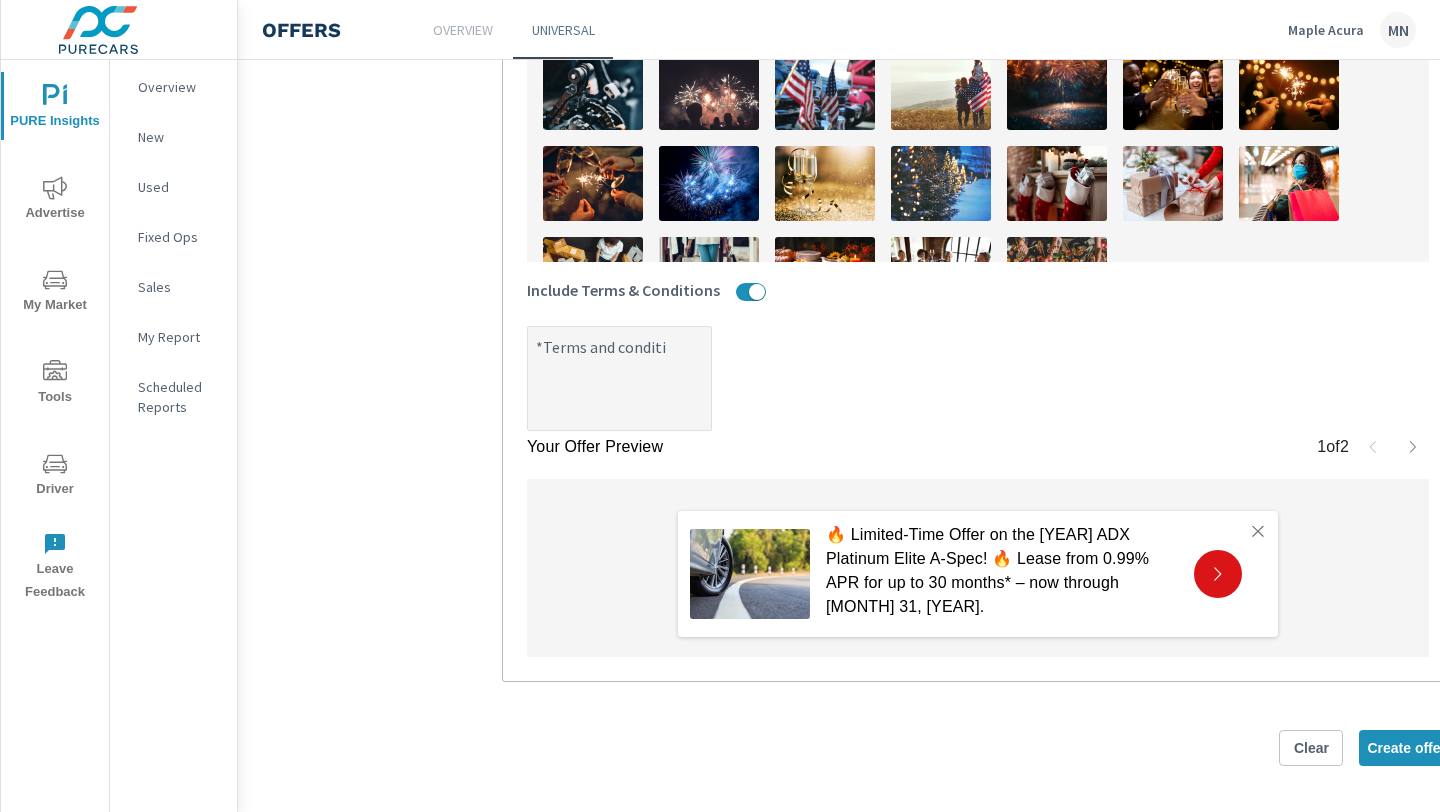 type on "x" 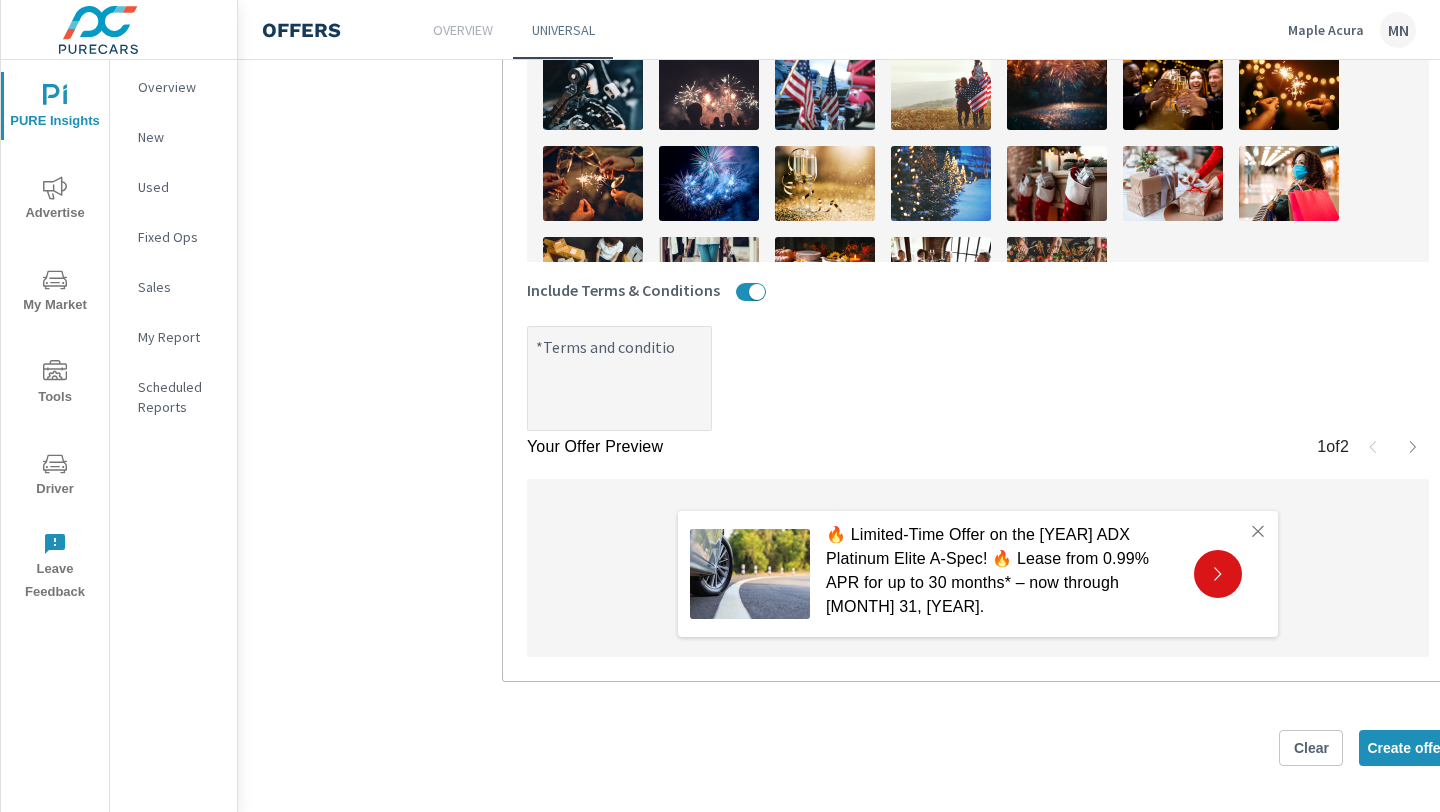 type on "x" 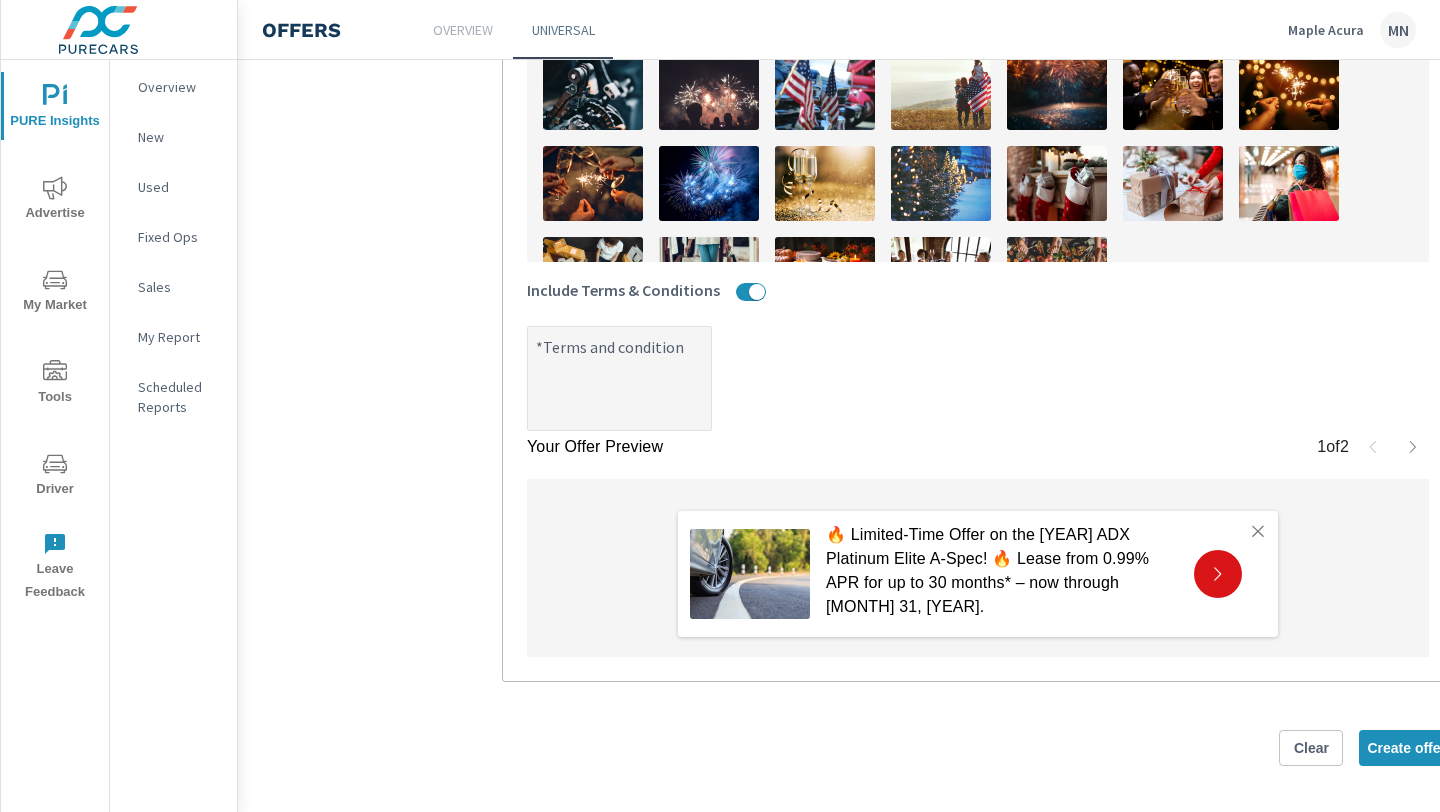 type on "x" 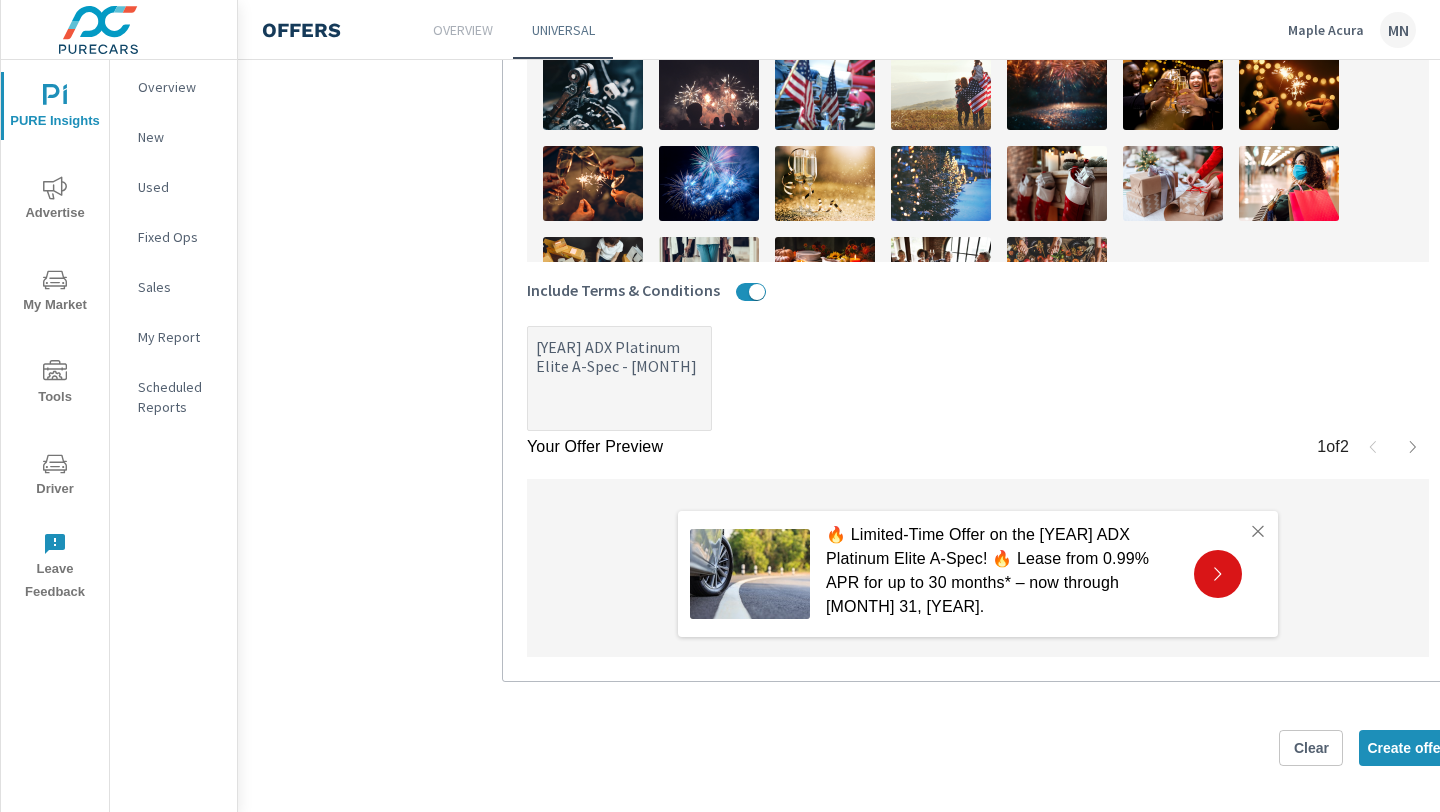 type on "x" 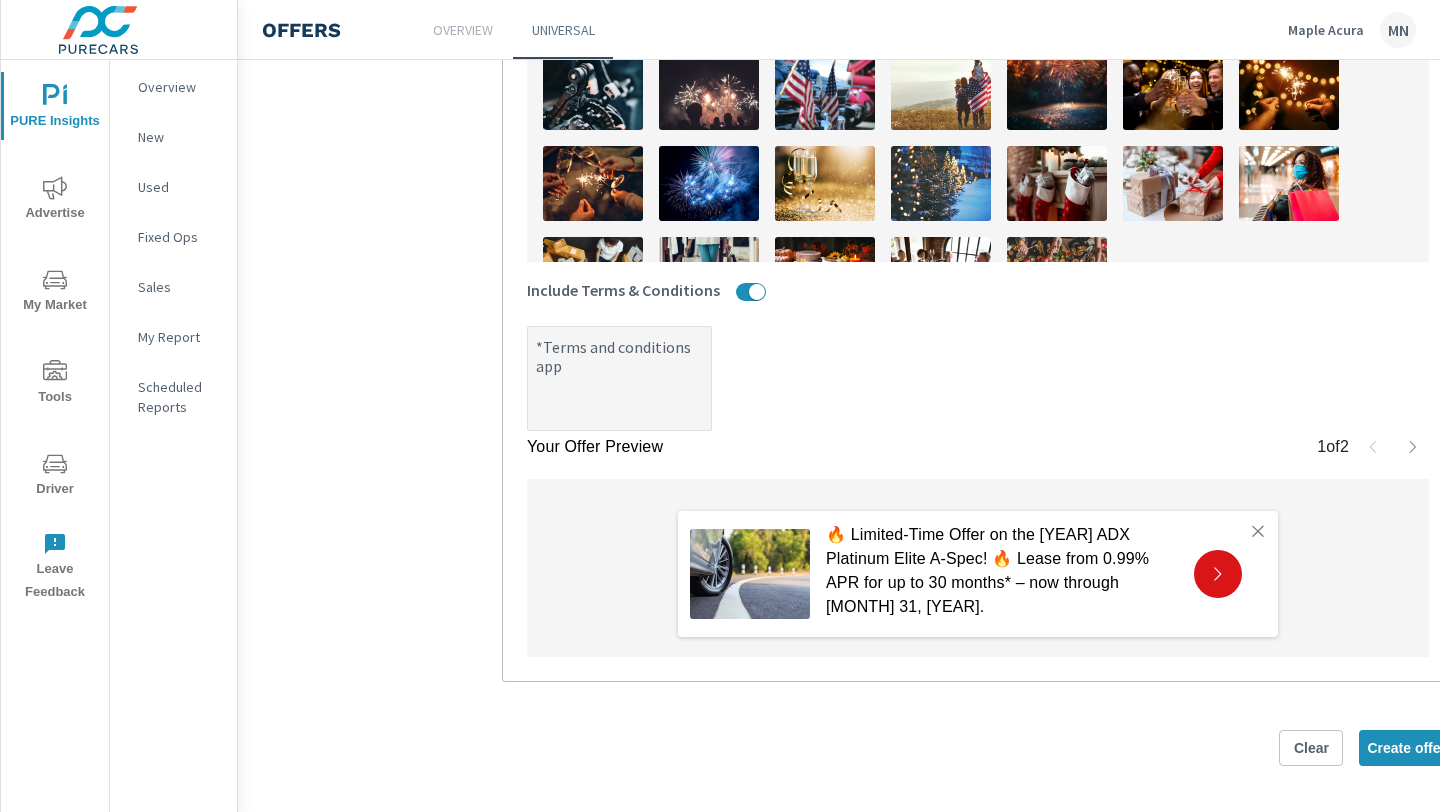 type on "x" 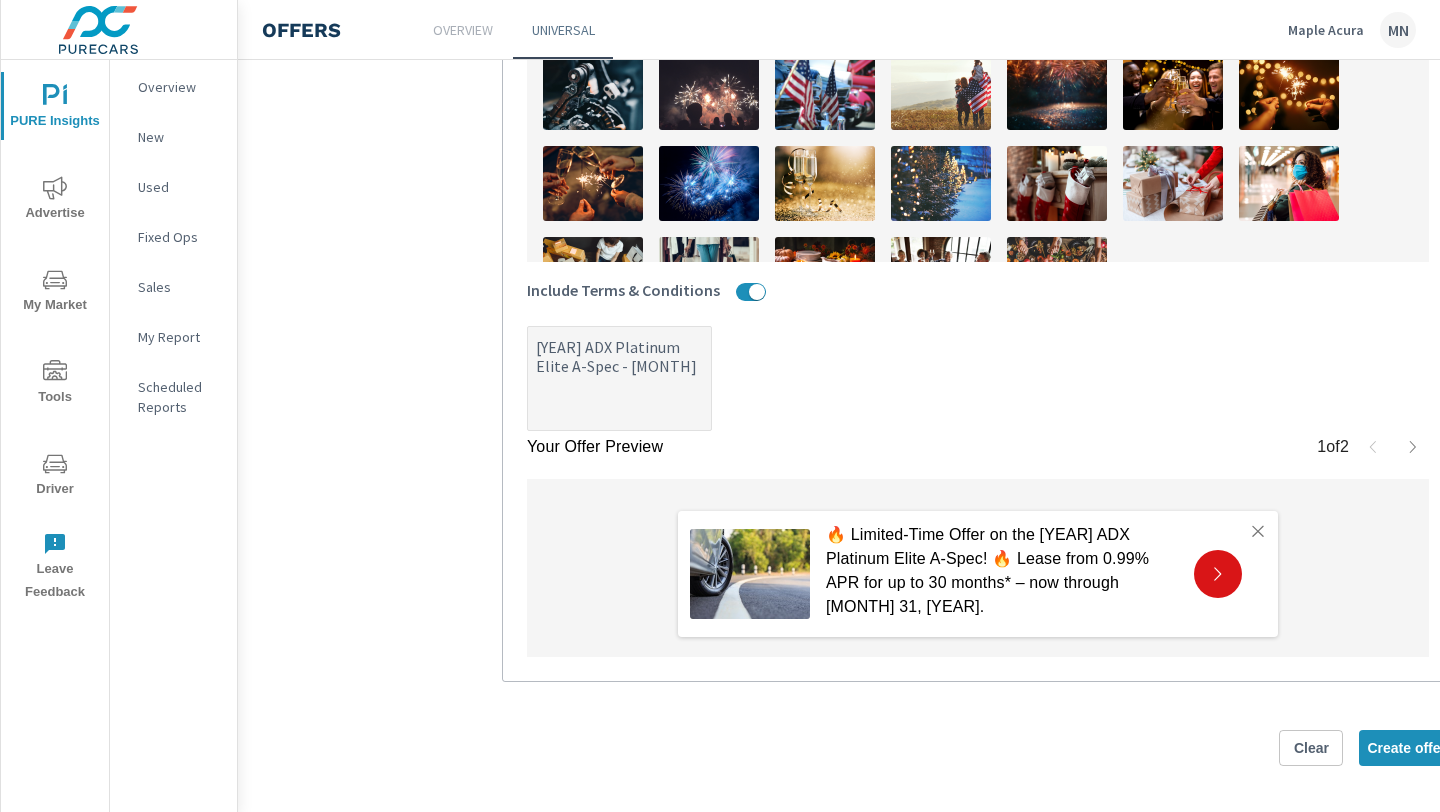 type on "x" 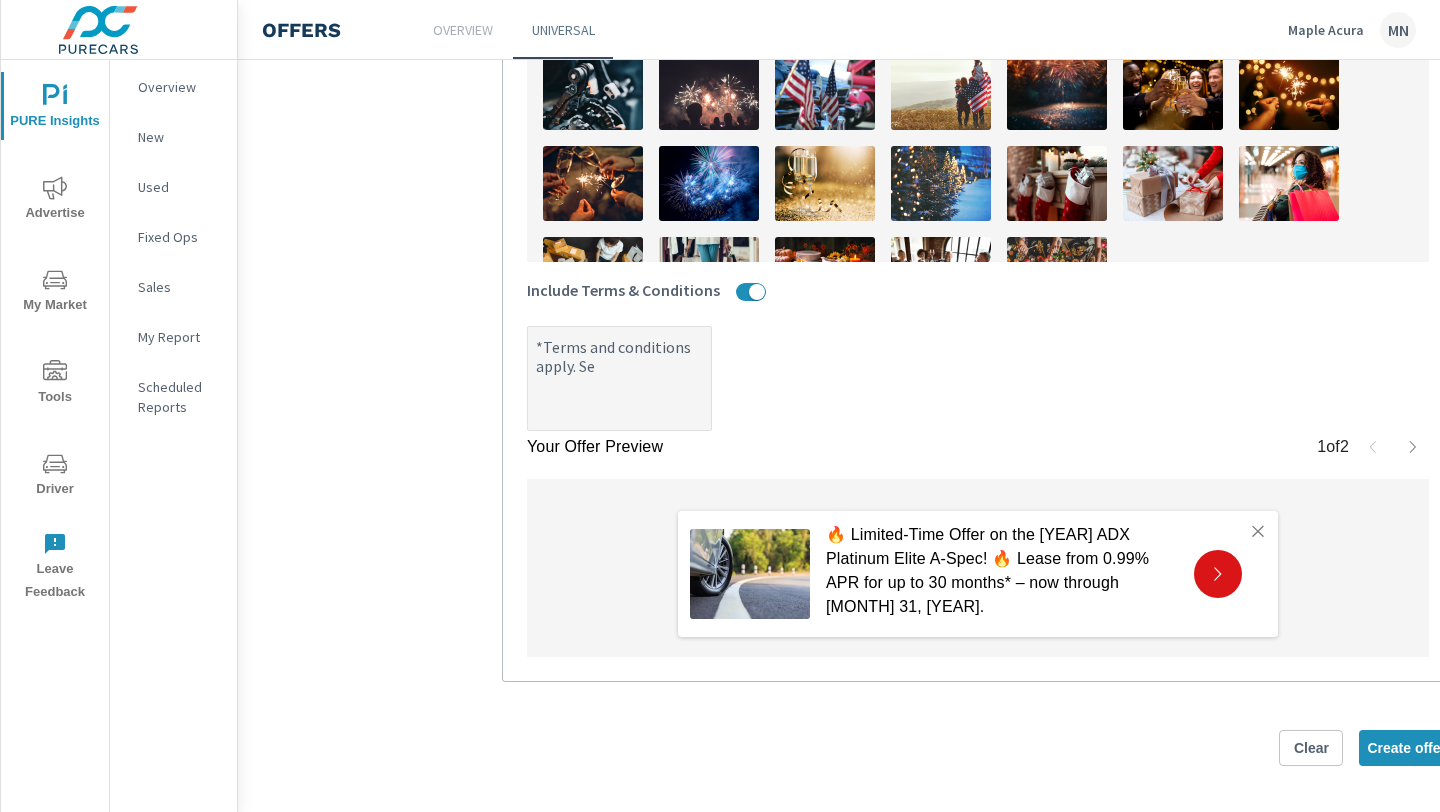 type 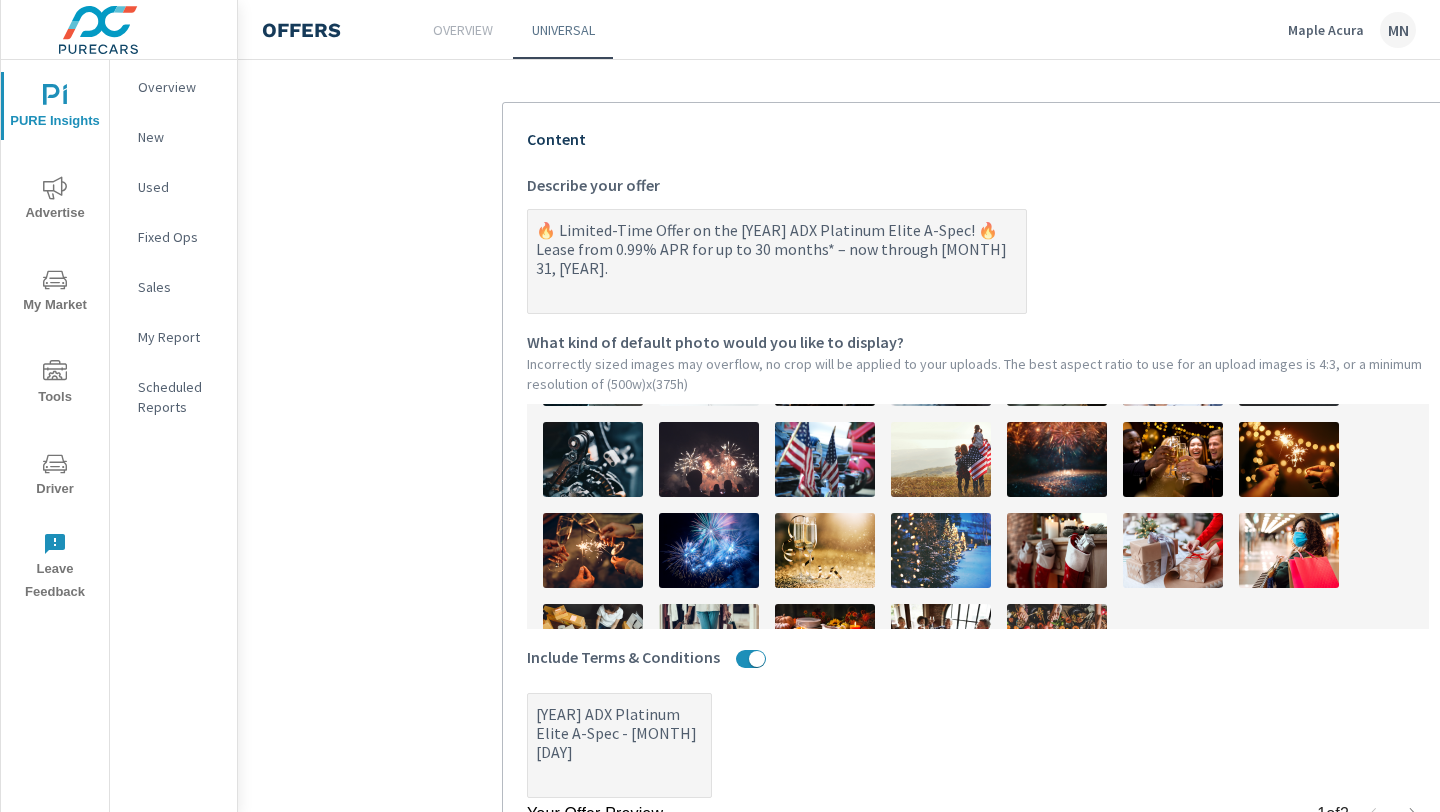 scroll, scrollTop: 485, scrollLeft: 0, axis: vertical 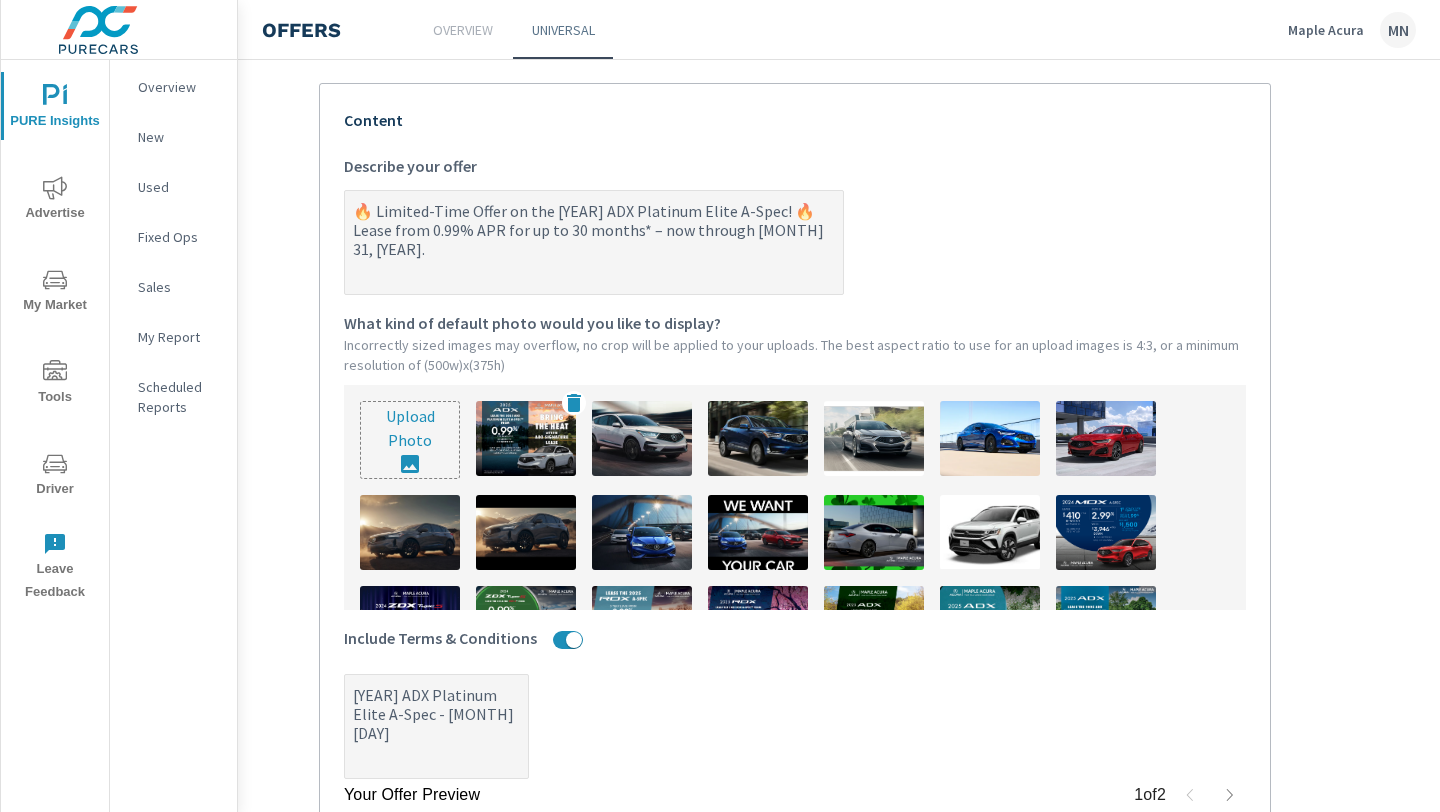 click at bounding box center [526, 438] 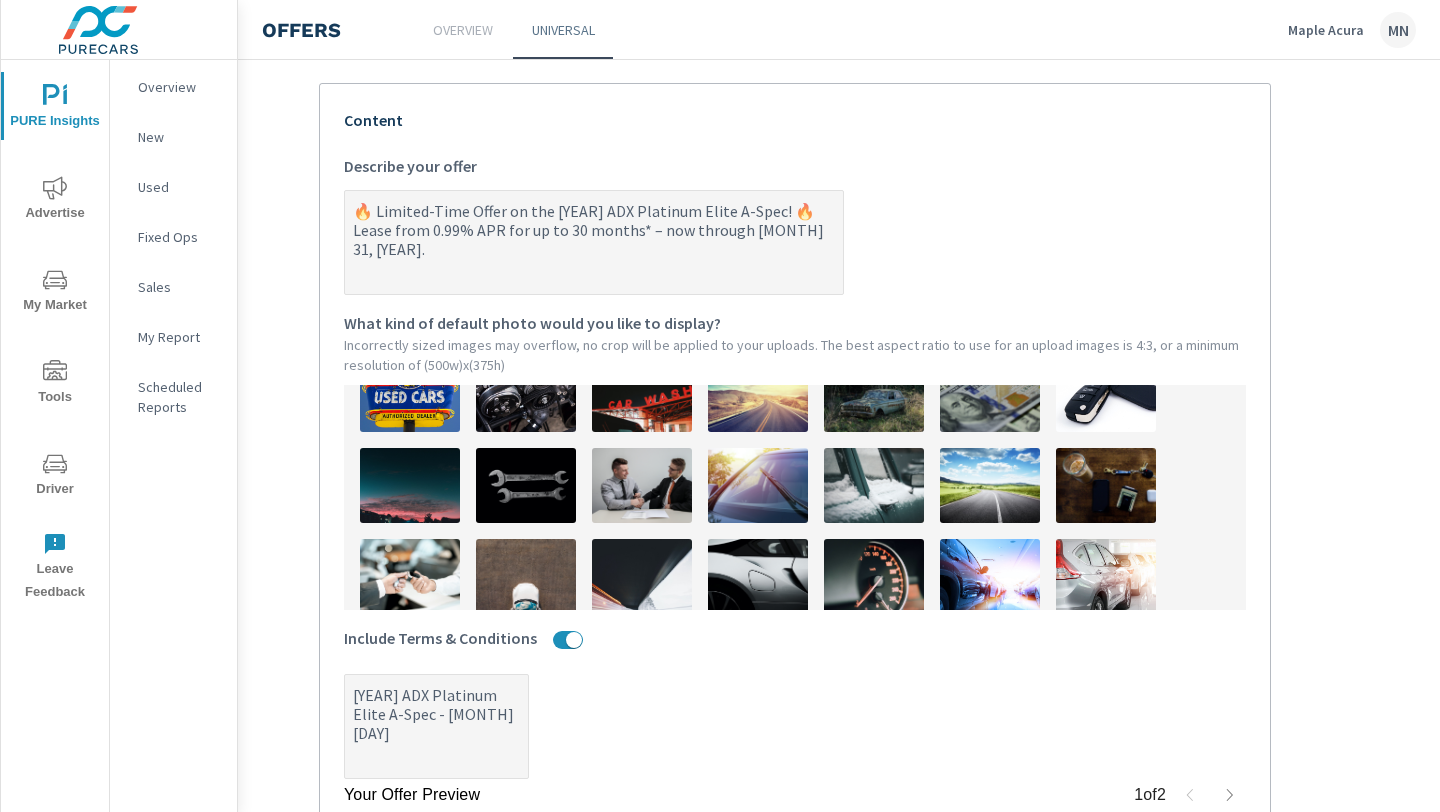 scroll, scrollTop: 526, scrollLeft: 0, axis: vertical 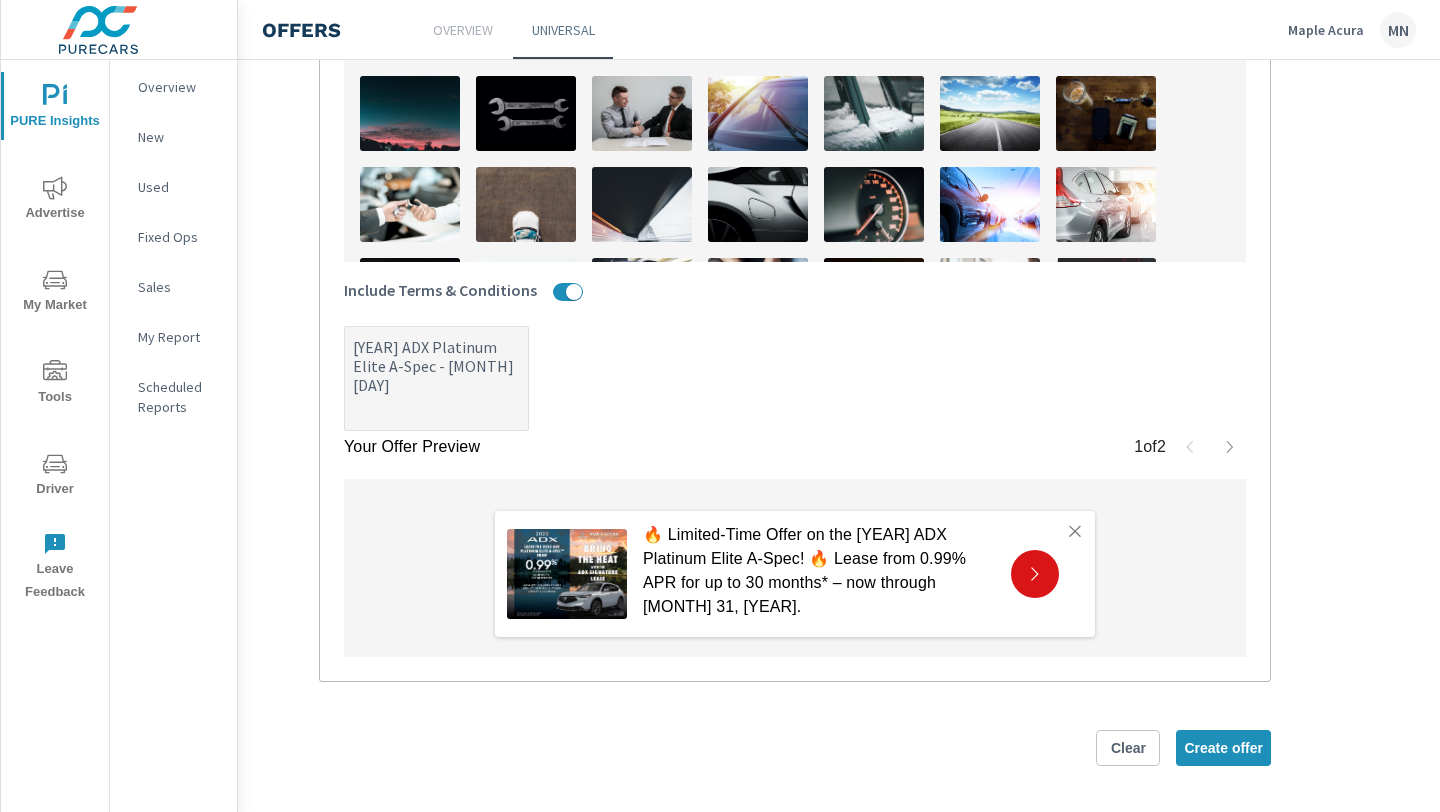 click on "1  of  2" at bounding box center (1190, 447) 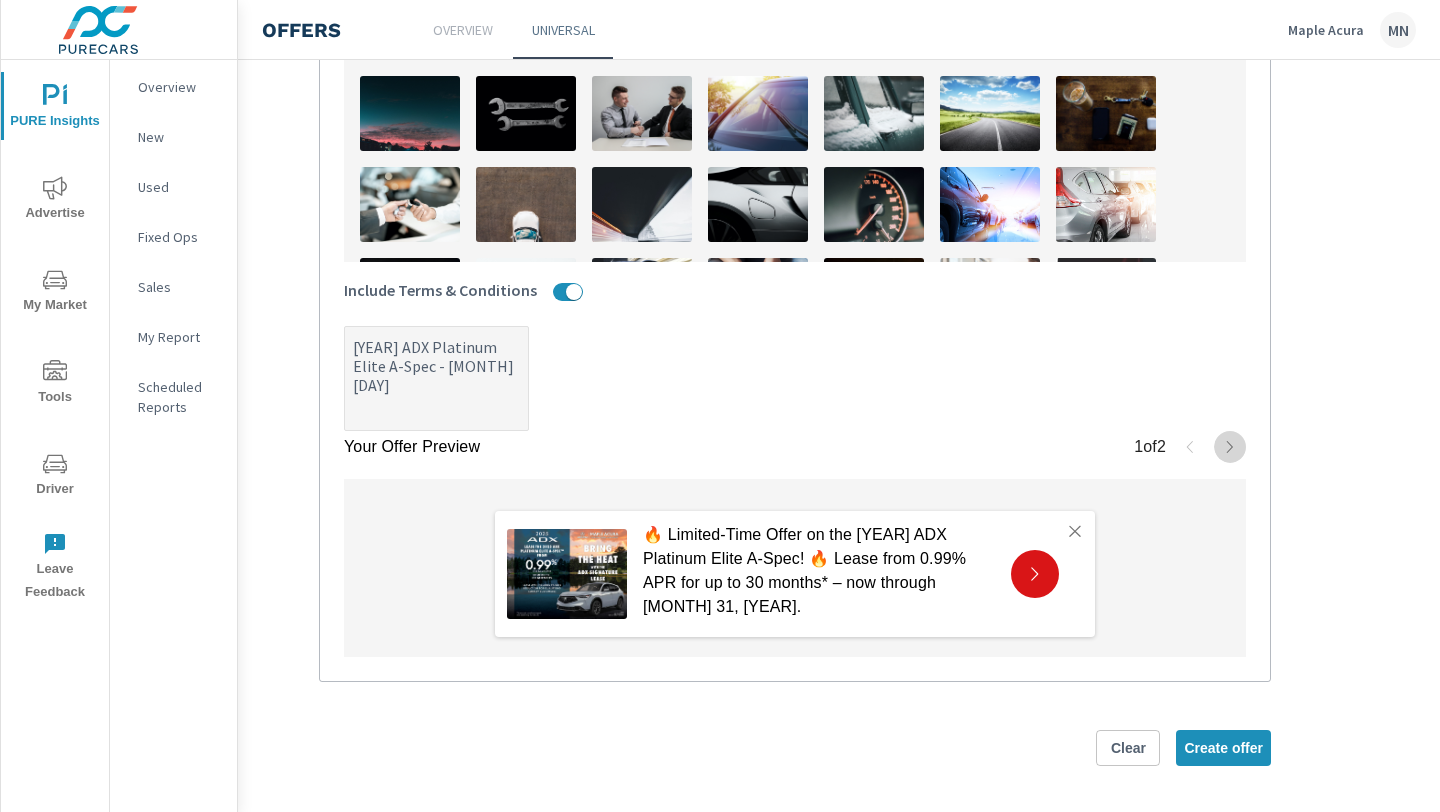 click 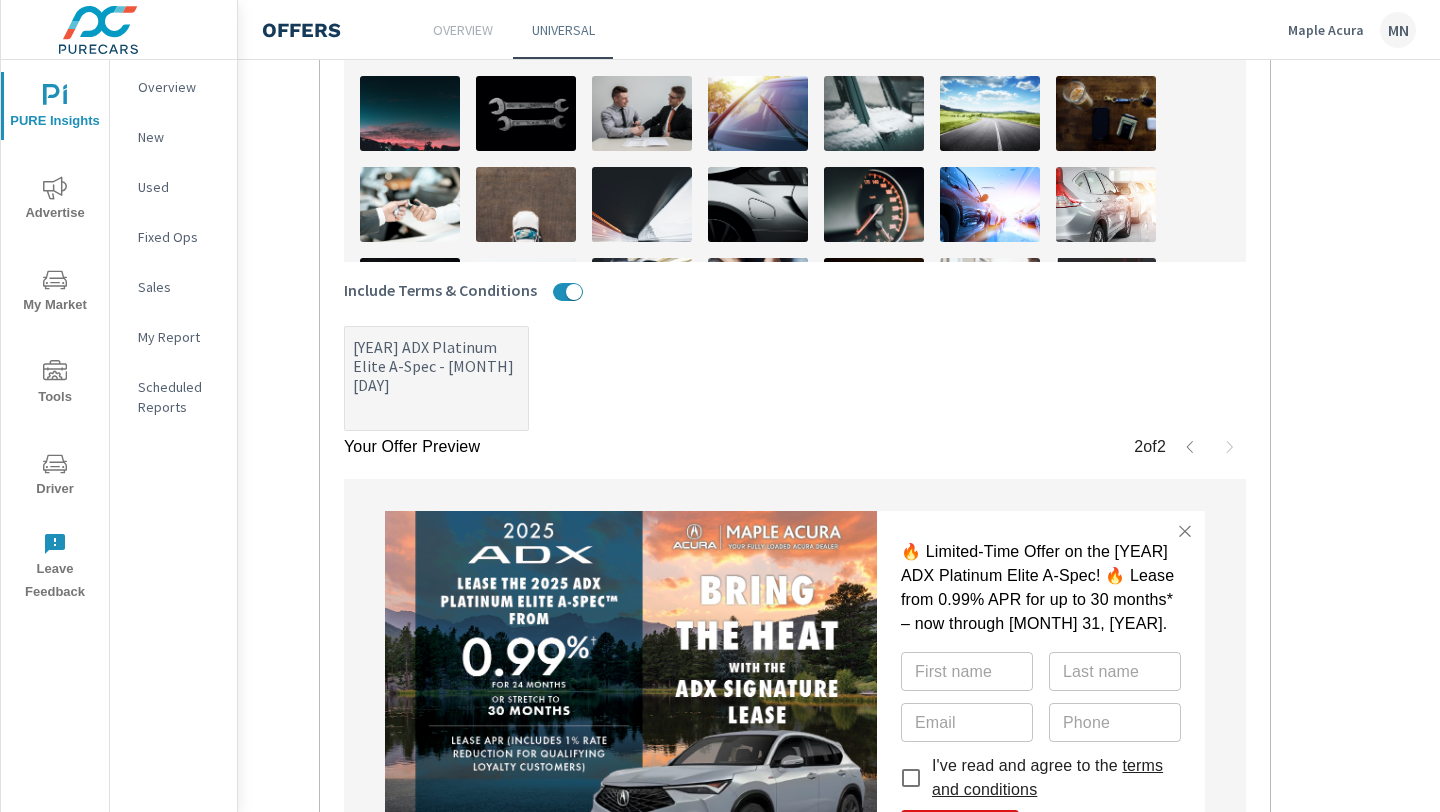 scroll, scrollTop: 1041, scrollLeft: 183, axis: both 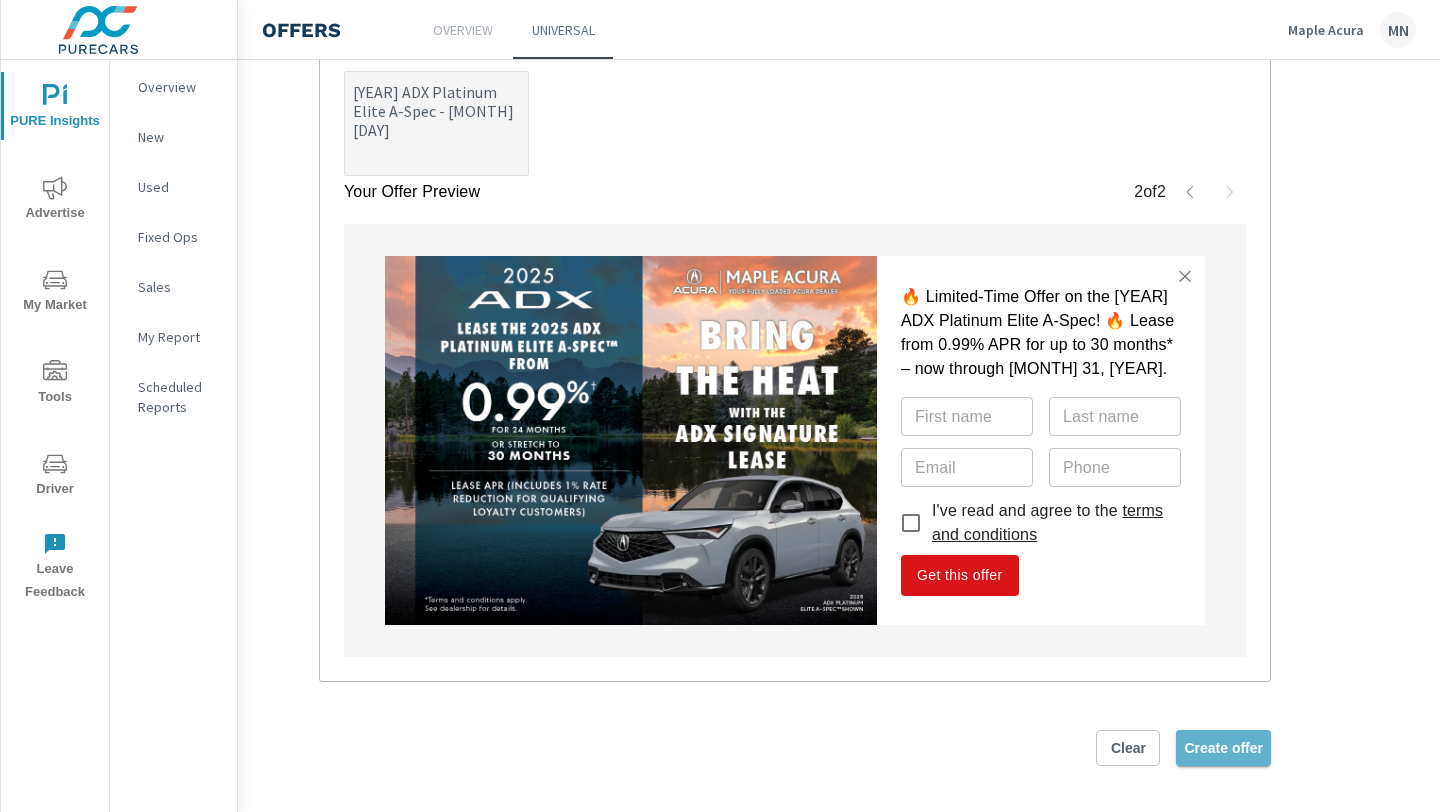 click on "Create offer" at bounding box center [1223, 748] 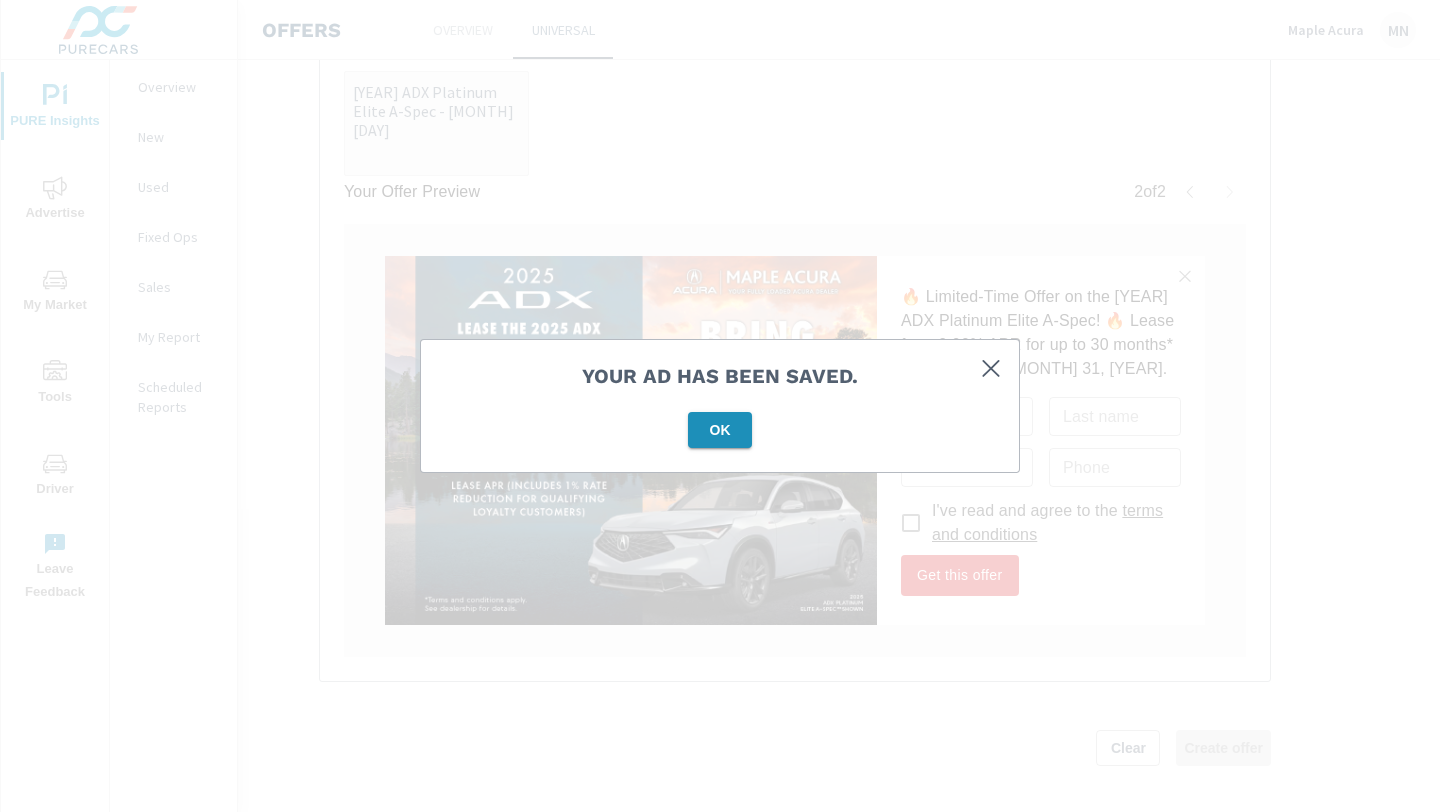 click on "OK" at bounding box center (720, 430) 